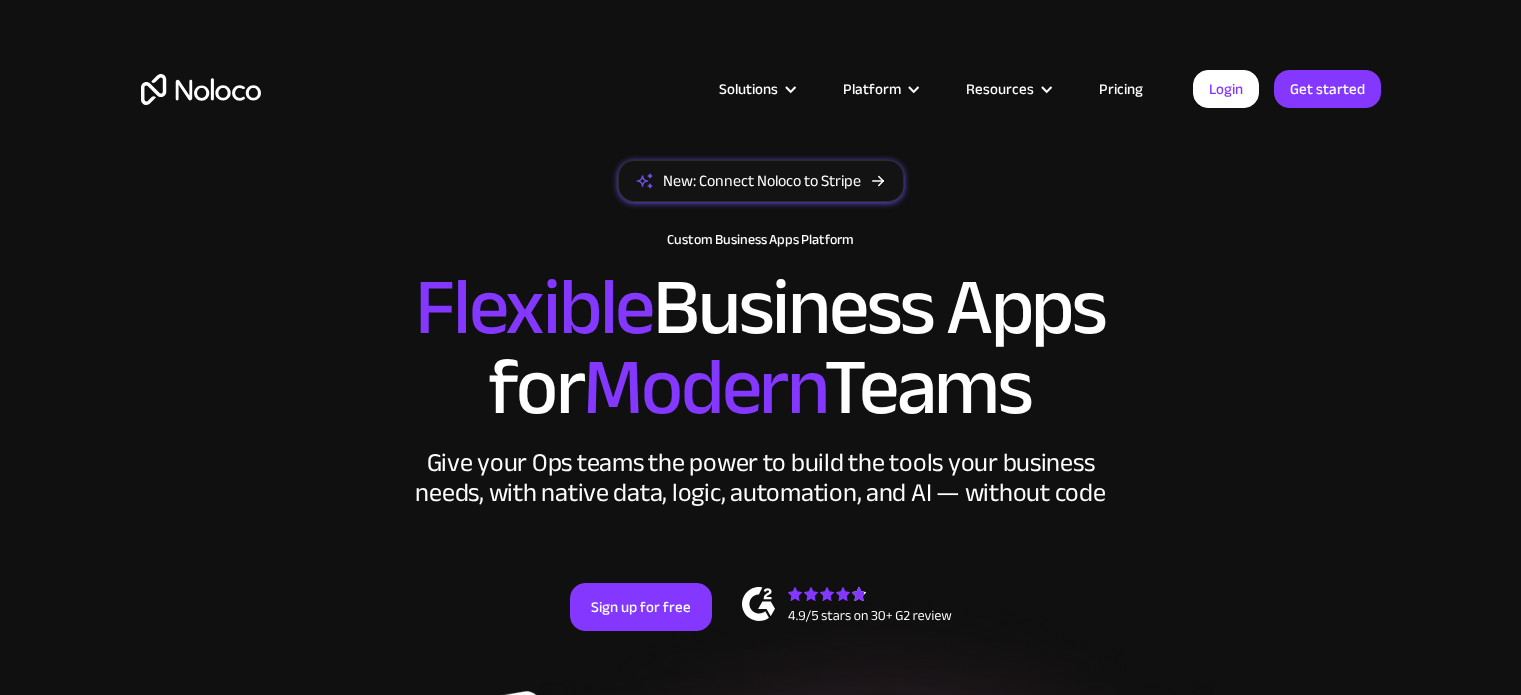 scroll, scrollTop: 0, scrollLeft: 0, axis: both 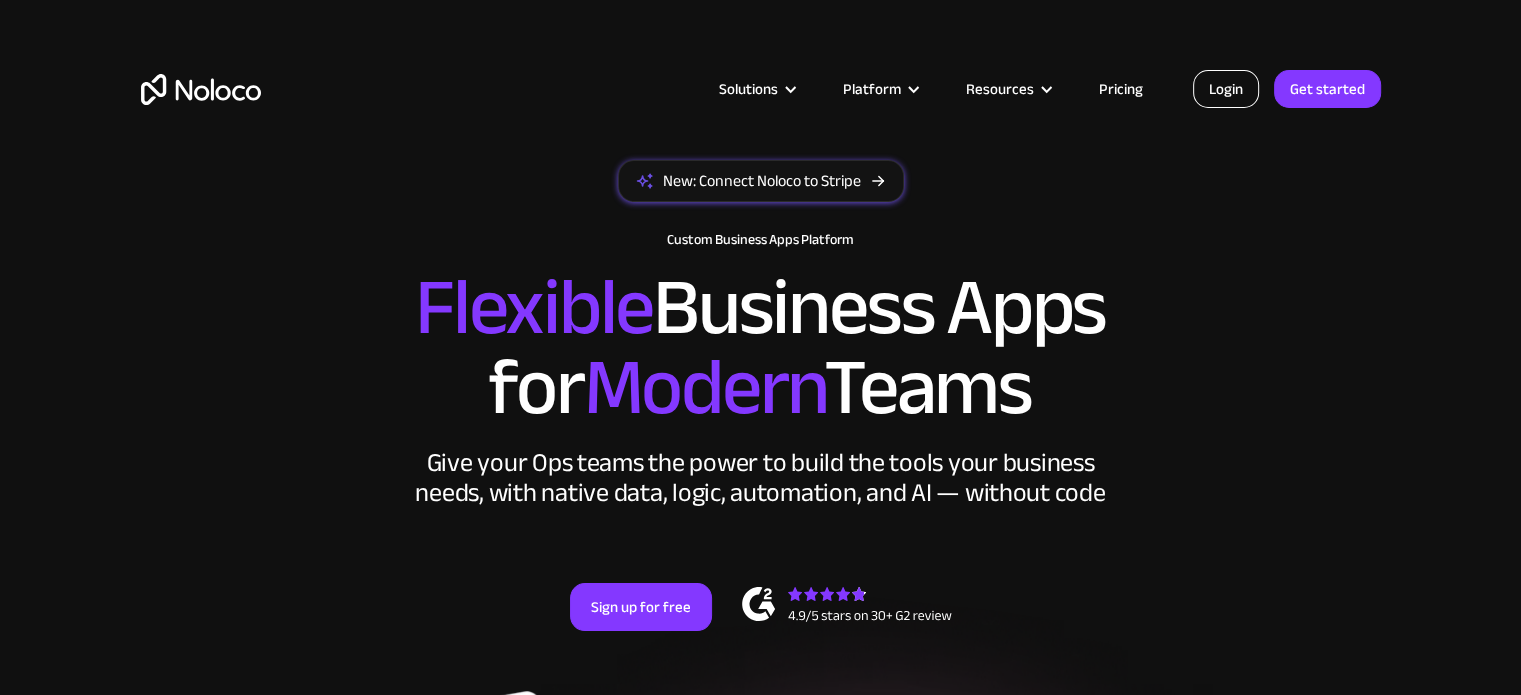 click on "Login" at bounding box center [1226, 89] 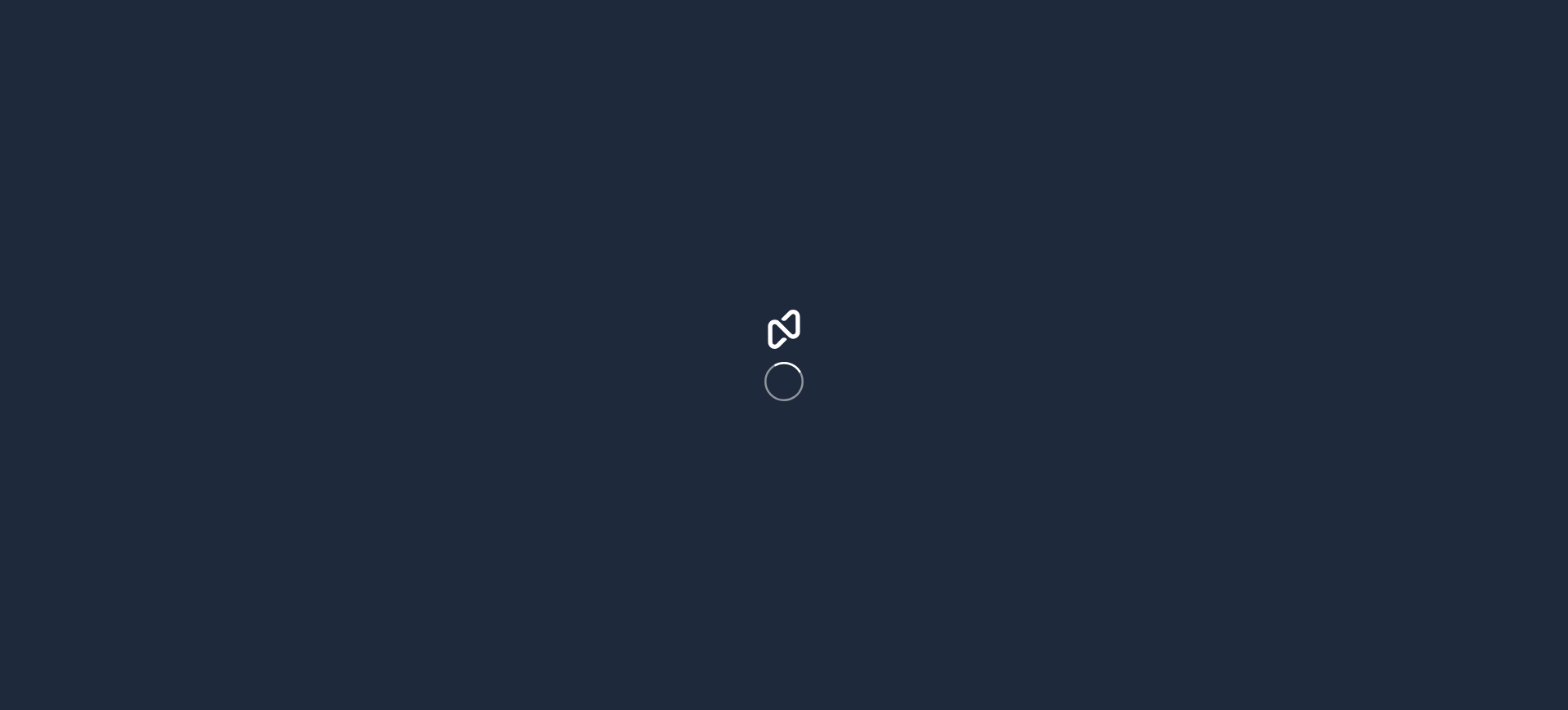scroll, scrollTop: 0, scrollLeft: 0, axis: both 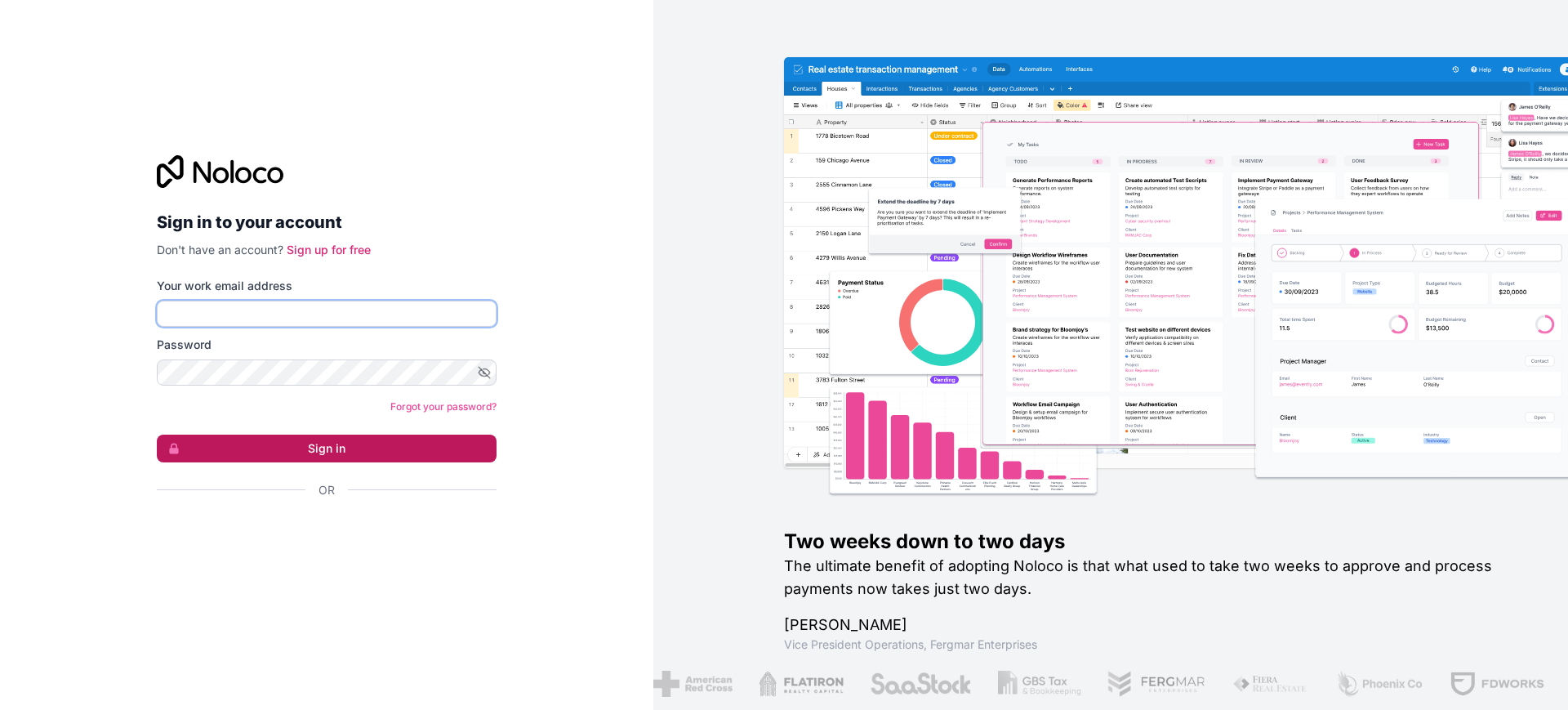 type on "[EMAIL_ADDRESS][DOMAIN_NAME]" 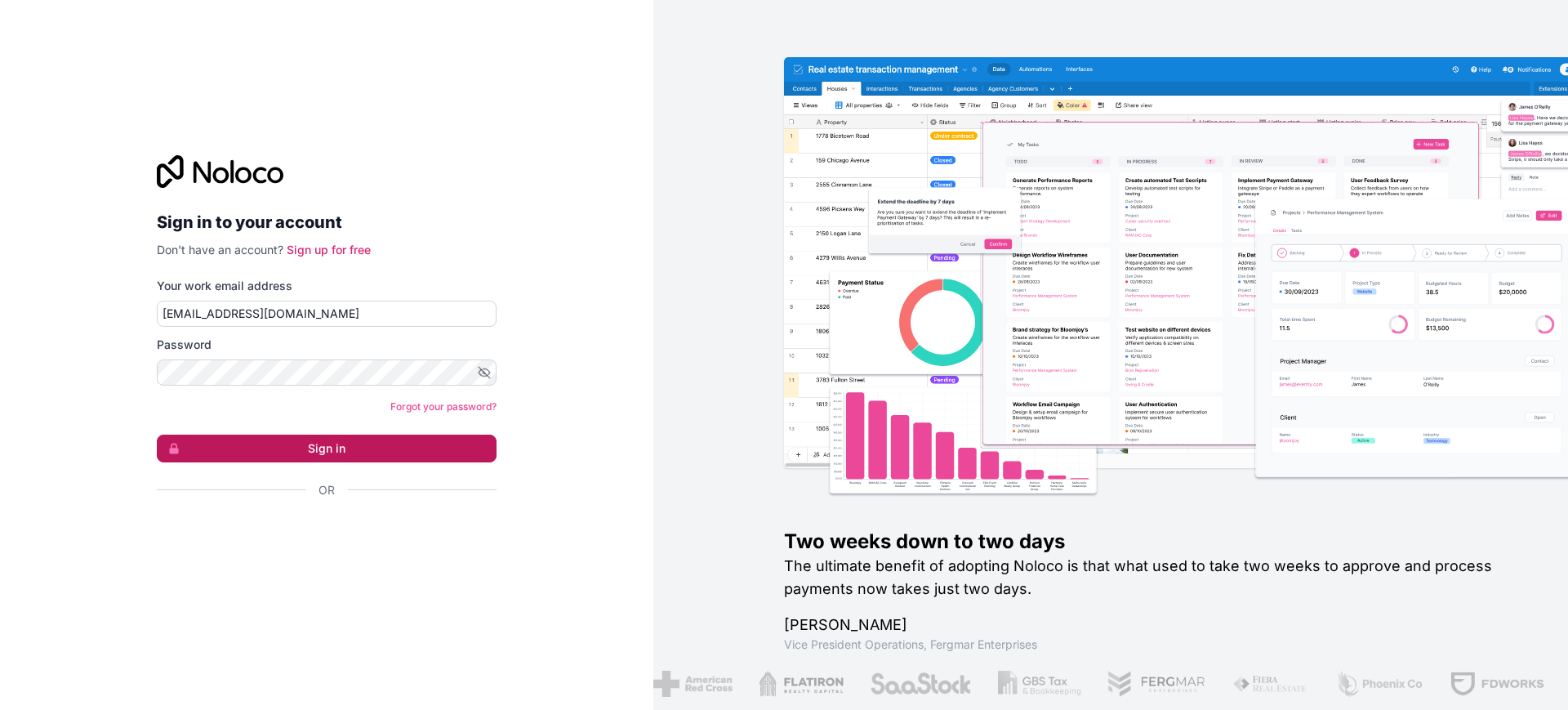 click on "Sign in" at bounding box center [327, 449] 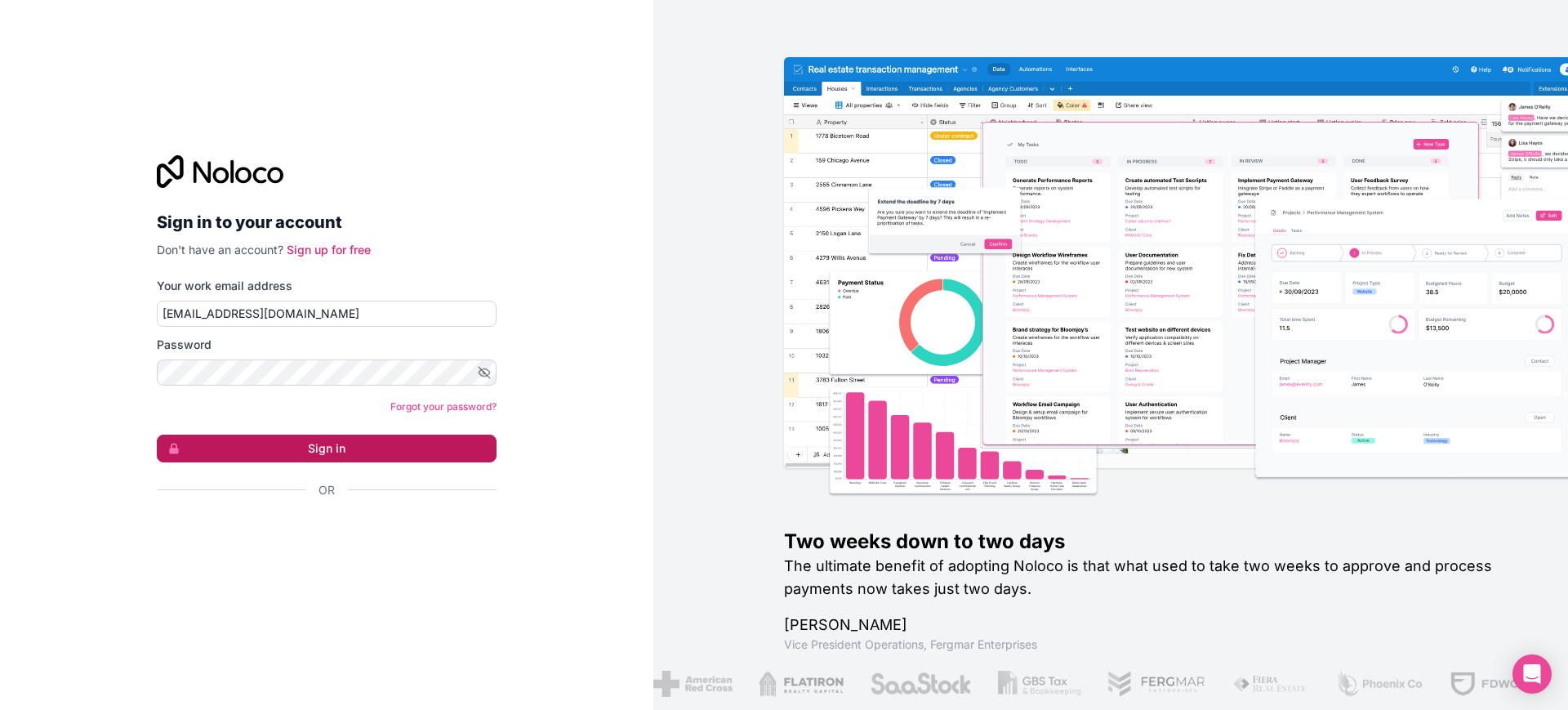 click on "Sign in" at bounding box center [327, 449] 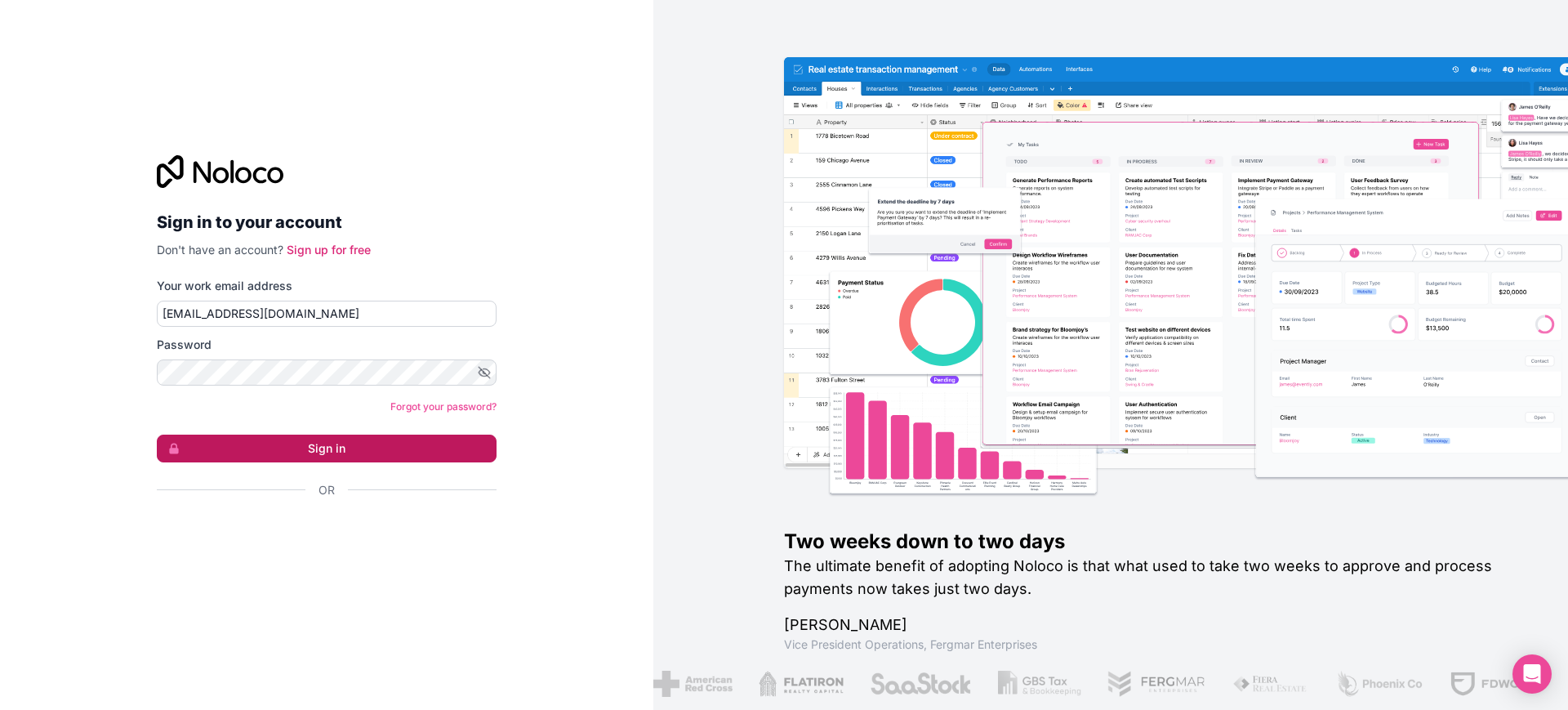 click on "Sign in" at bounding box center [327, 449] 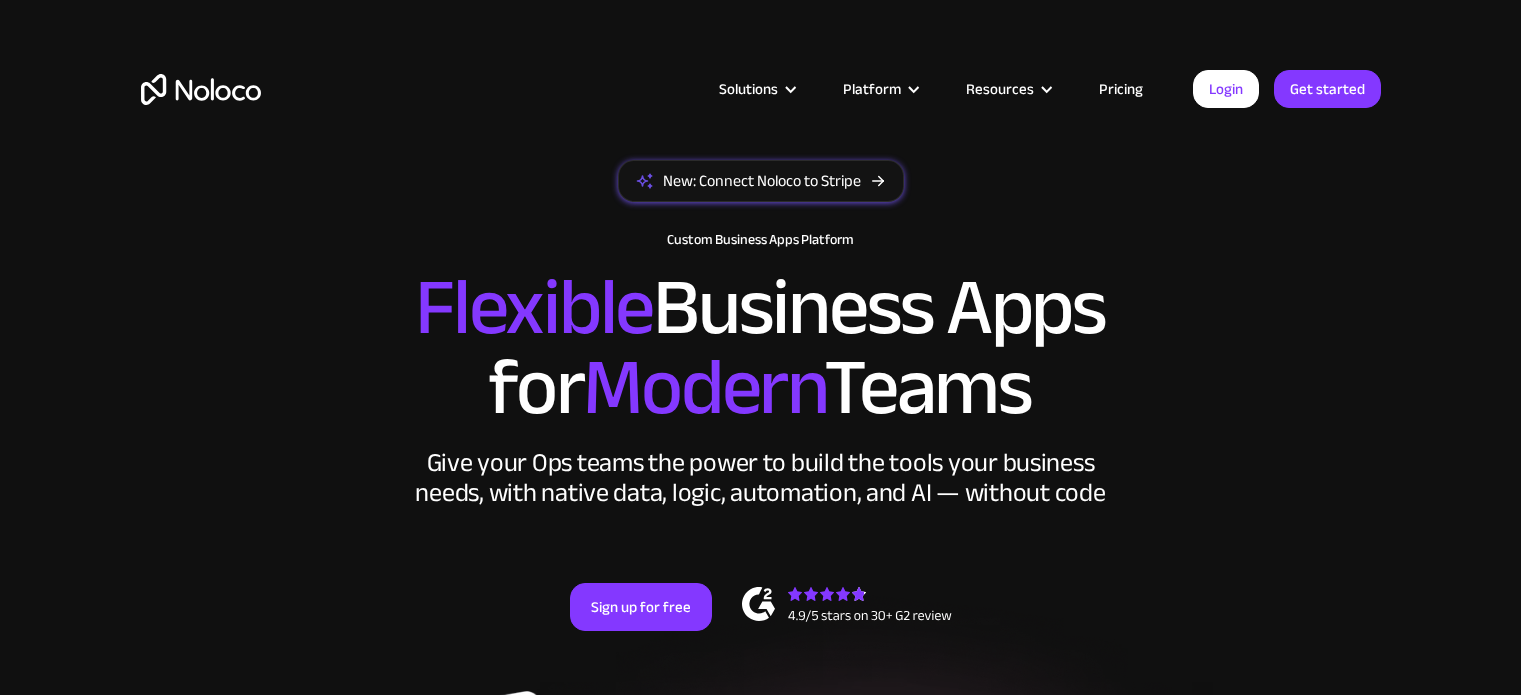 scroll, scrollTop: 0, scrollLeft: 0, axis: both 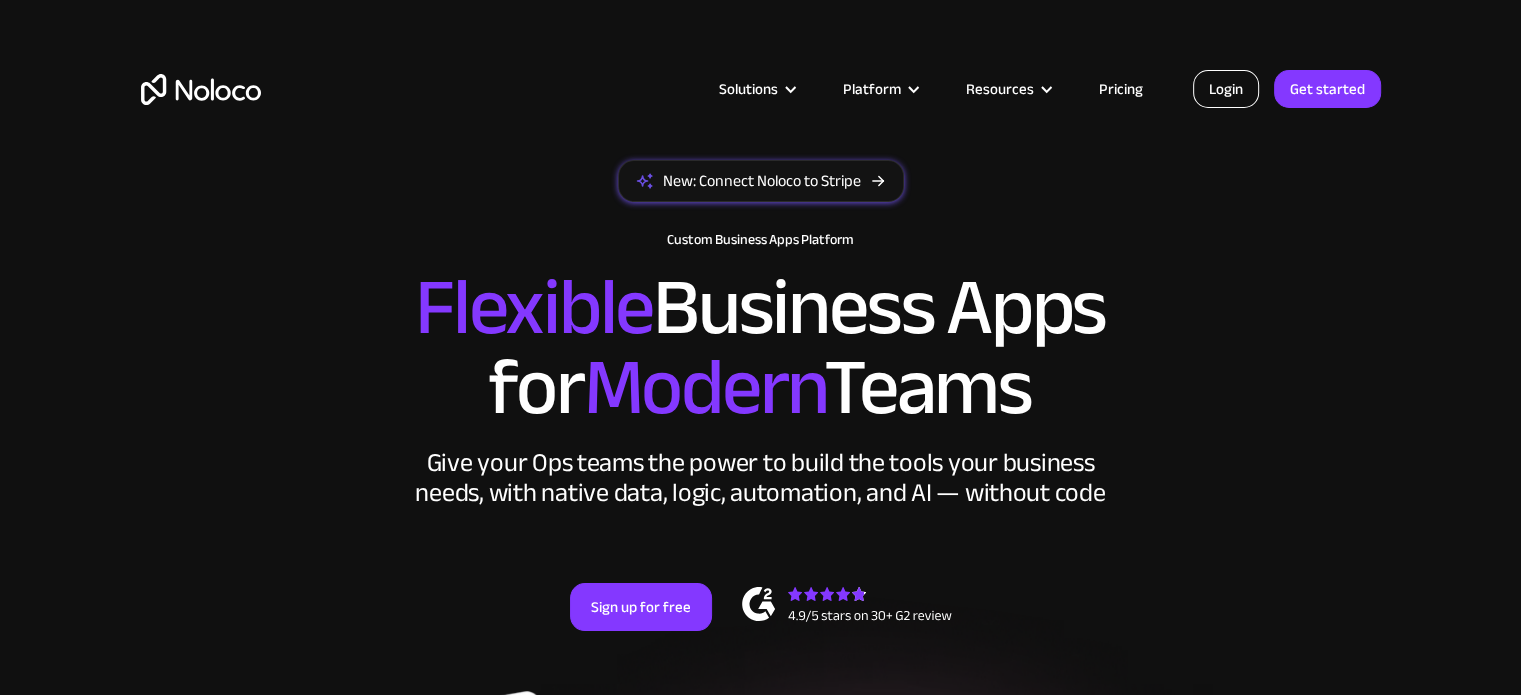 click on "Login" at bounding box center (1226, 89) 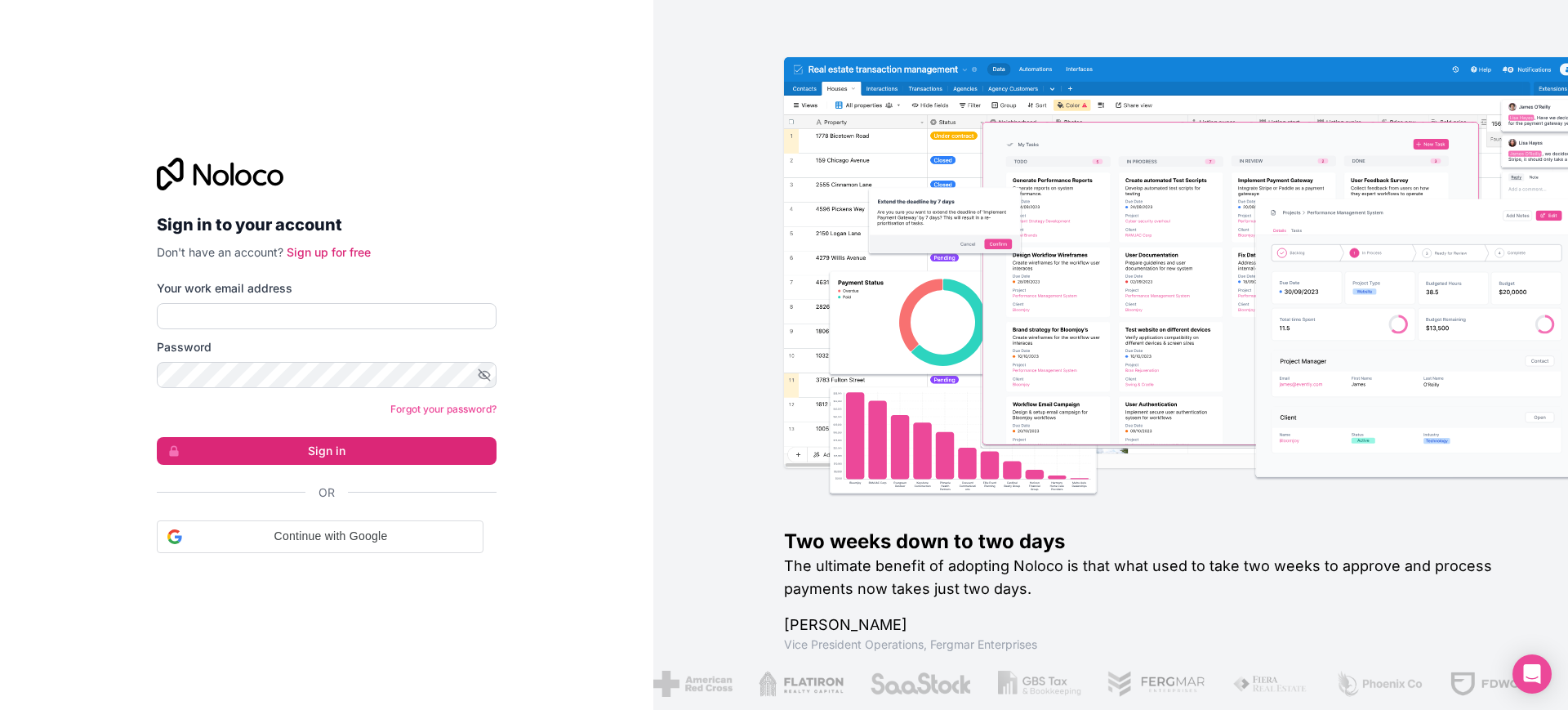 scroll, scrollTop: 0, scrollLeft: 0, axis: both 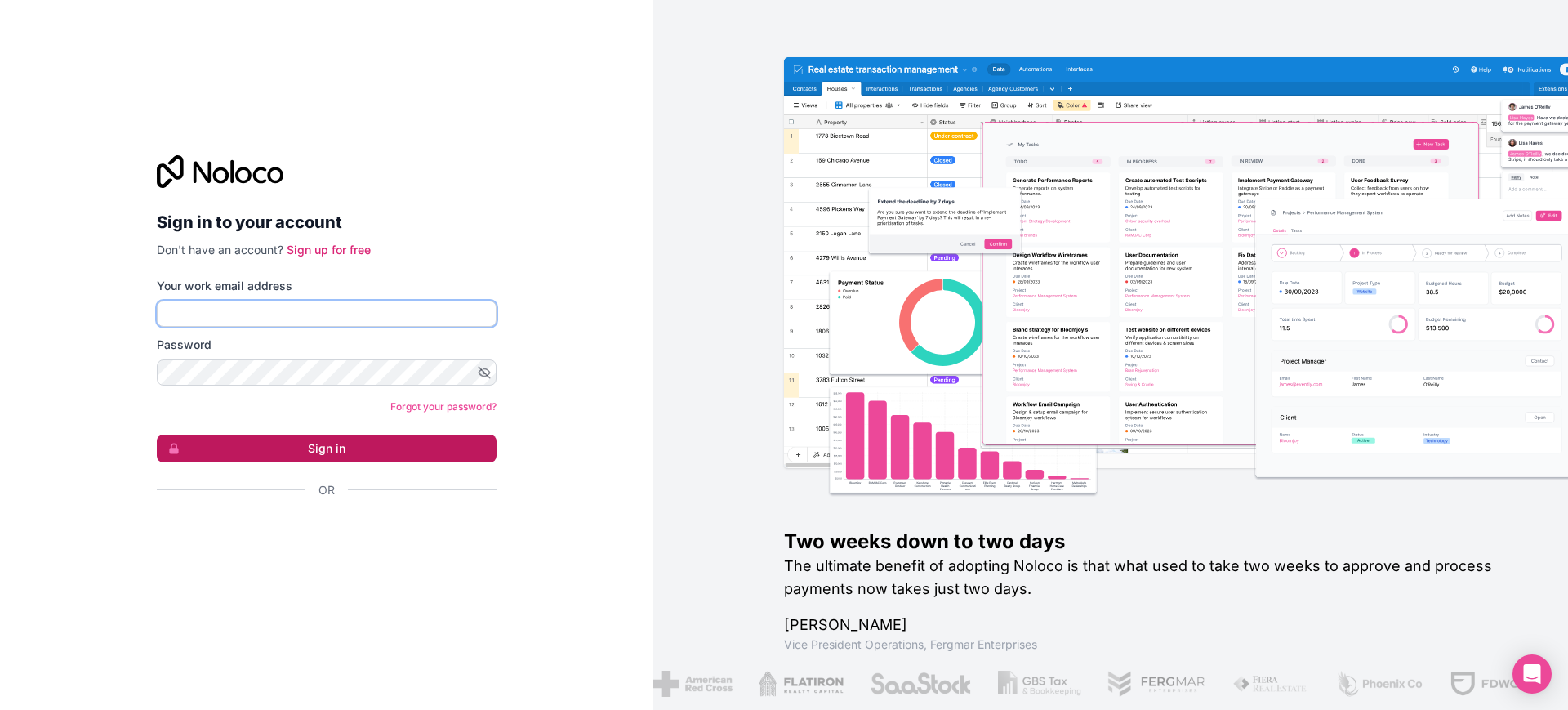 type on "[EMAIL_ADDRESS][DOMAIN_NAME]" 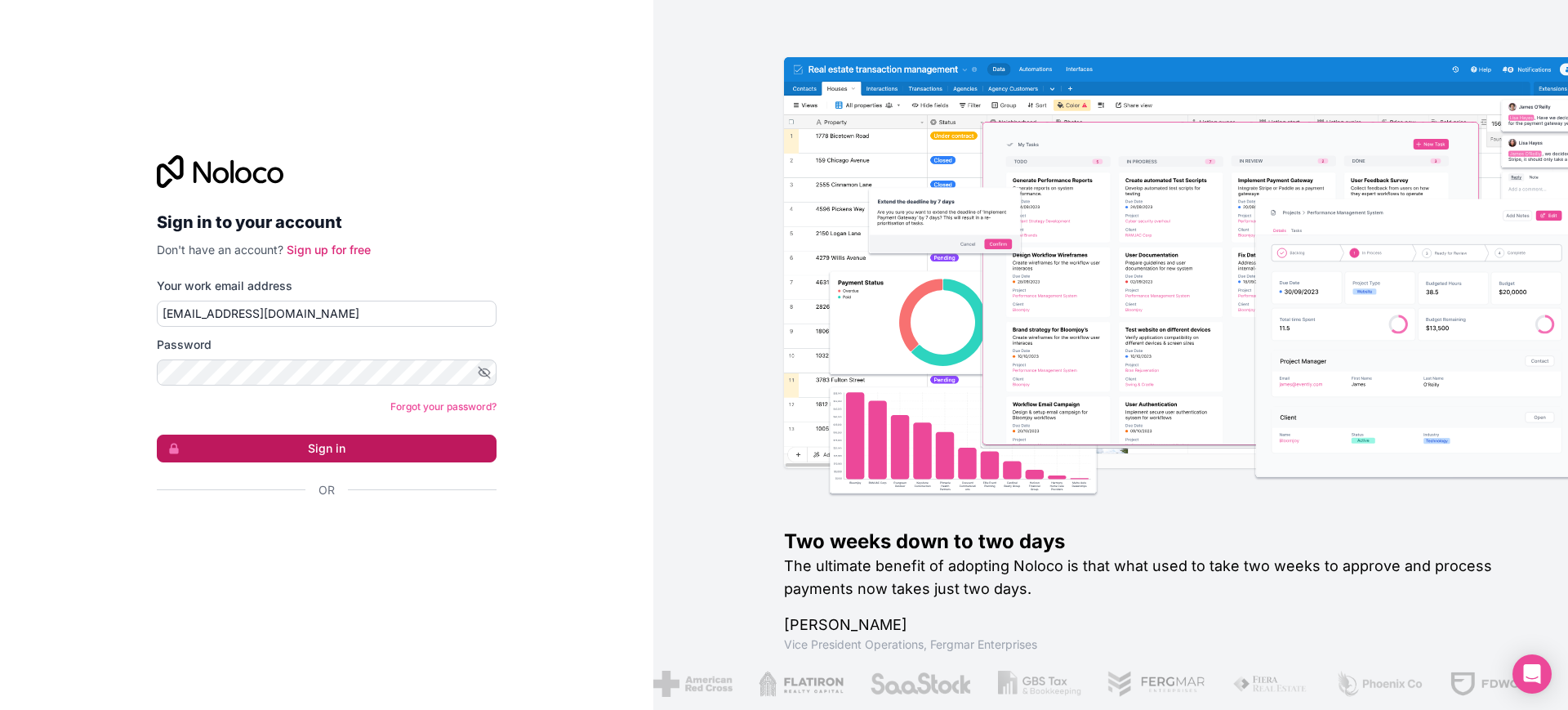 click on "Sign in" at bounding box center [327, 449] 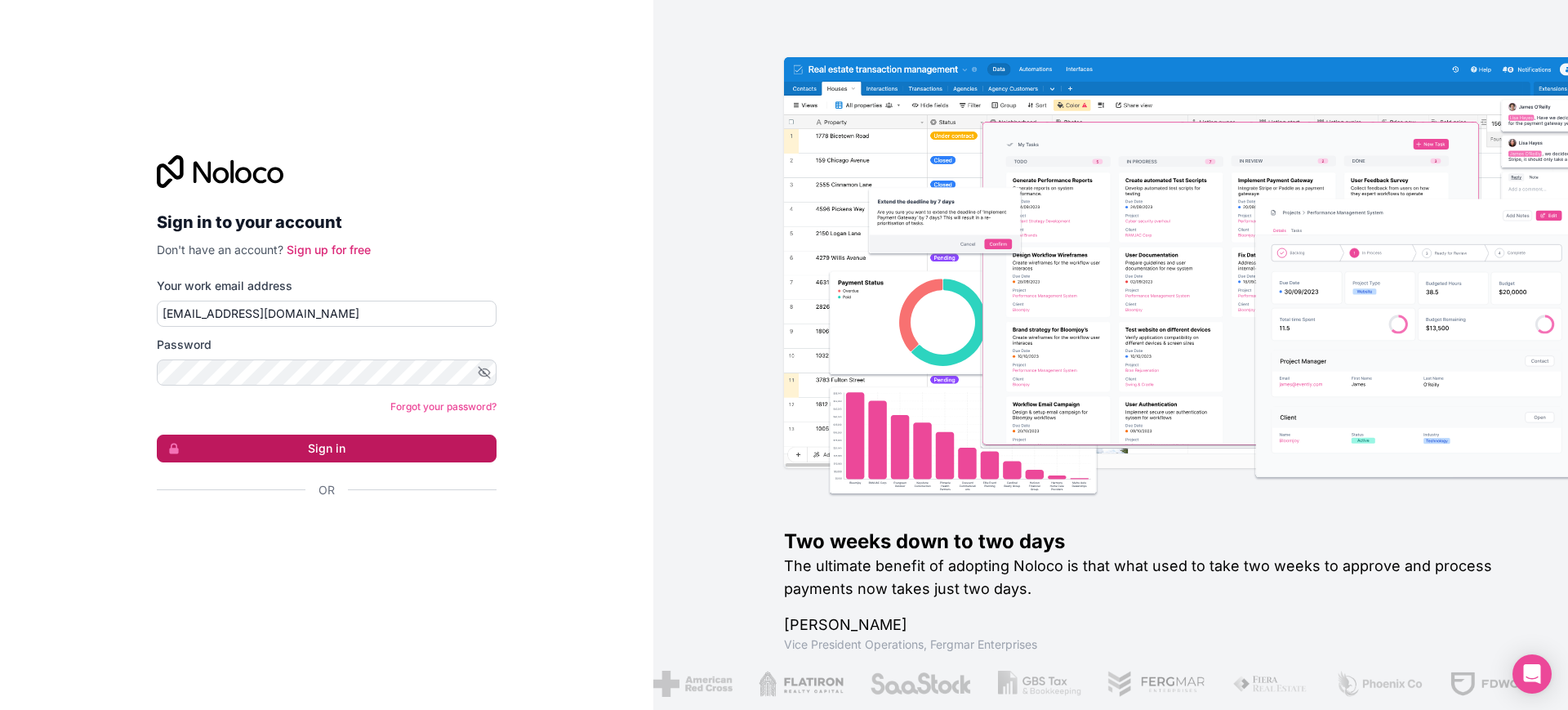 click on "Sign in" at bounding box center (327, 449) 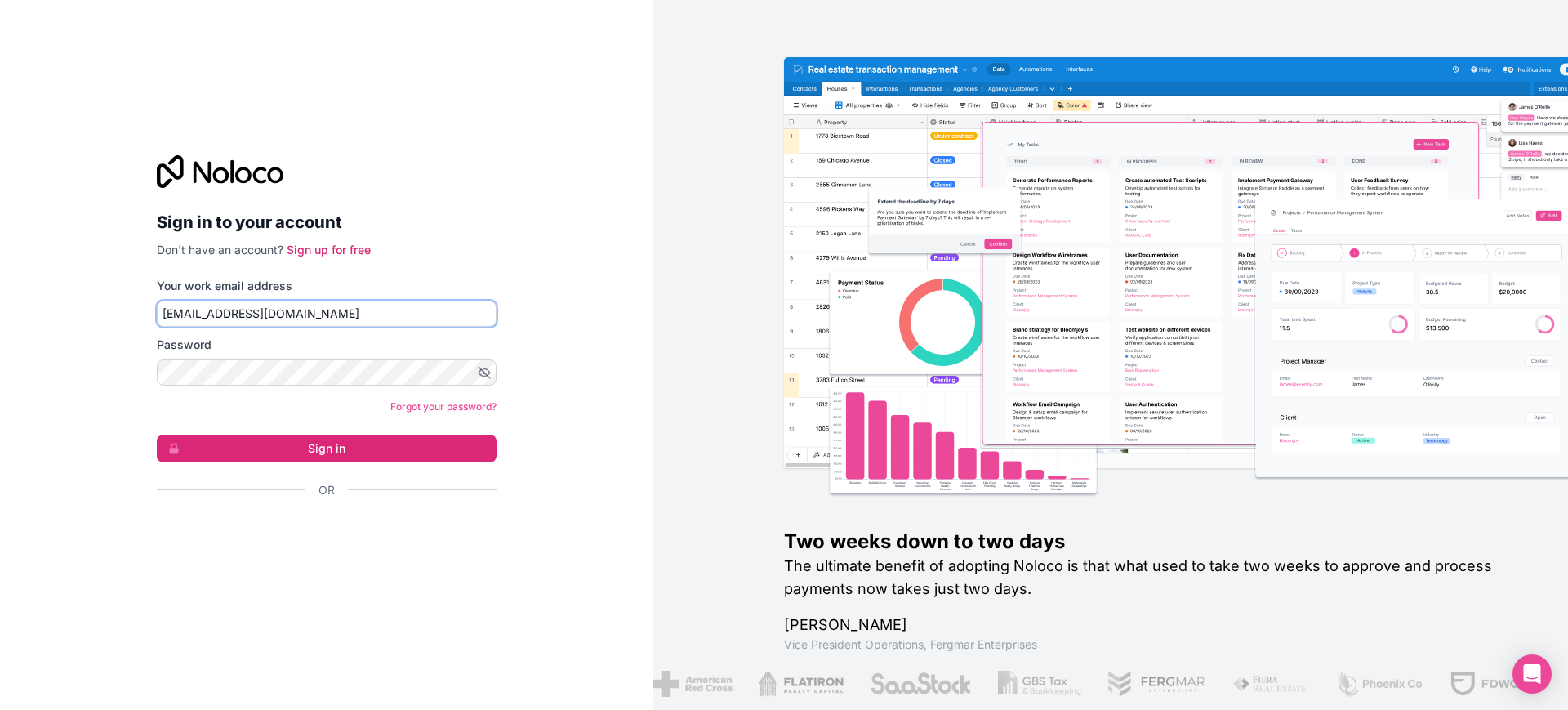 click on "[EMAIL_ADDRESS][DOMAIN_NAME]" at bounding box center (327, 314) 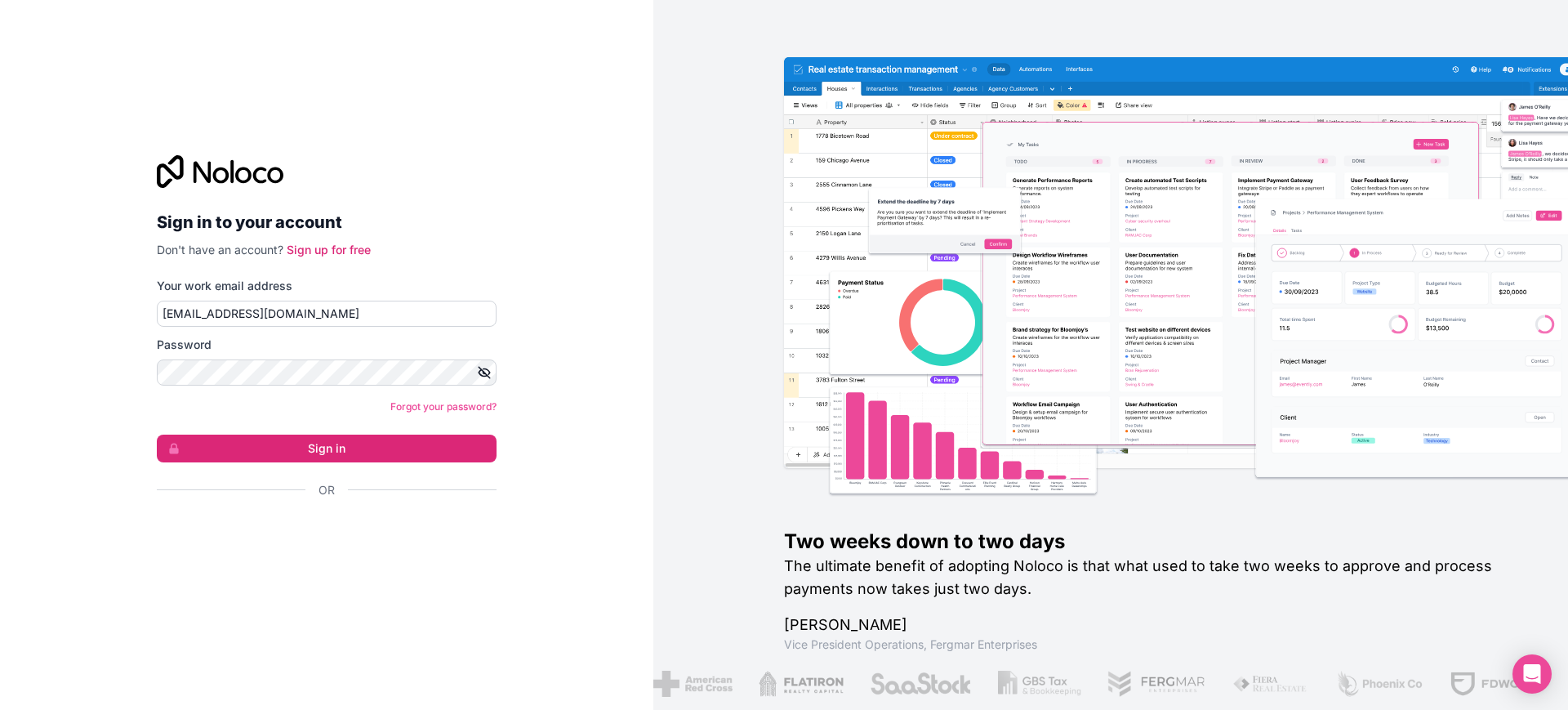 click 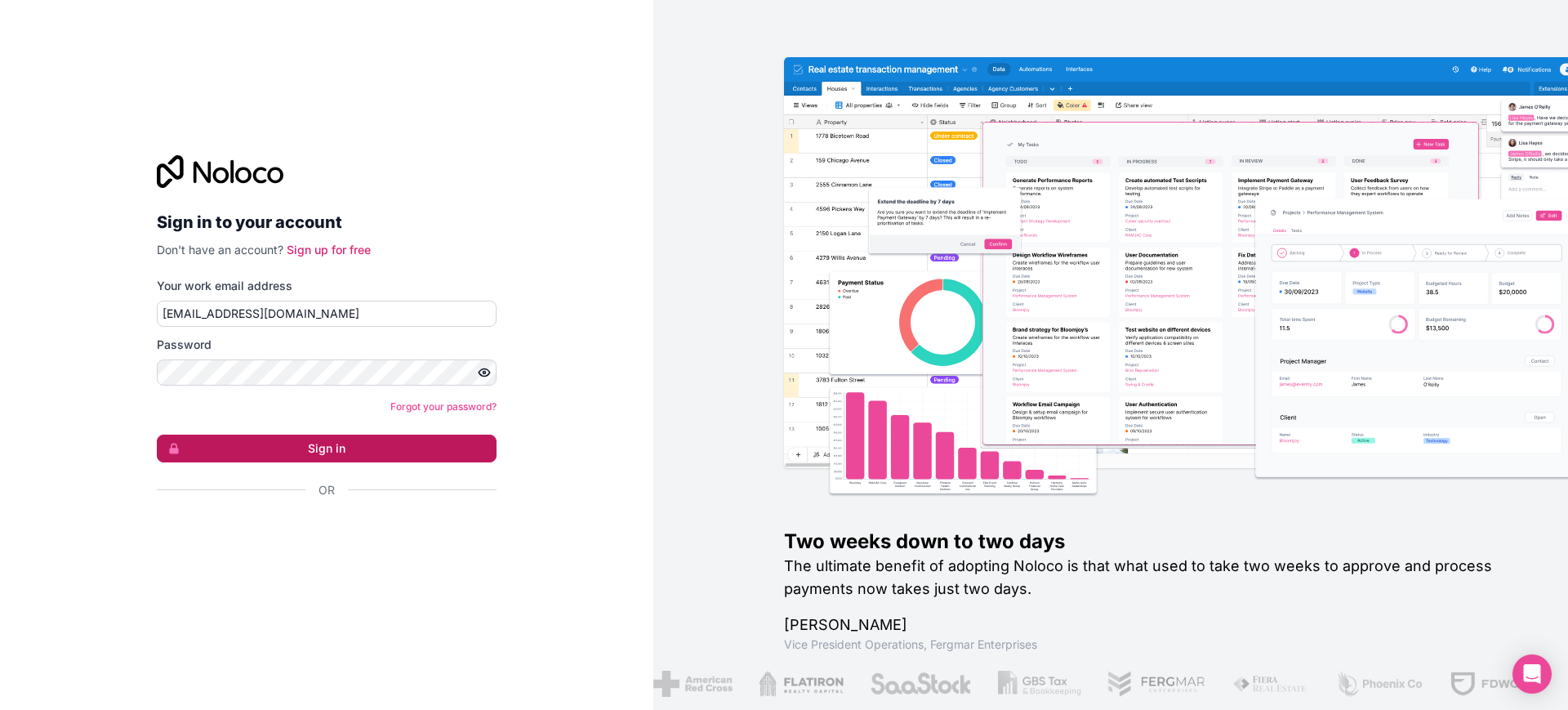 click on "Sign in" at bounding box center (327, 449) 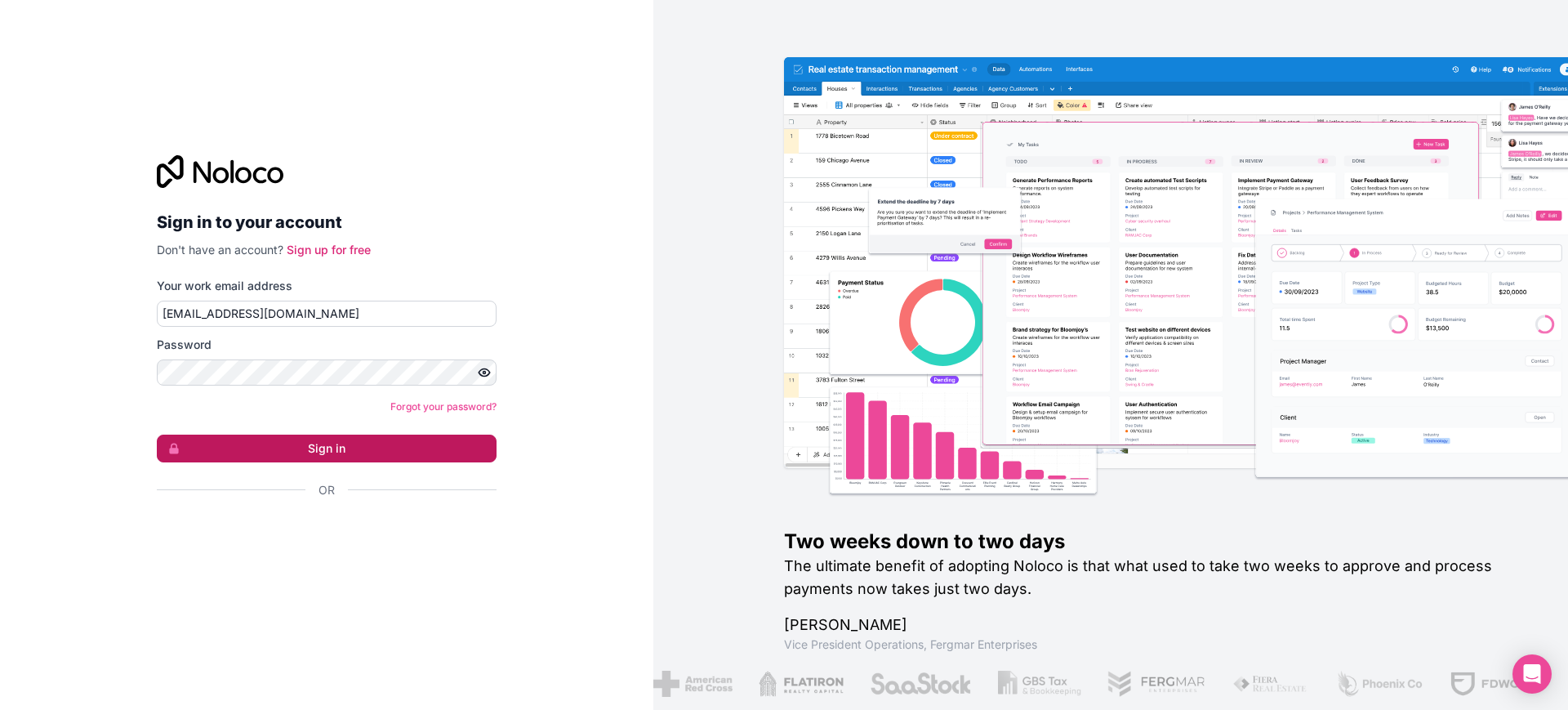 click on "Sign in" at bounding box center (327, 449) 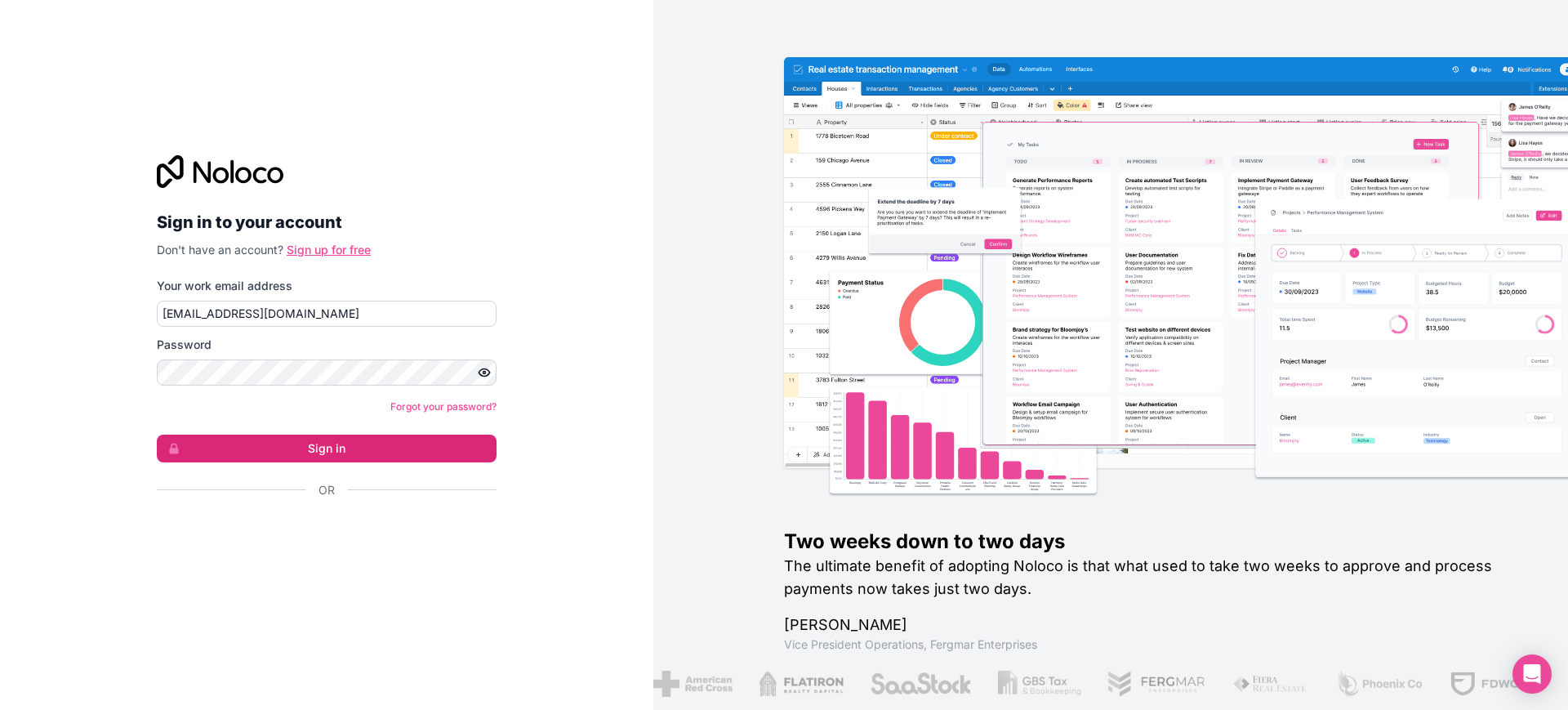 click on "Sign up for free" at bounding box center [328, 249] 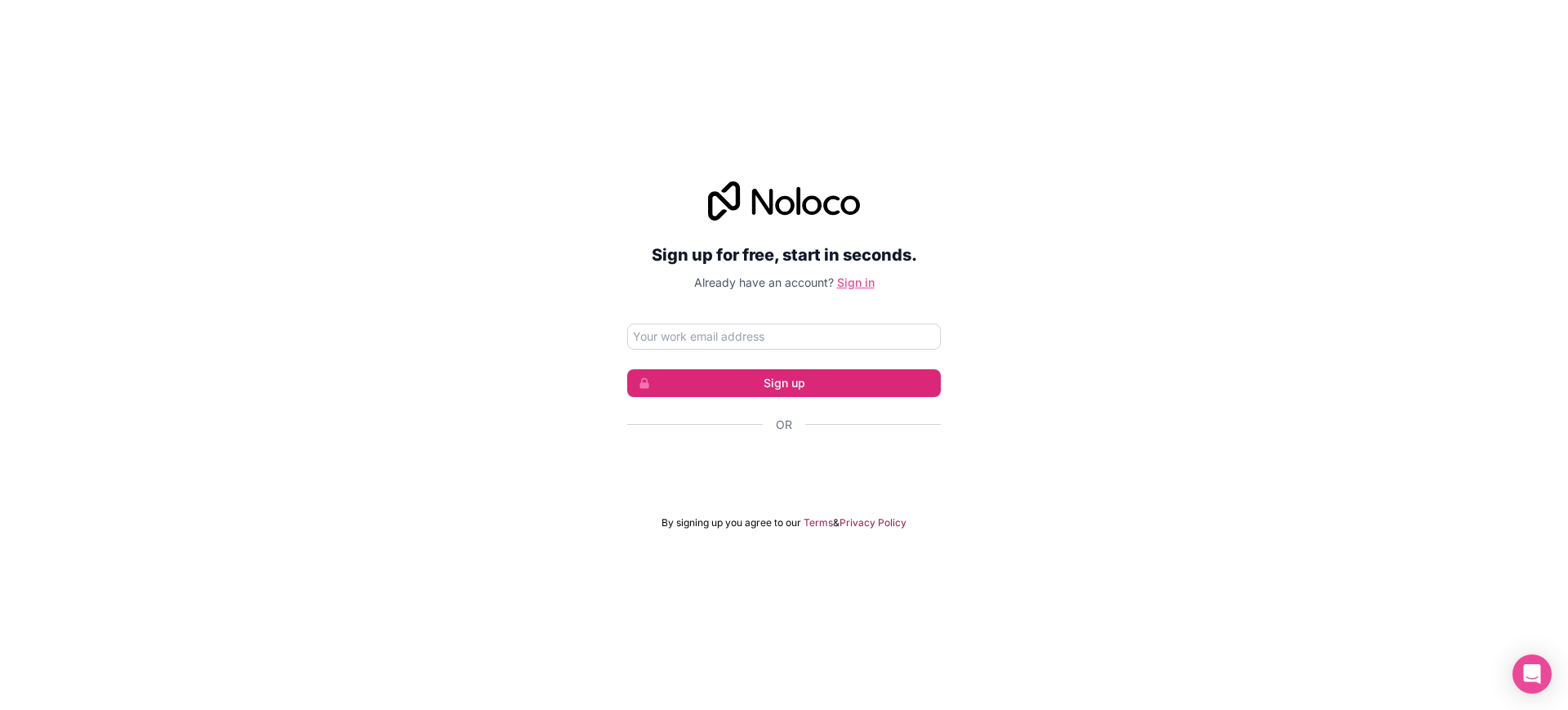 click on "Sign in" at bounding box center (856, 282) 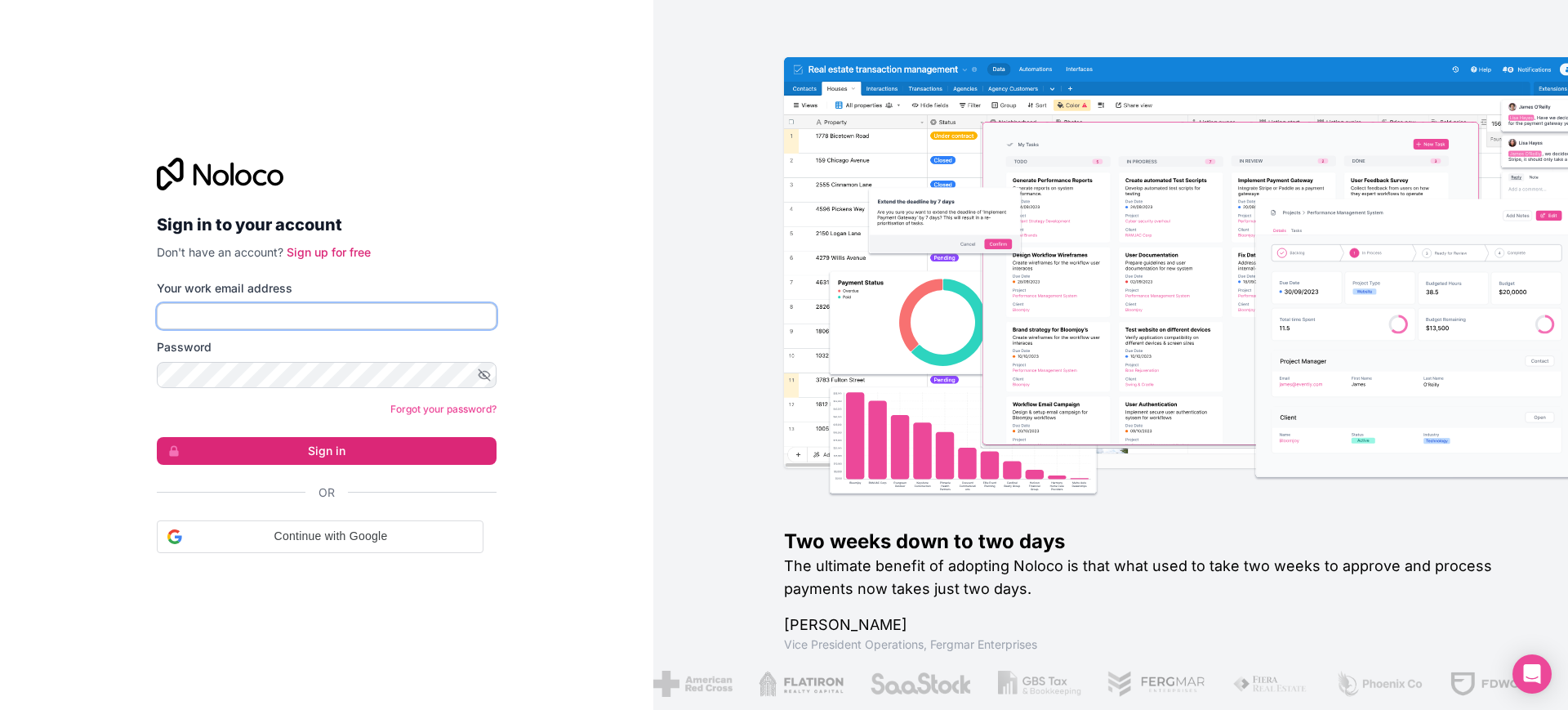 type on "[EMAIL_ADDRESS][DOMAIN_NAME]" 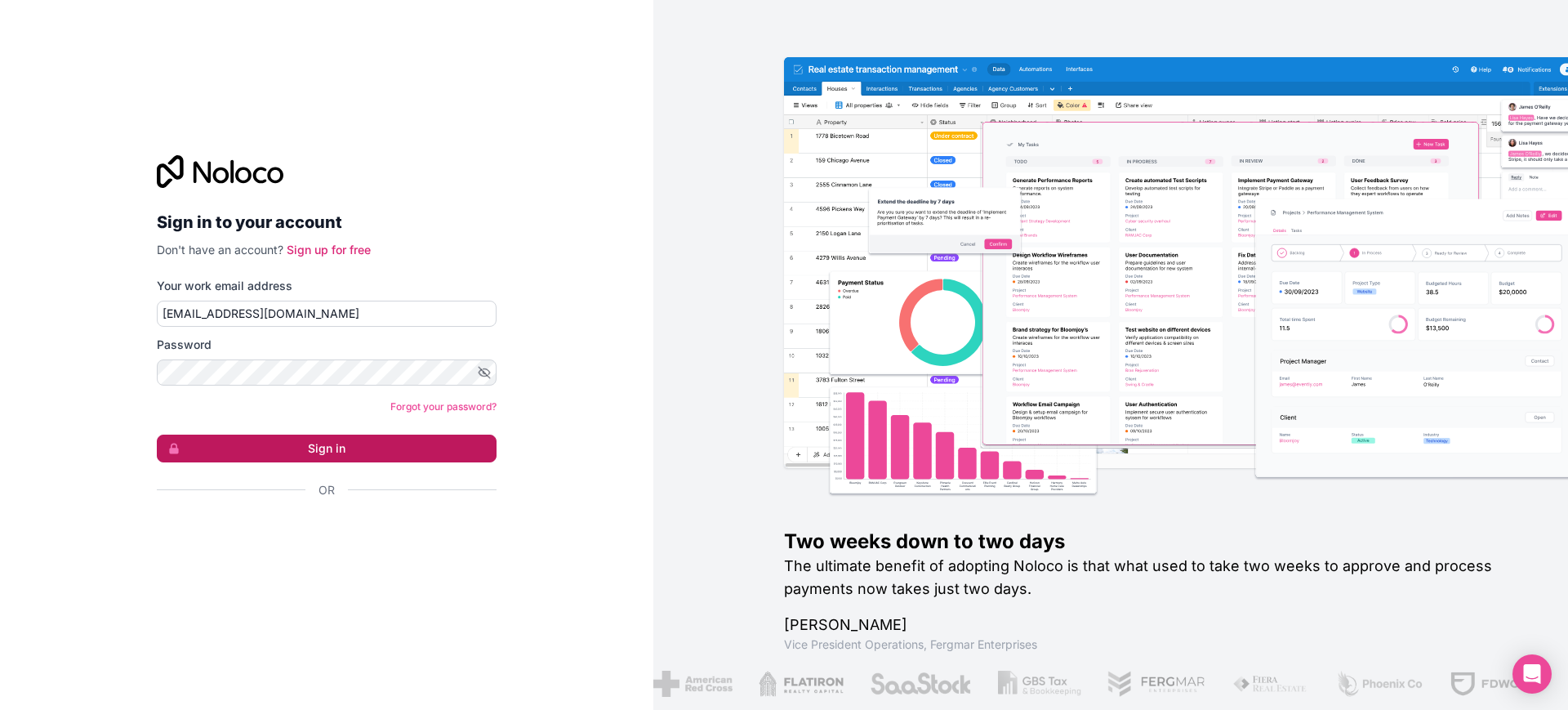 click on "Sign in" at bounding box center [327, 449] 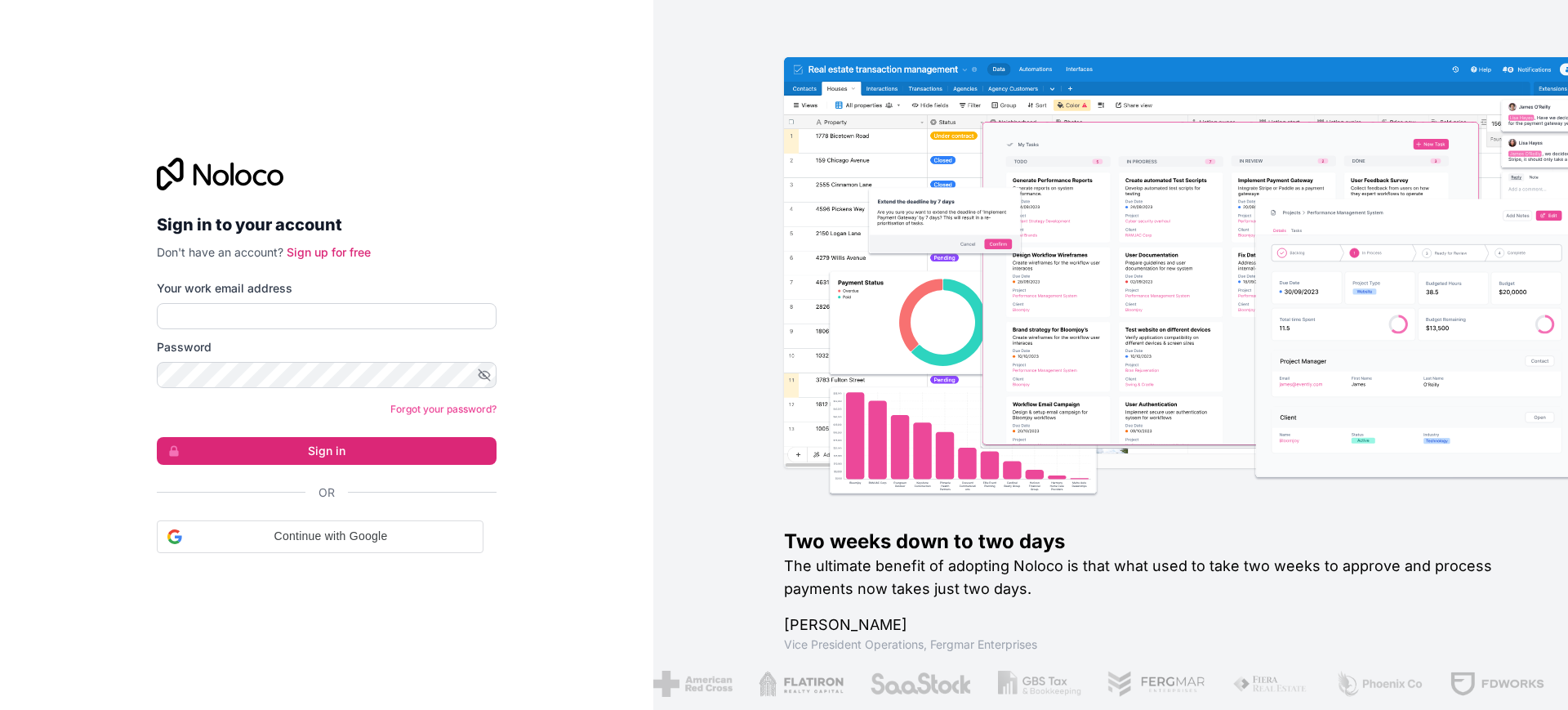 scroll, scrollTop: 0, scrollLeft: 0, axis: both 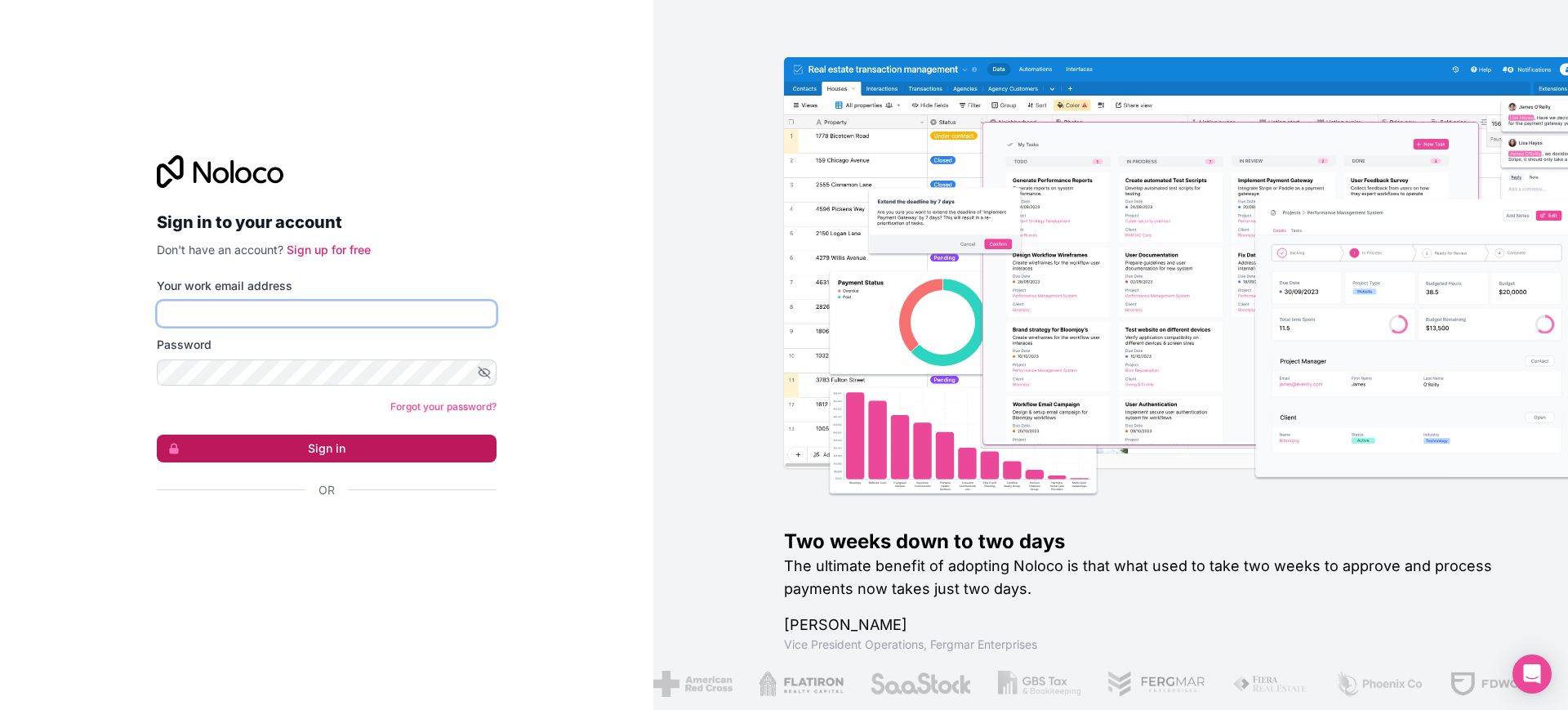 type on "[EMAIL_ADDRESS][DOMAIN_NAME]" 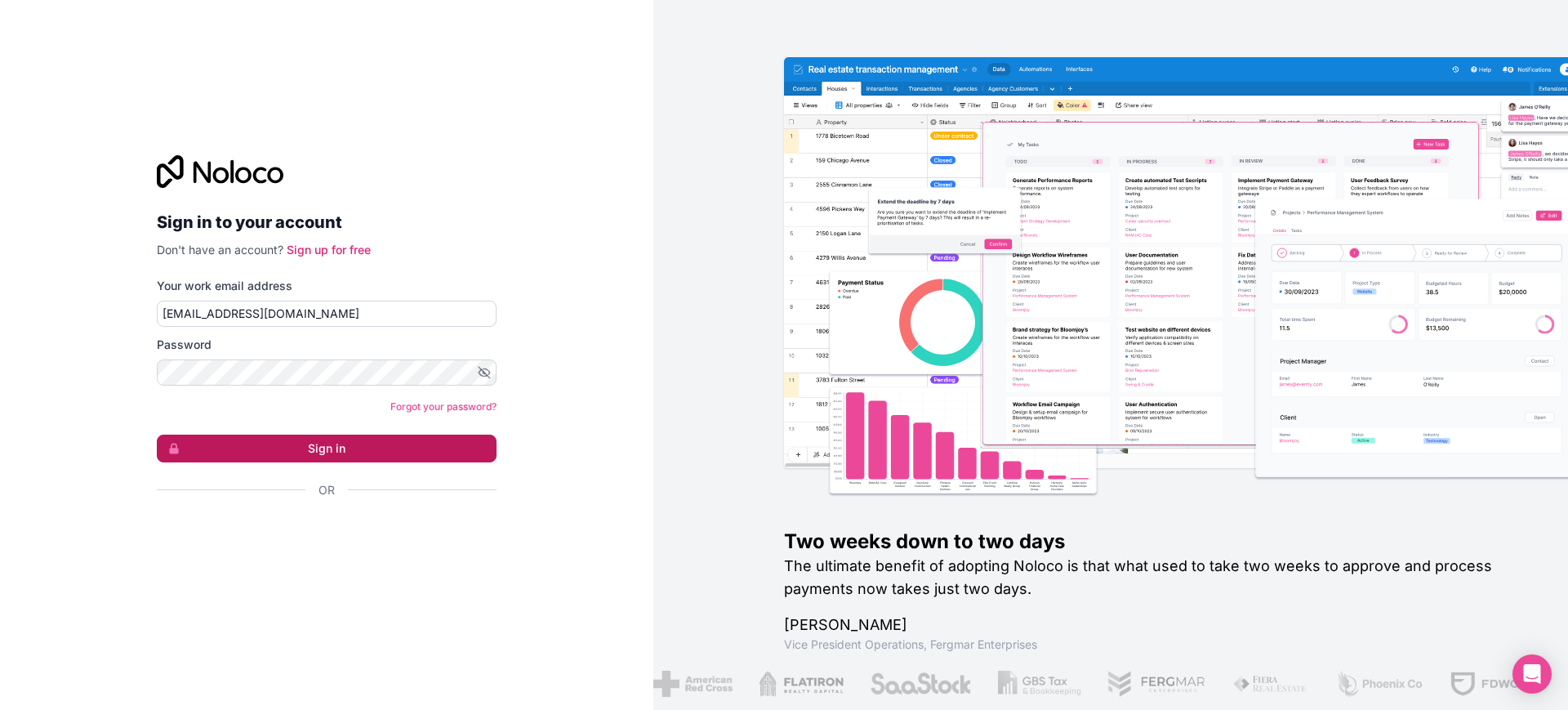 click on "Sign in" at bounding box center (327, 449) 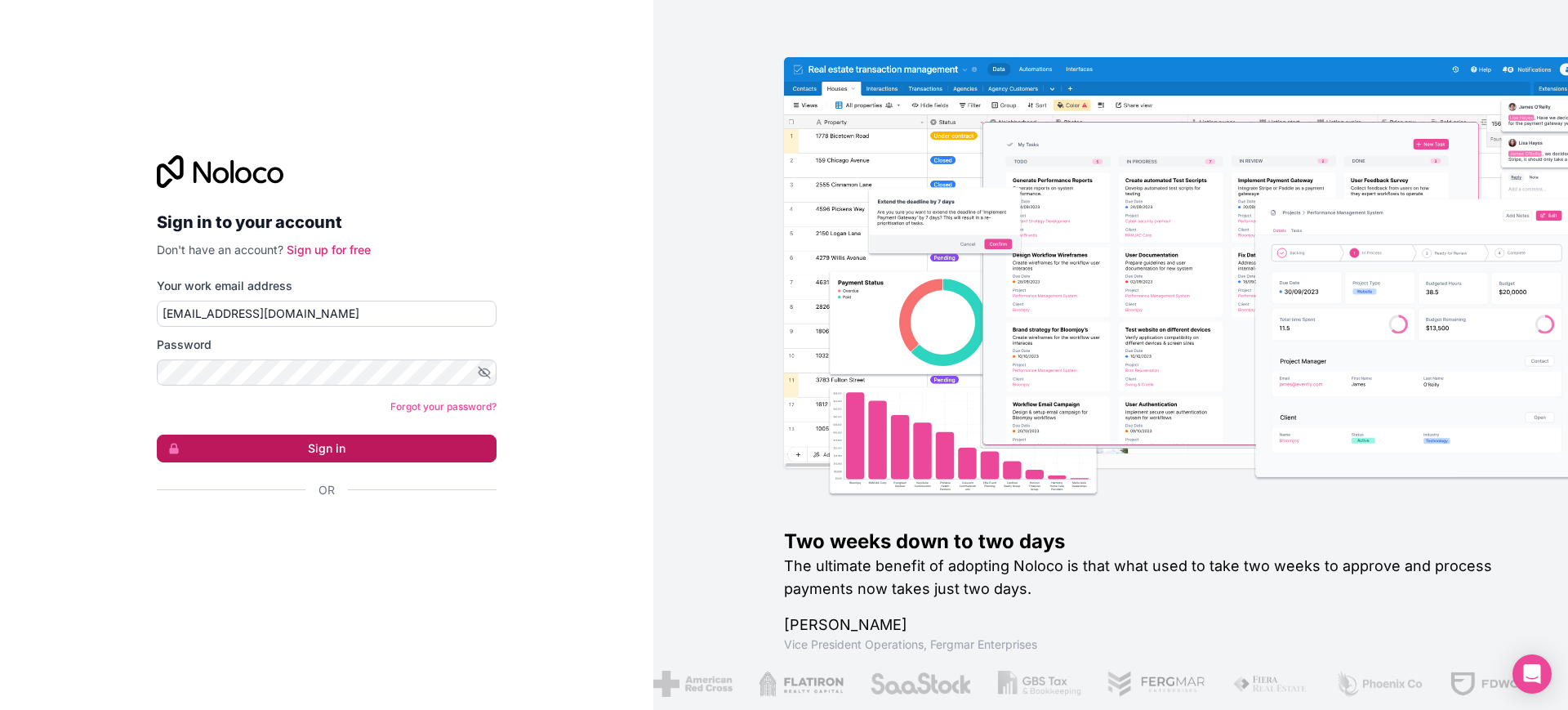 click on "Sign in" at bounding box center [327, 449] 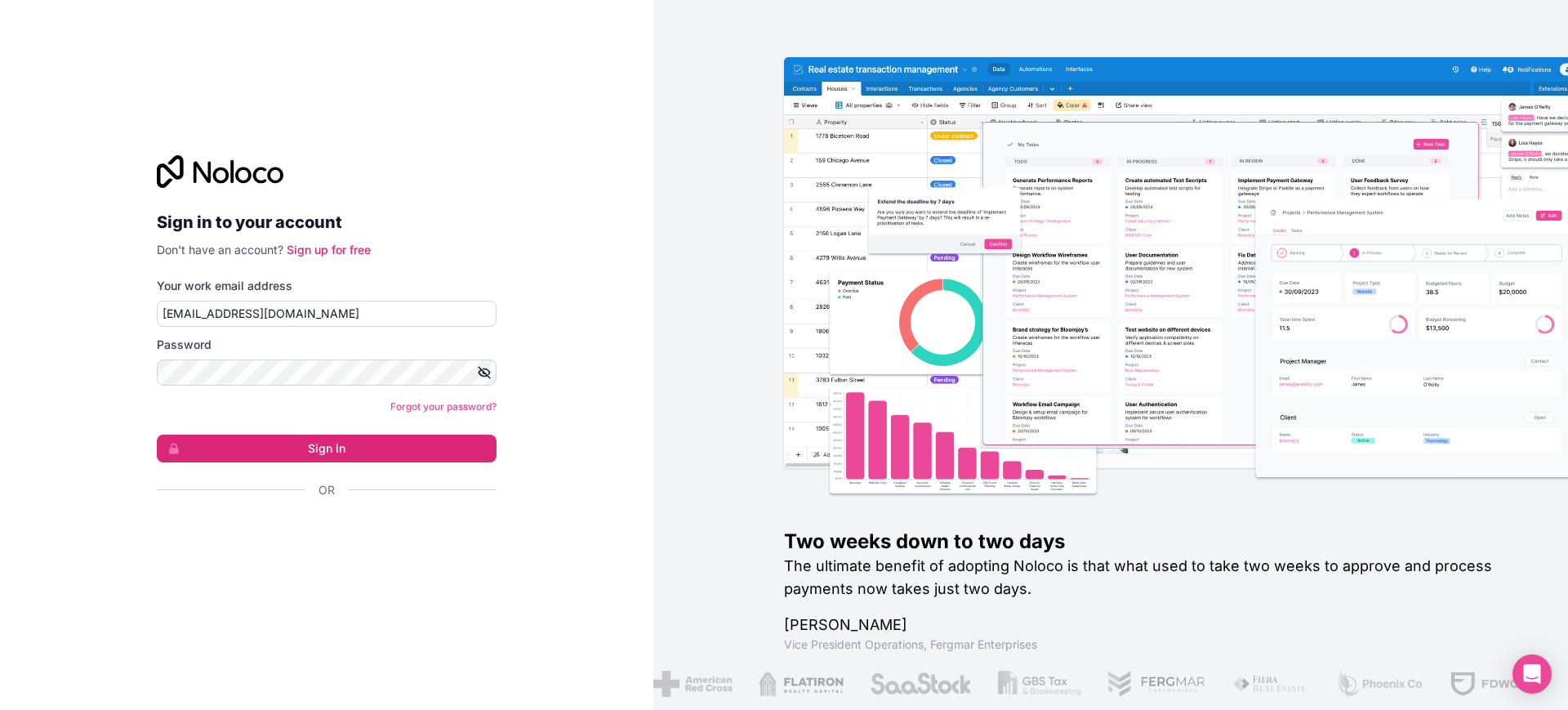 click 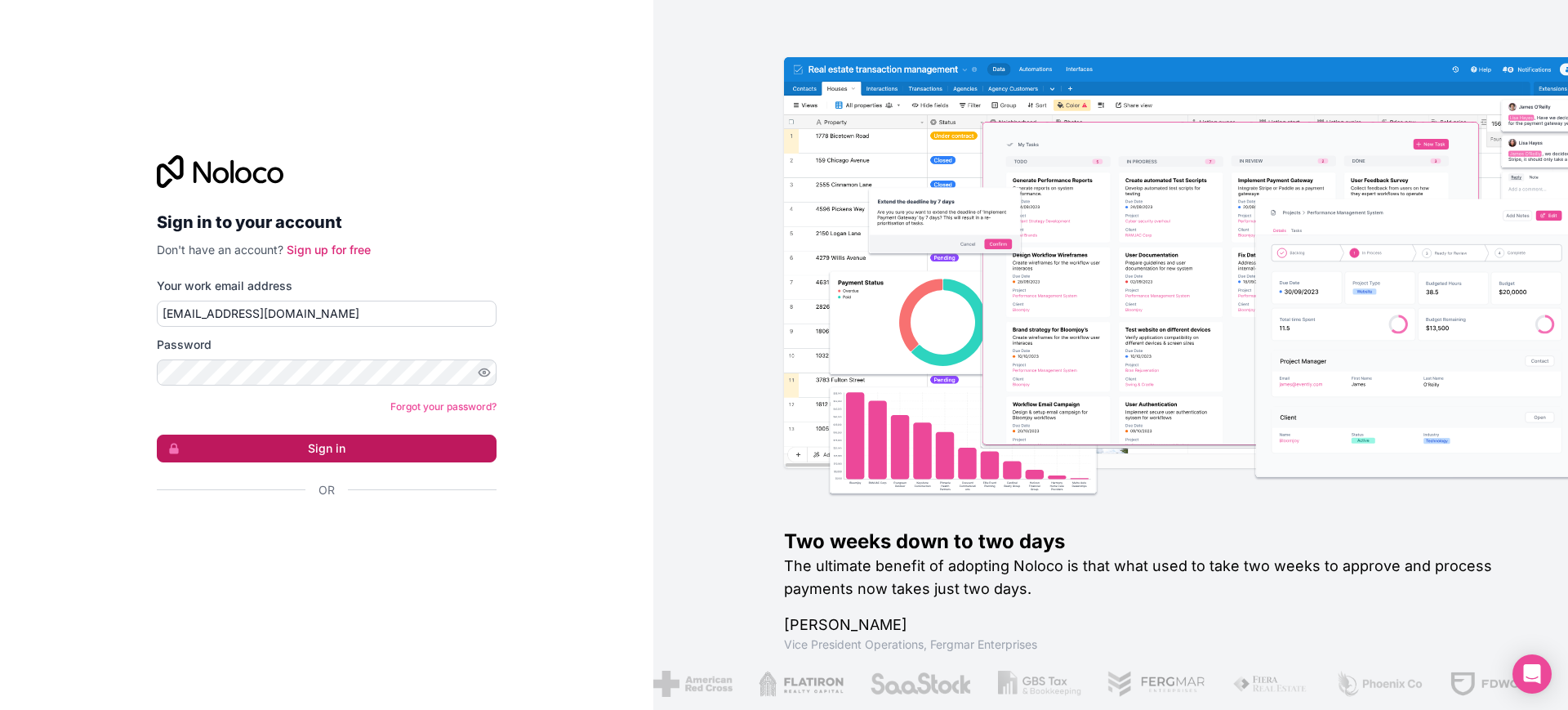 click on "Sign in" at bounding box center (327, 449) 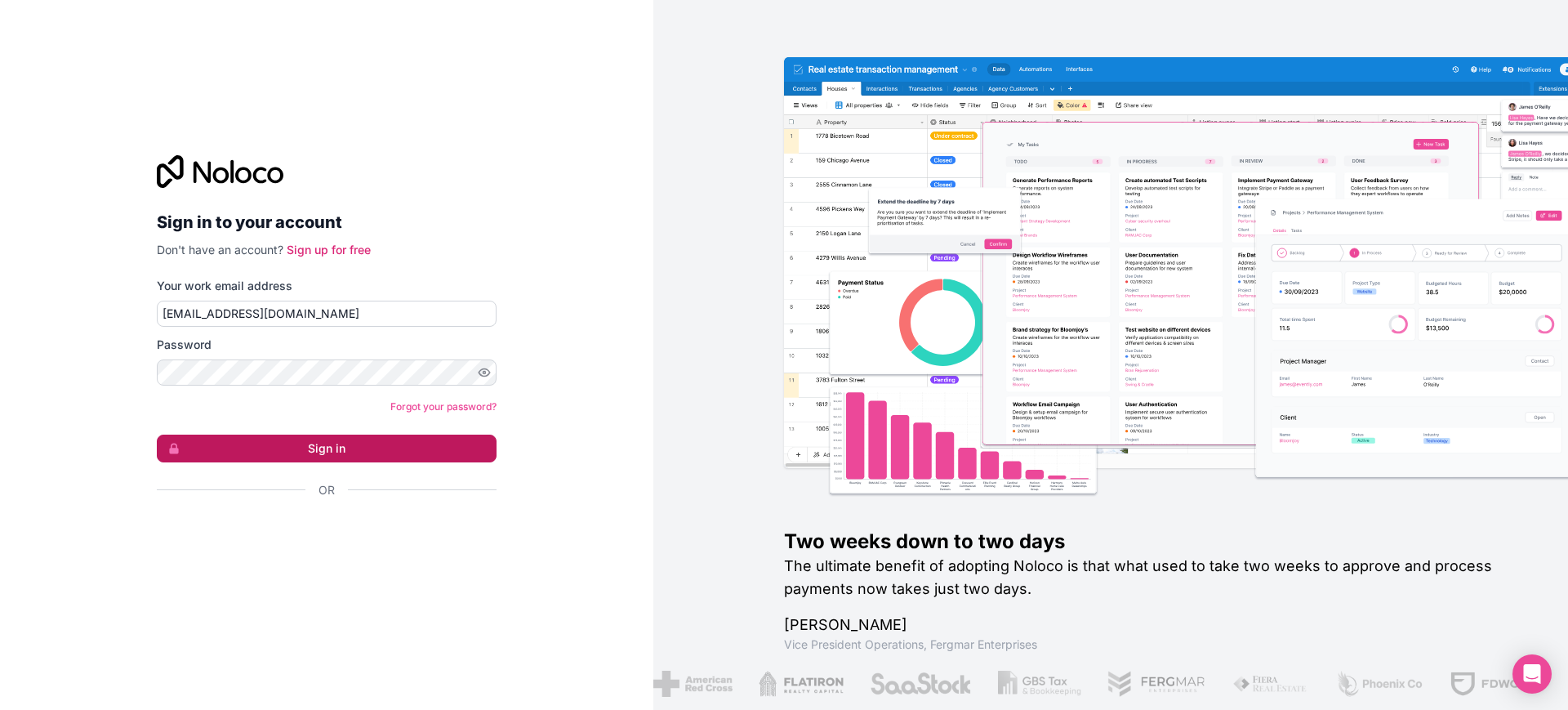 click on "Sign in" at bounding box center (327, 449) 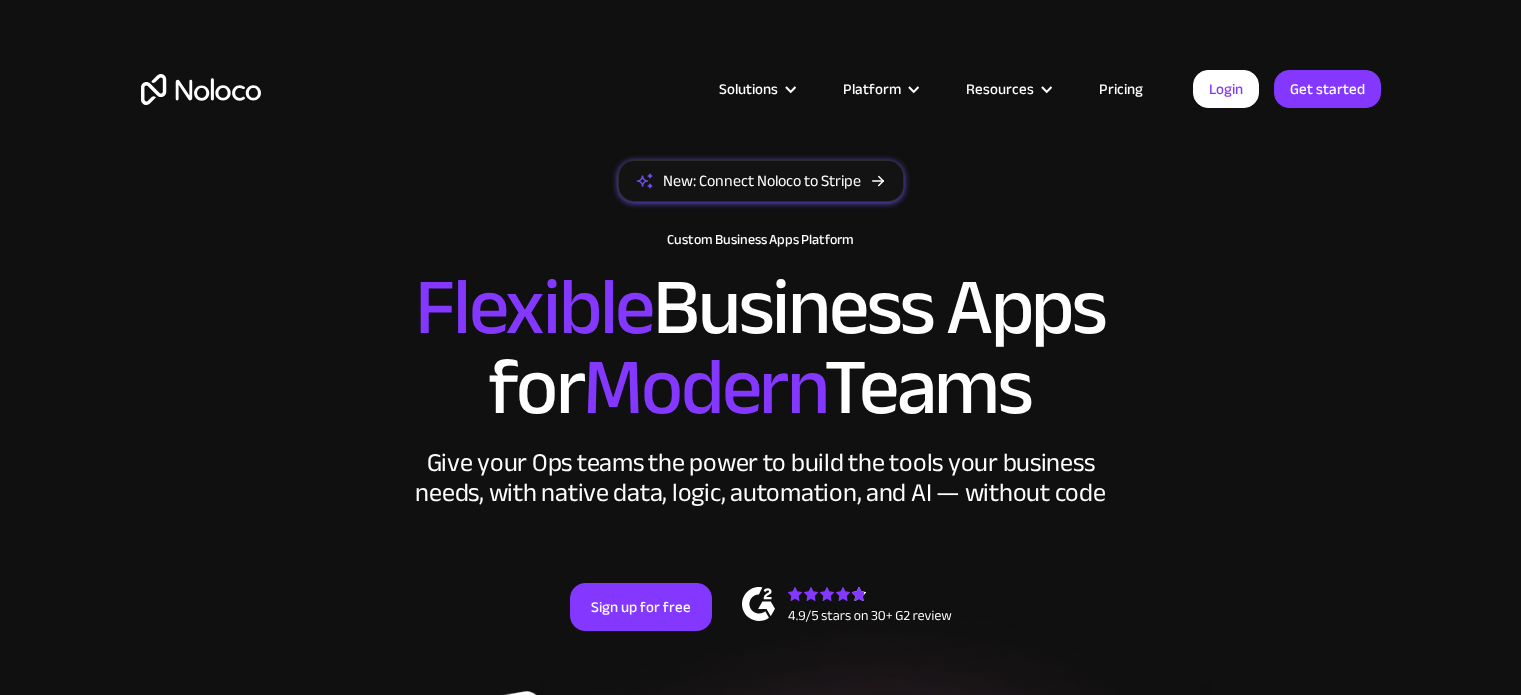 scroll, scrollTop: 0, scrollLeft: 0, axis: both 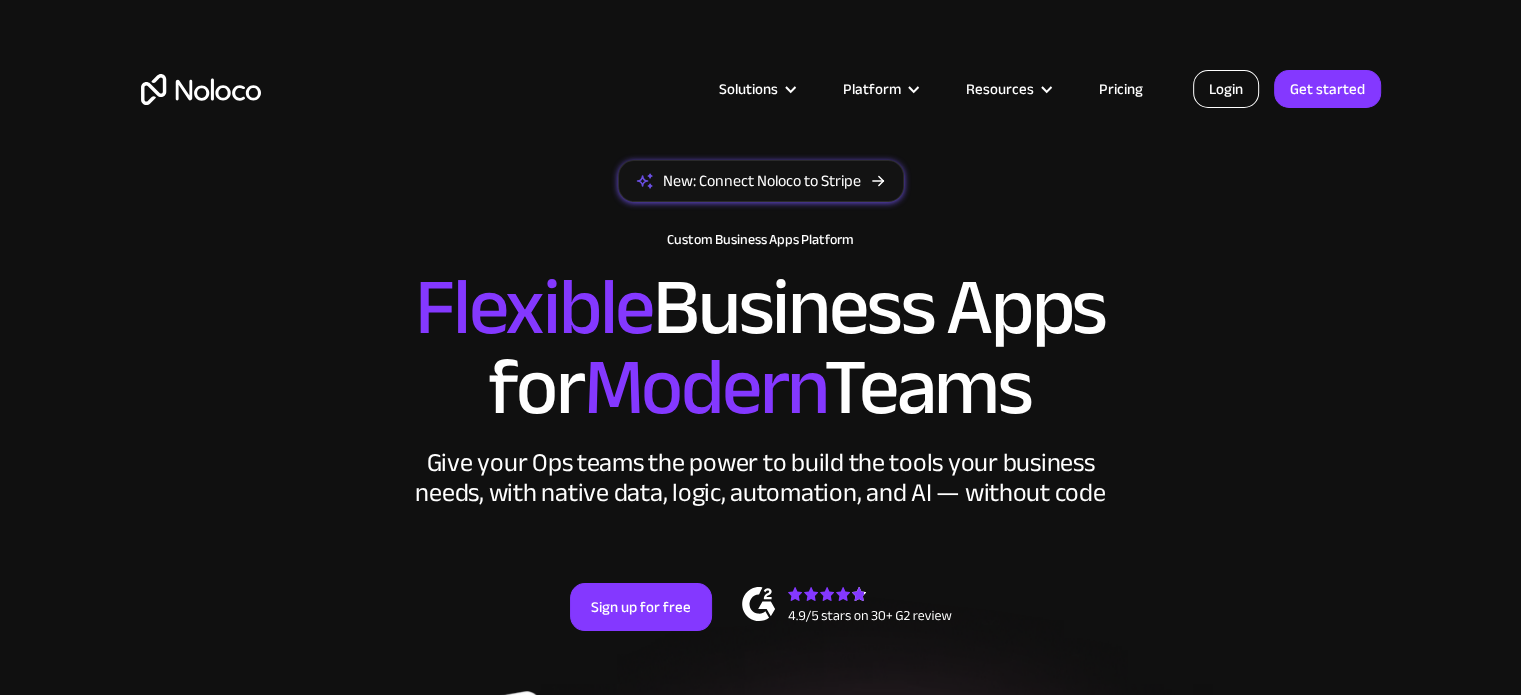 drag, startPoint x: 0, startPoint y: 0, endPoint x: 1220, endPoint y: 90, distance: 1223.3152 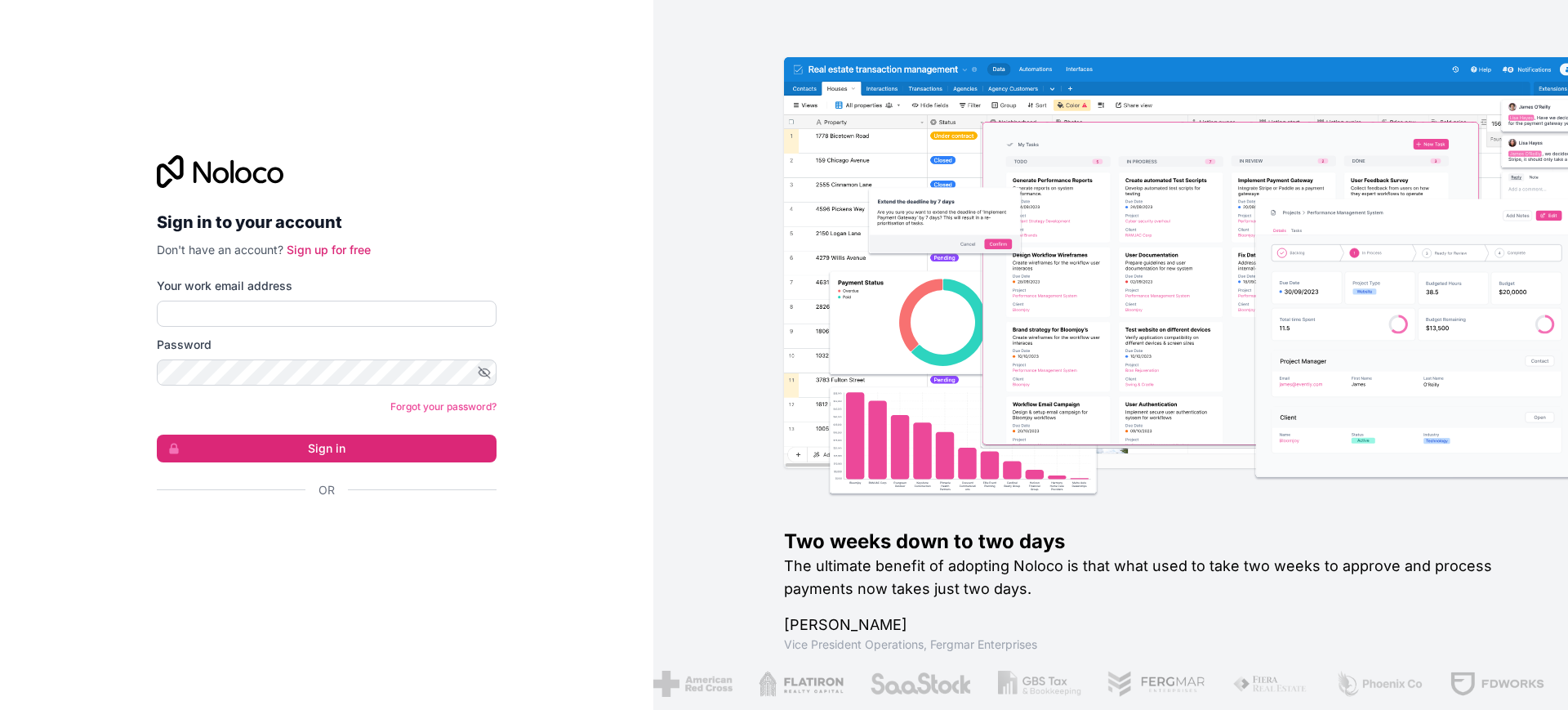 scroll, scrollTop: 0, scrollLeft: 0, axis: both 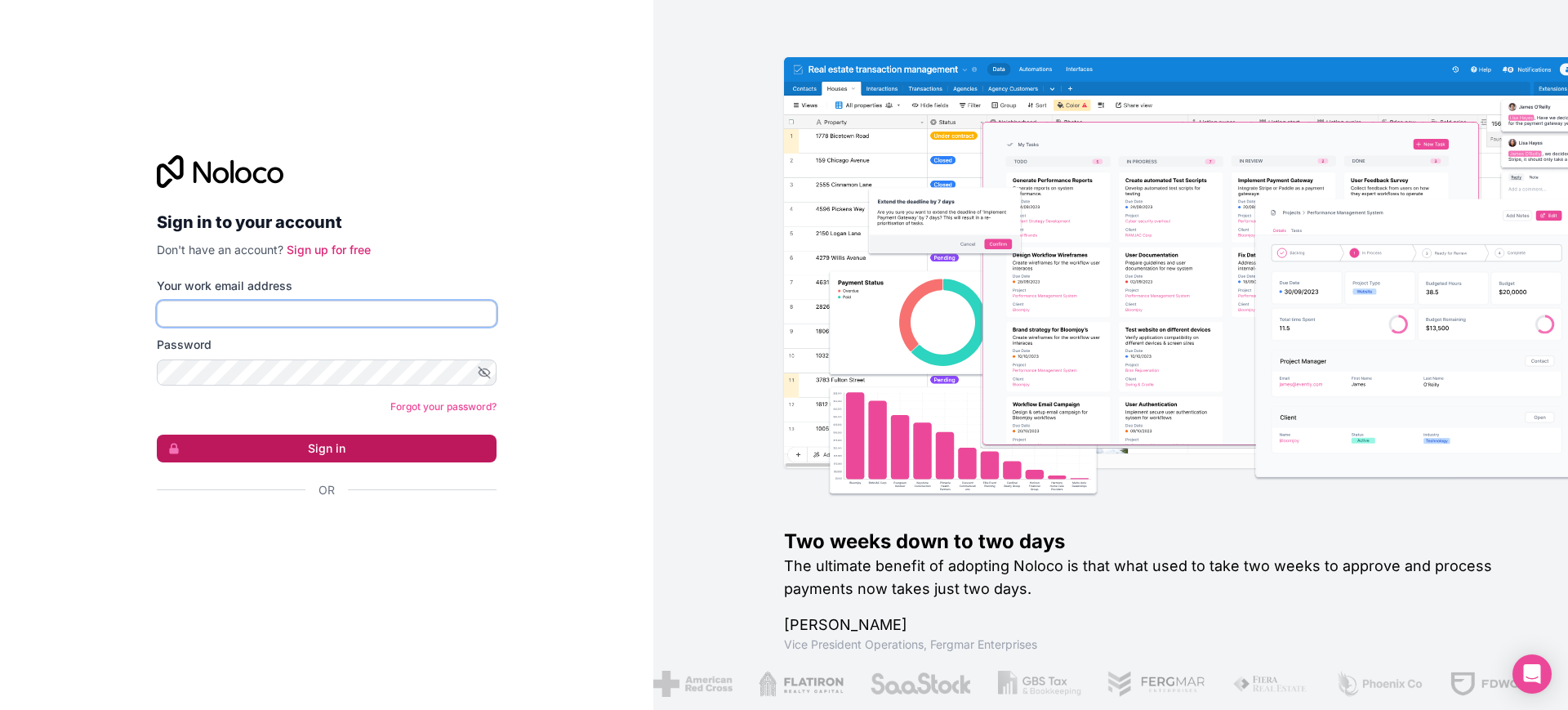 type on "[EMAIL_ADDRESS][DOMAIN_NAME]" 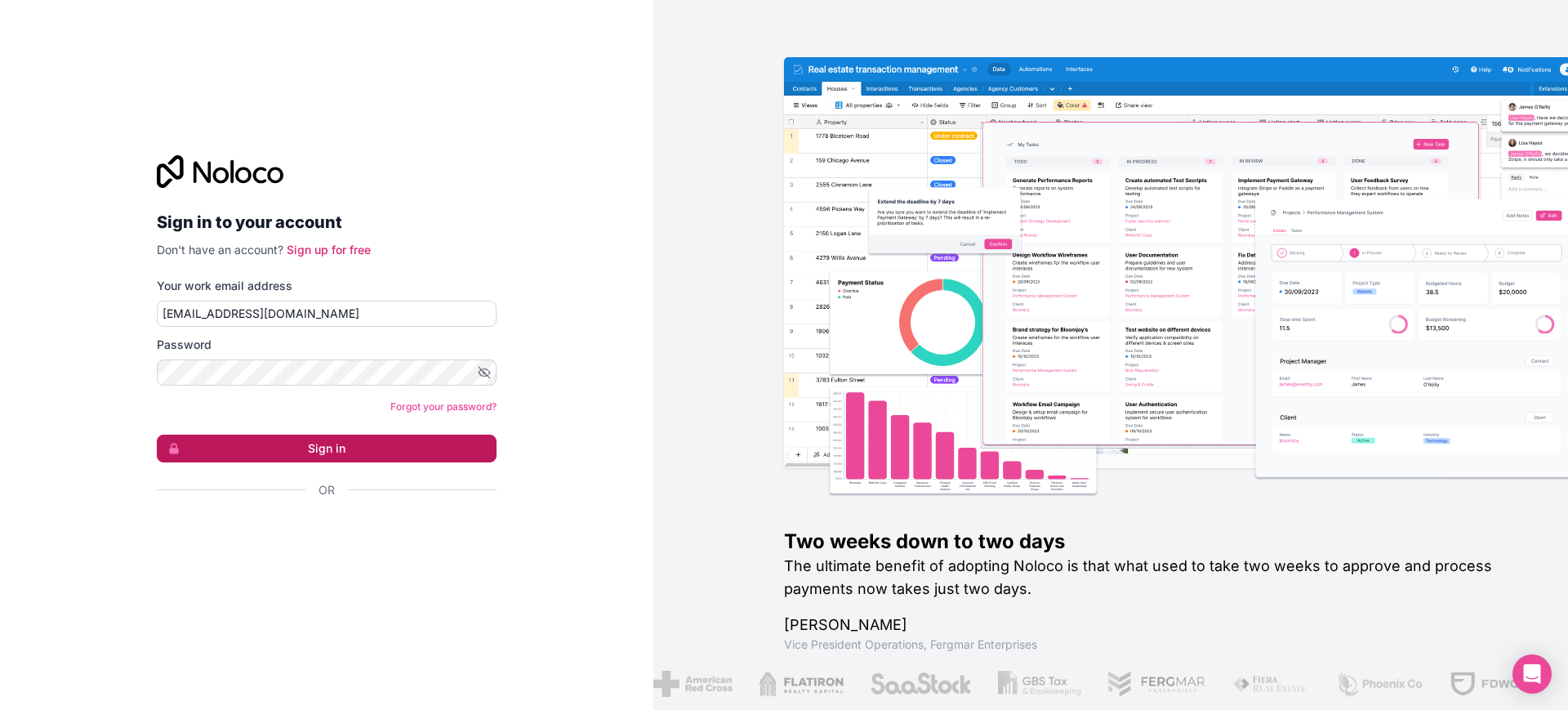 click on "Sign in" at bounding box center [327, 449] 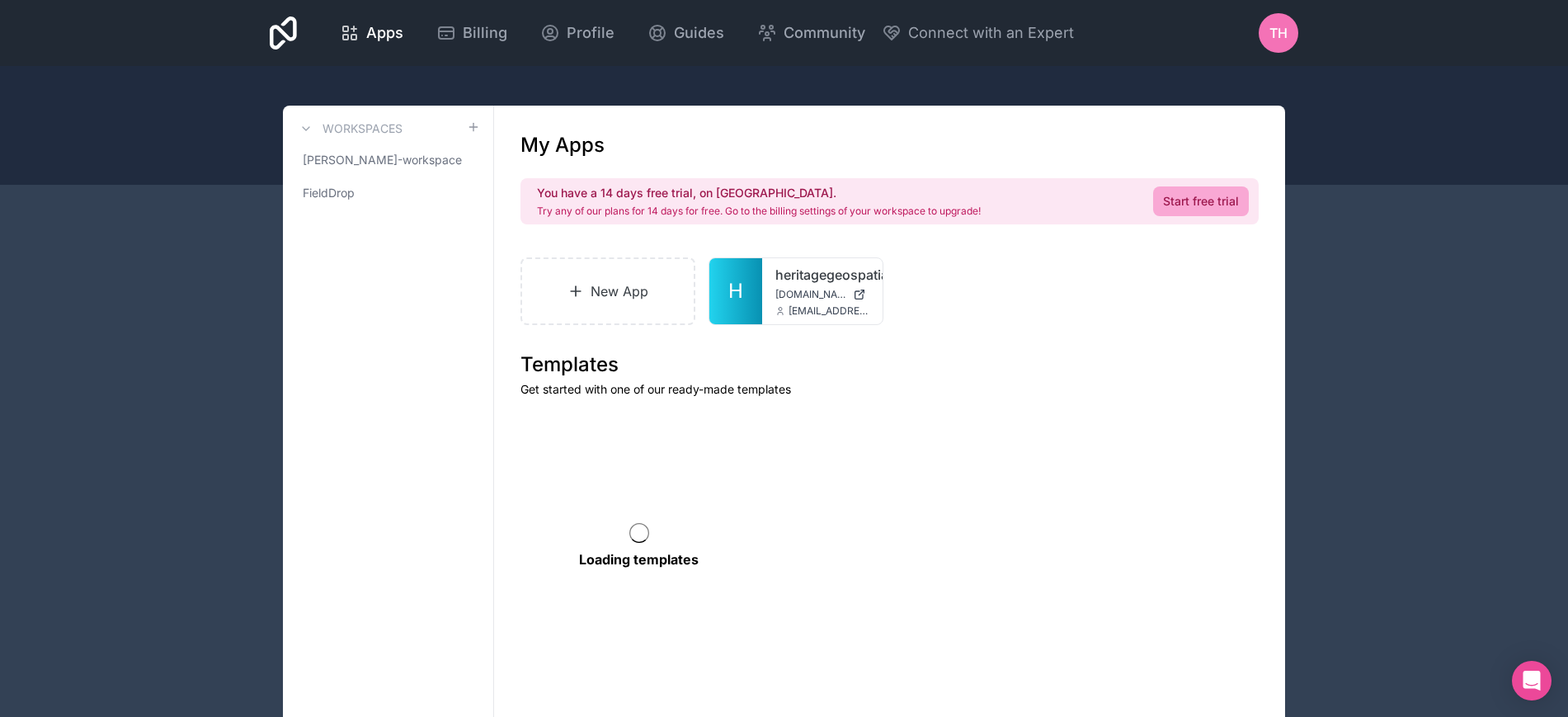 click on "Apps Billing Profile Guides Community Connect with an Expert TH Billing Profile Guides Community Connect with an Expert Refer a friend Sign out Workspaces tristan-haroldsen-workspace FieldDrop My Apps You have a 14 days free trial, on us. Try any of our plans for 14 days for free. Go to the billing settings of your workspace to upgrade! Start free trial New App H heritagegeospatial heritagegeospatial.noloco.co info@heritagegeospatial.com Templates Get started with one of our ready-made templates Loading templates" at bounding box center (784, 390) 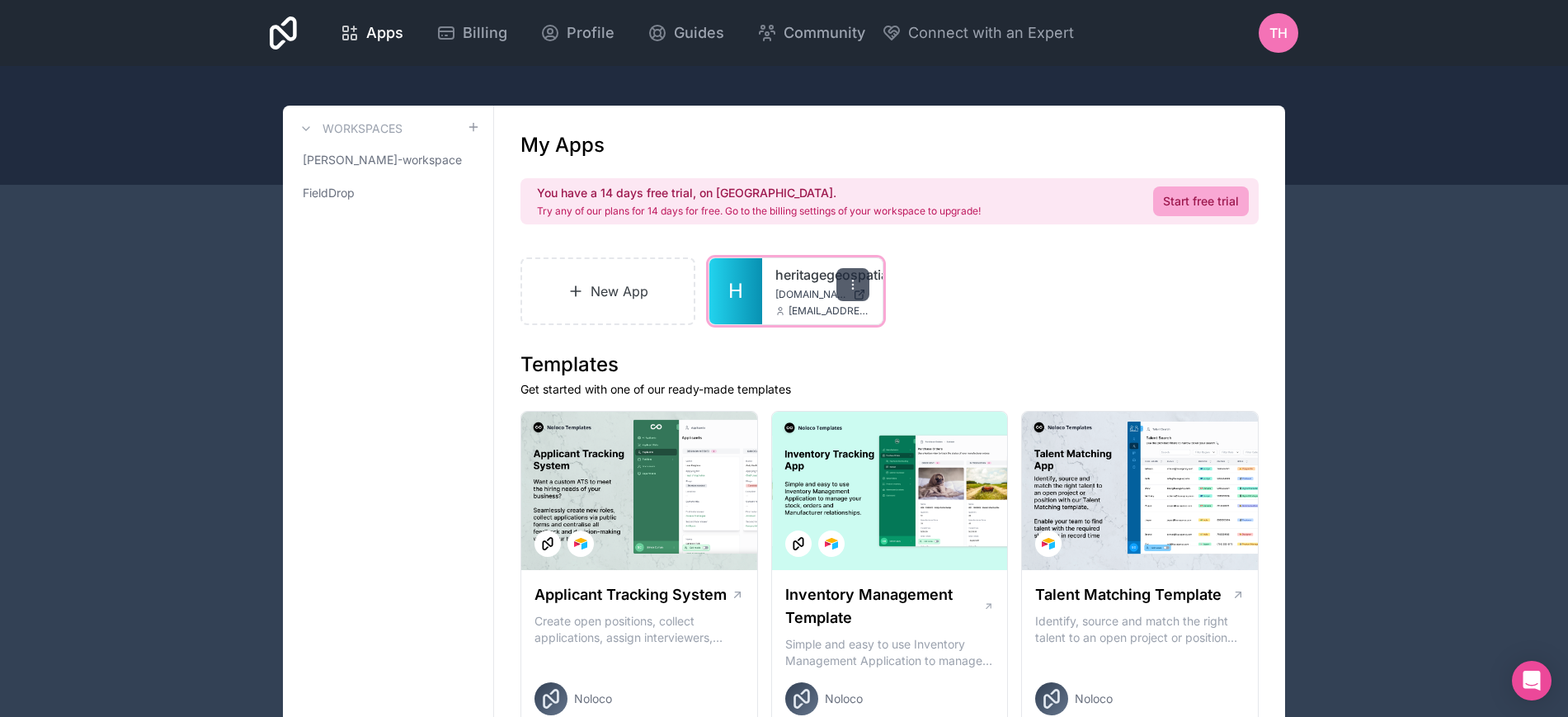 click 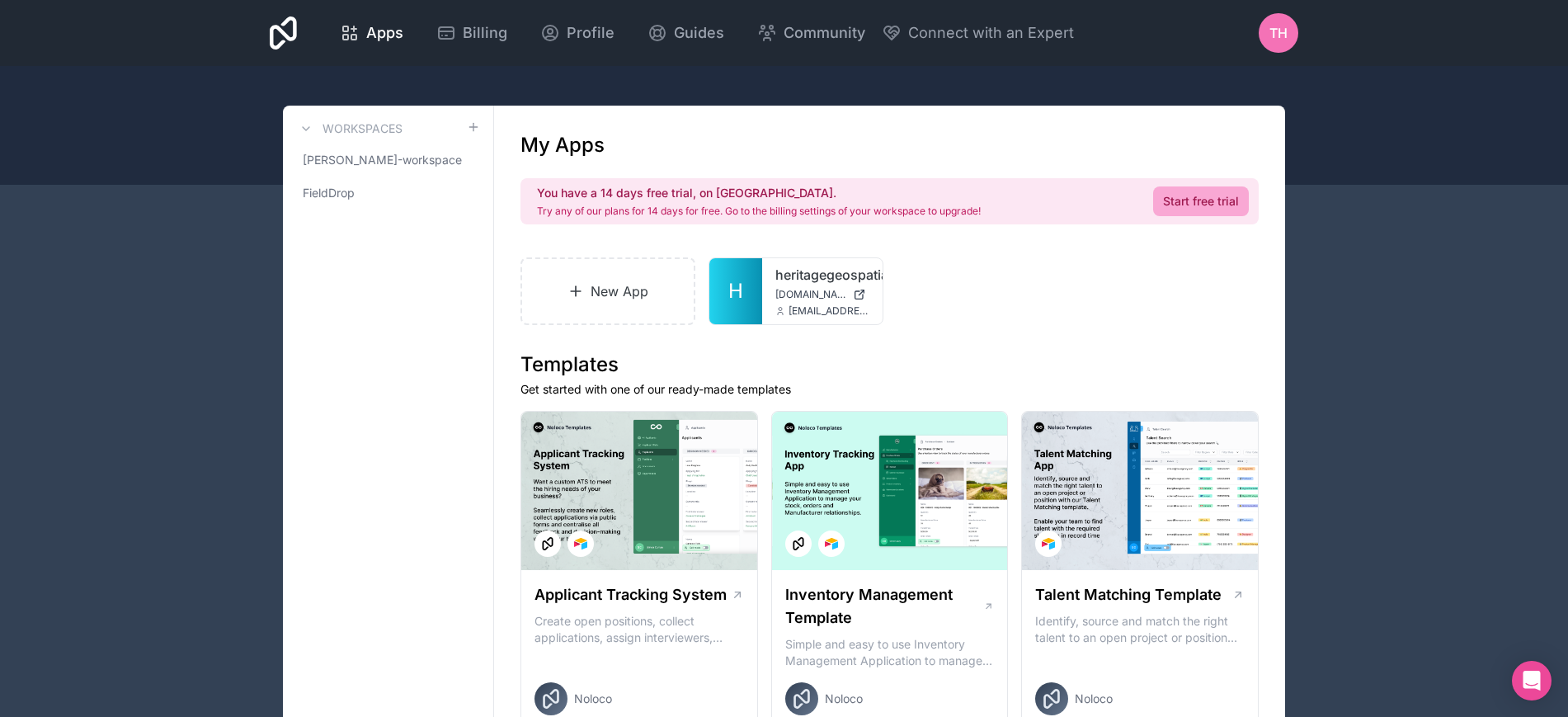 drag, startPoint x: 1015, startPoint y: 310, endPoint x: 981, endPoint y: 303, distance: 34.71311 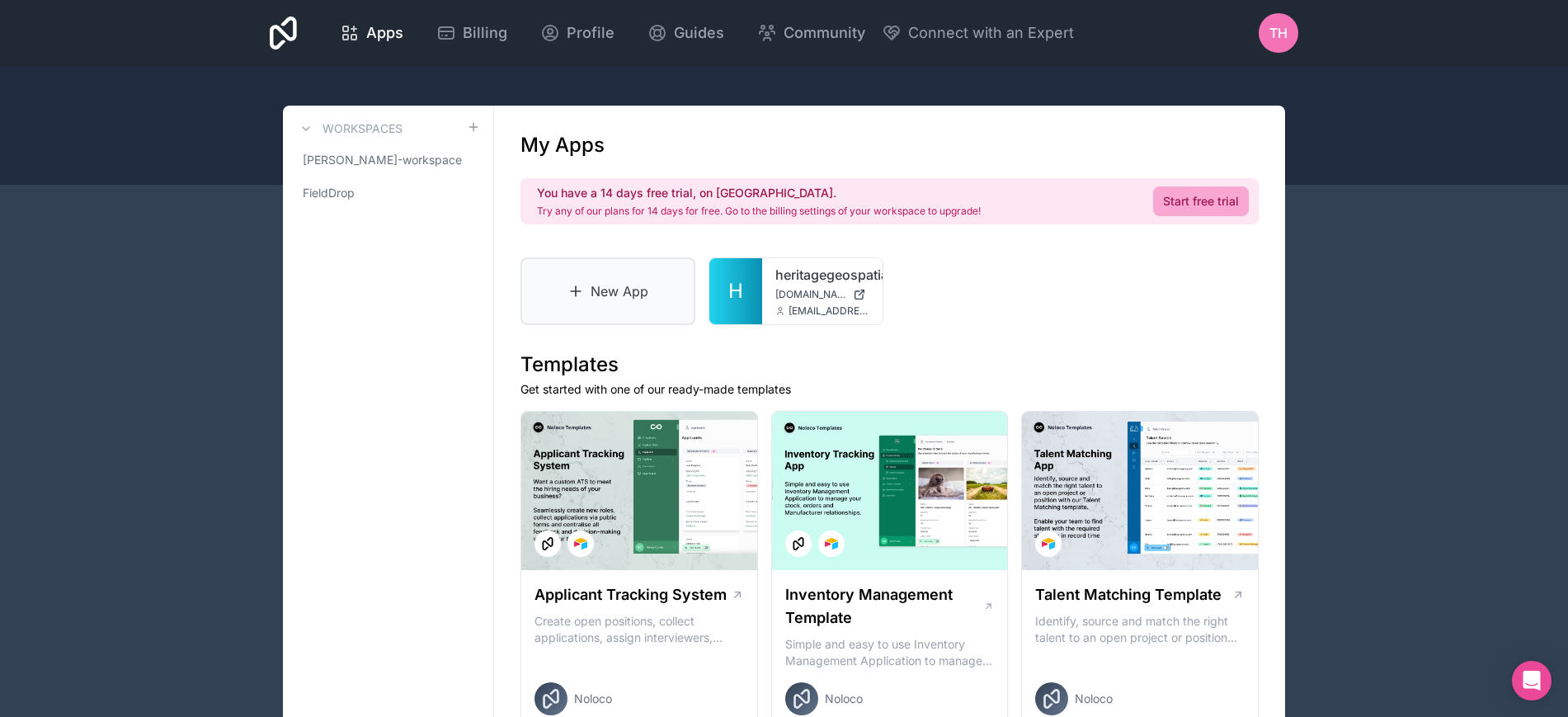 click on "New App" at bounding box center (608, 291) 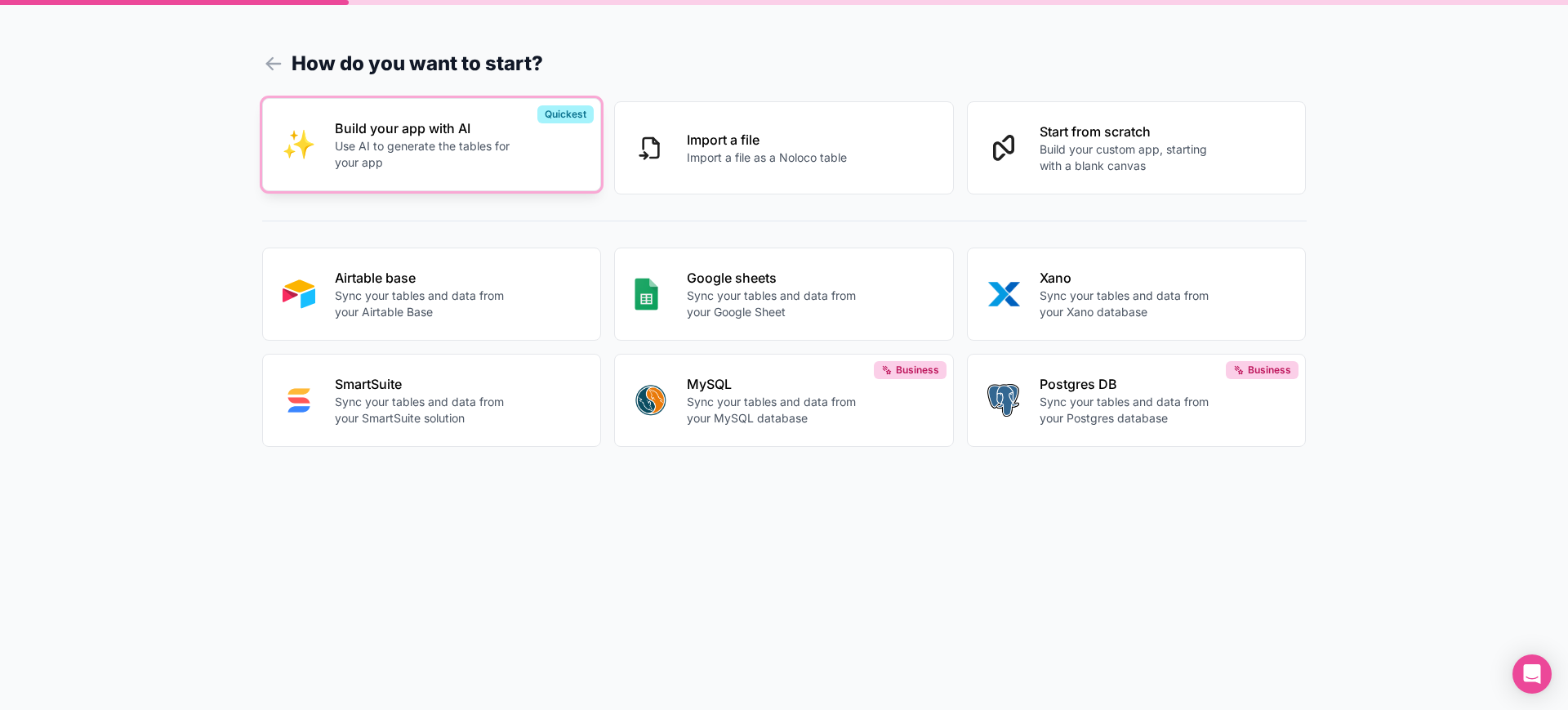 click on "Build your app with AI" at bounding box center [425, 128] 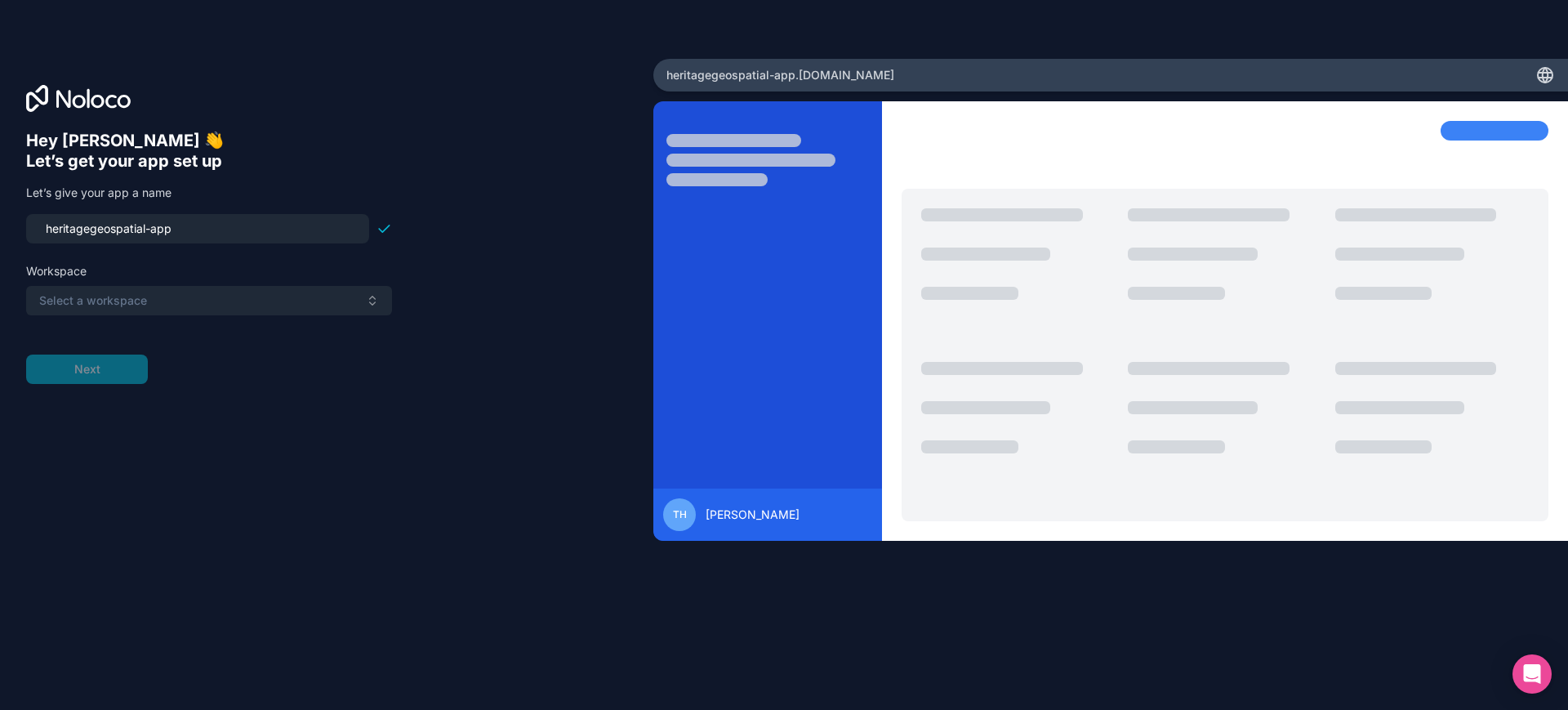 click on "heritagegeospatial-app" at bounding box center (198, 229) 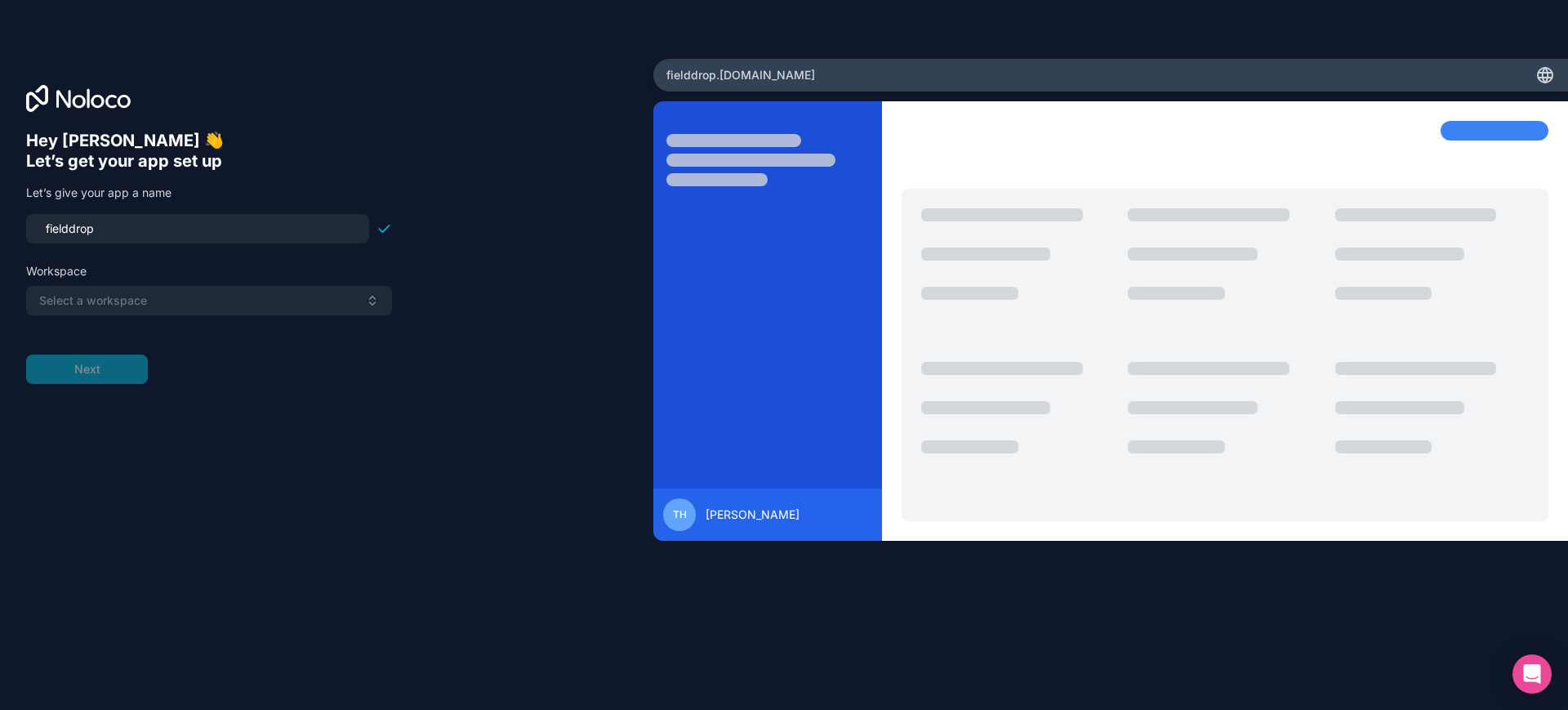 type on "fielddrop" 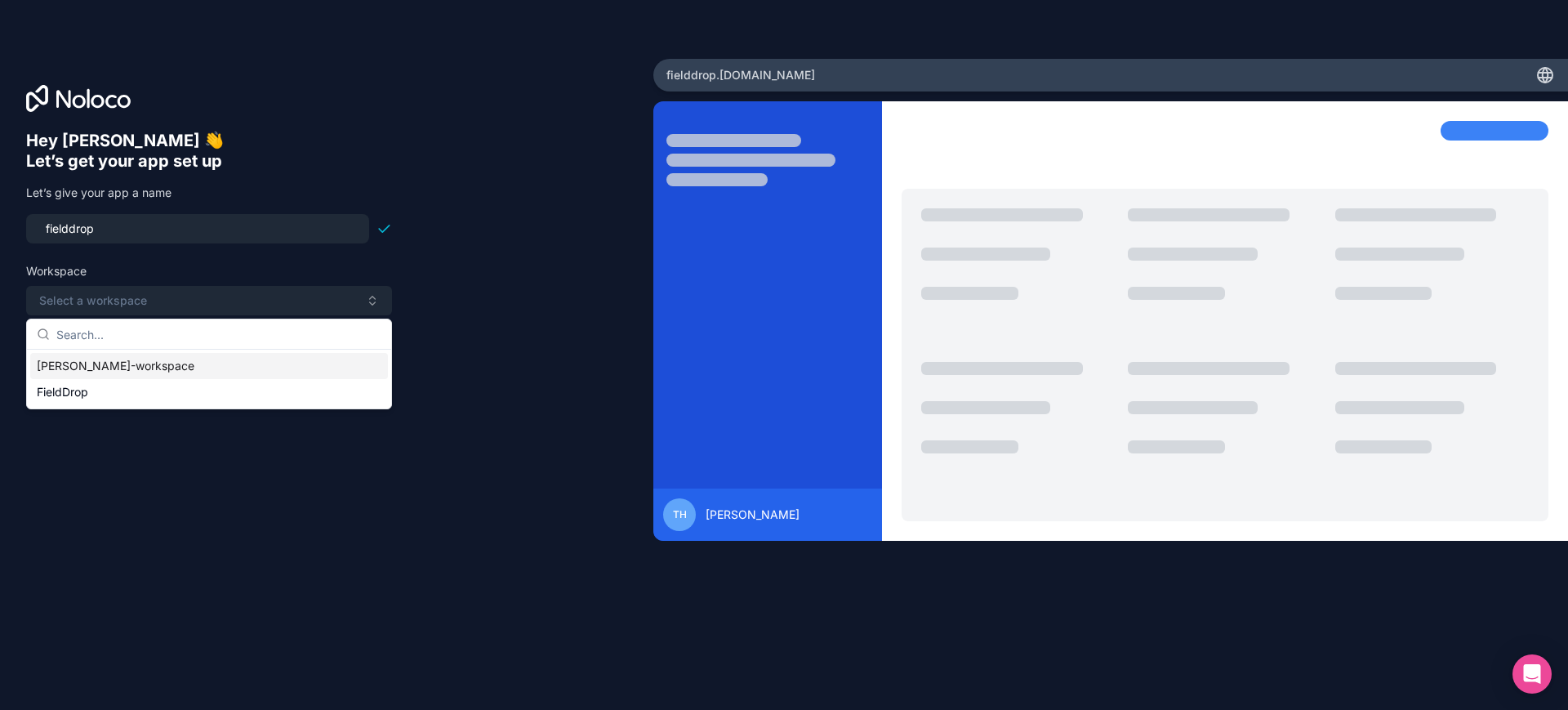 click on "tristan-haroldsen-workspace" at bounding box center [209, 366] 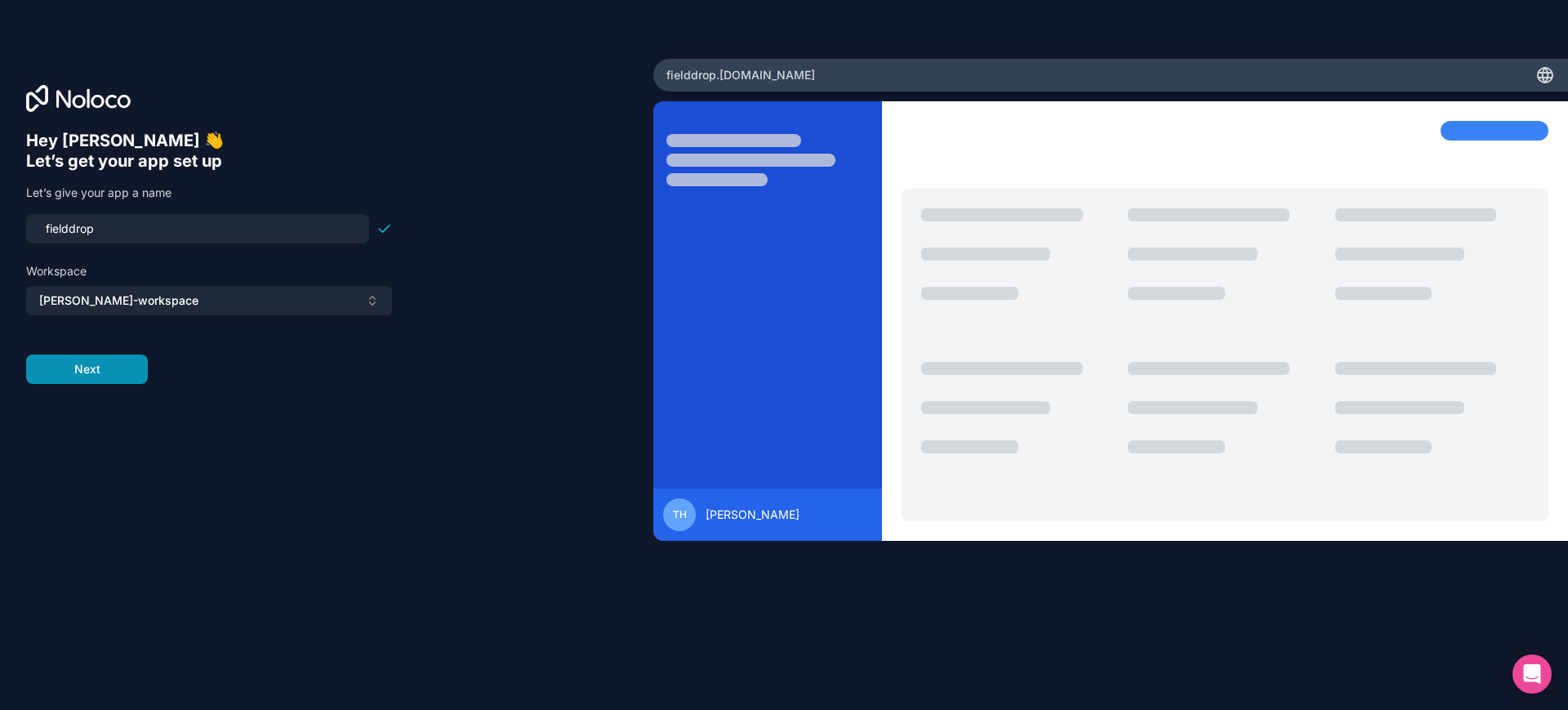 click on "Next" at bounding box center [87, 369] 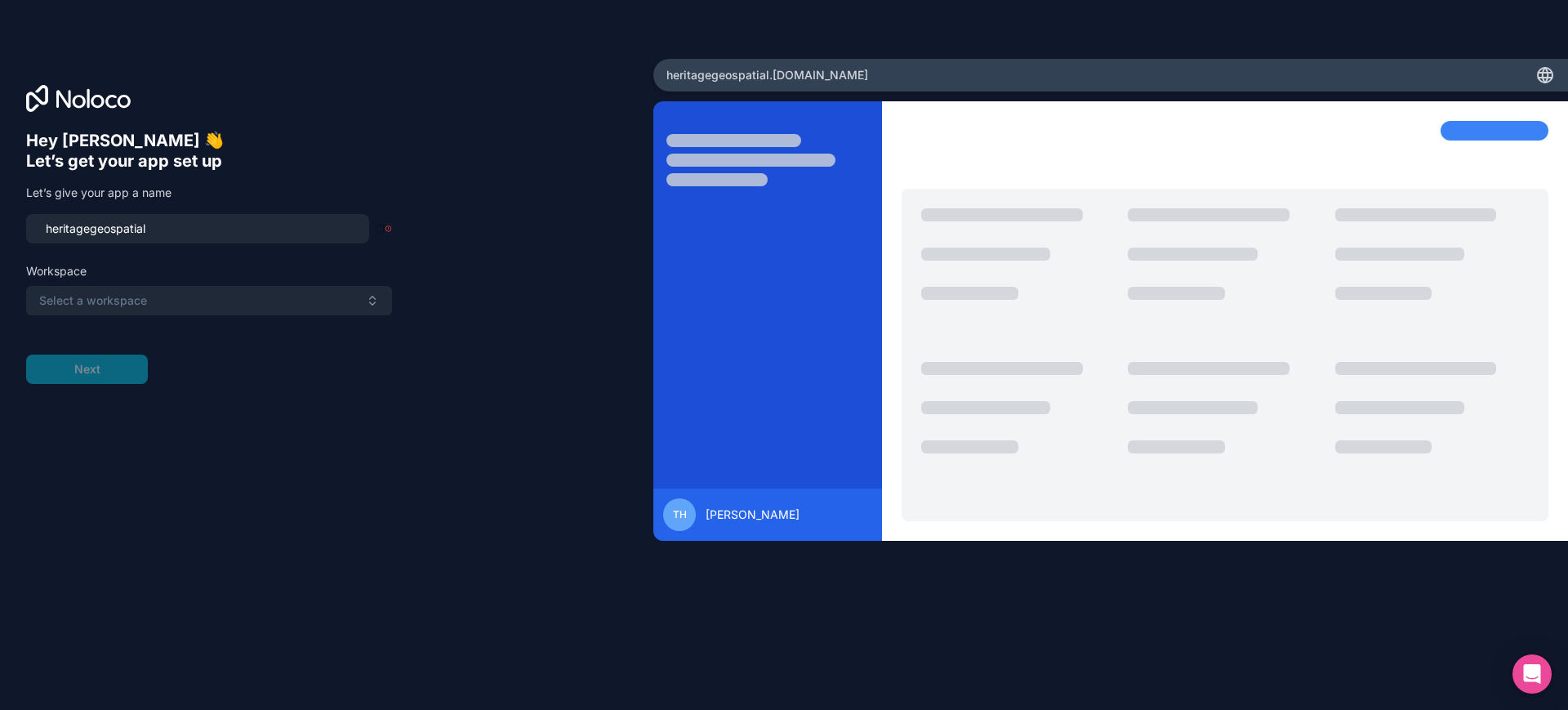 type on "heritagegeospatial-app" 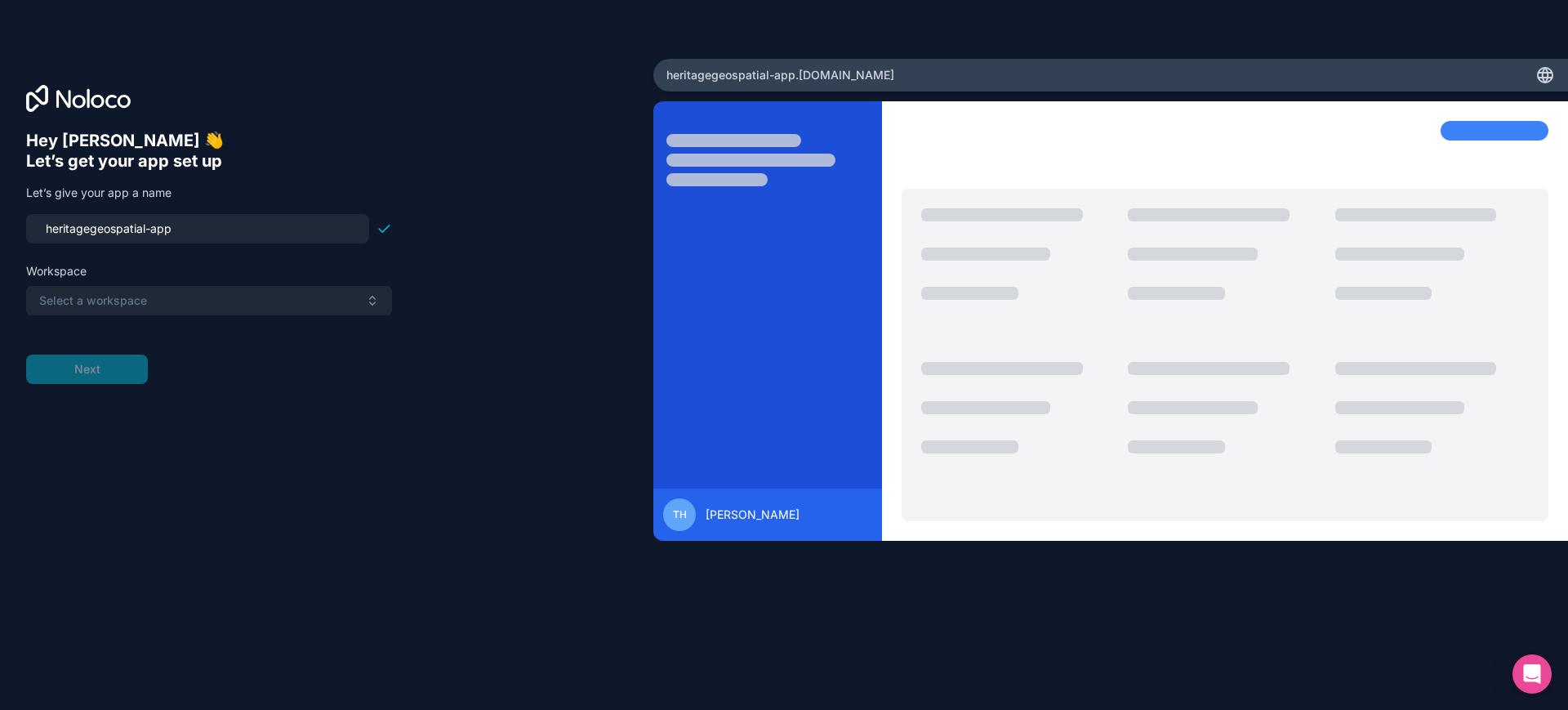 click 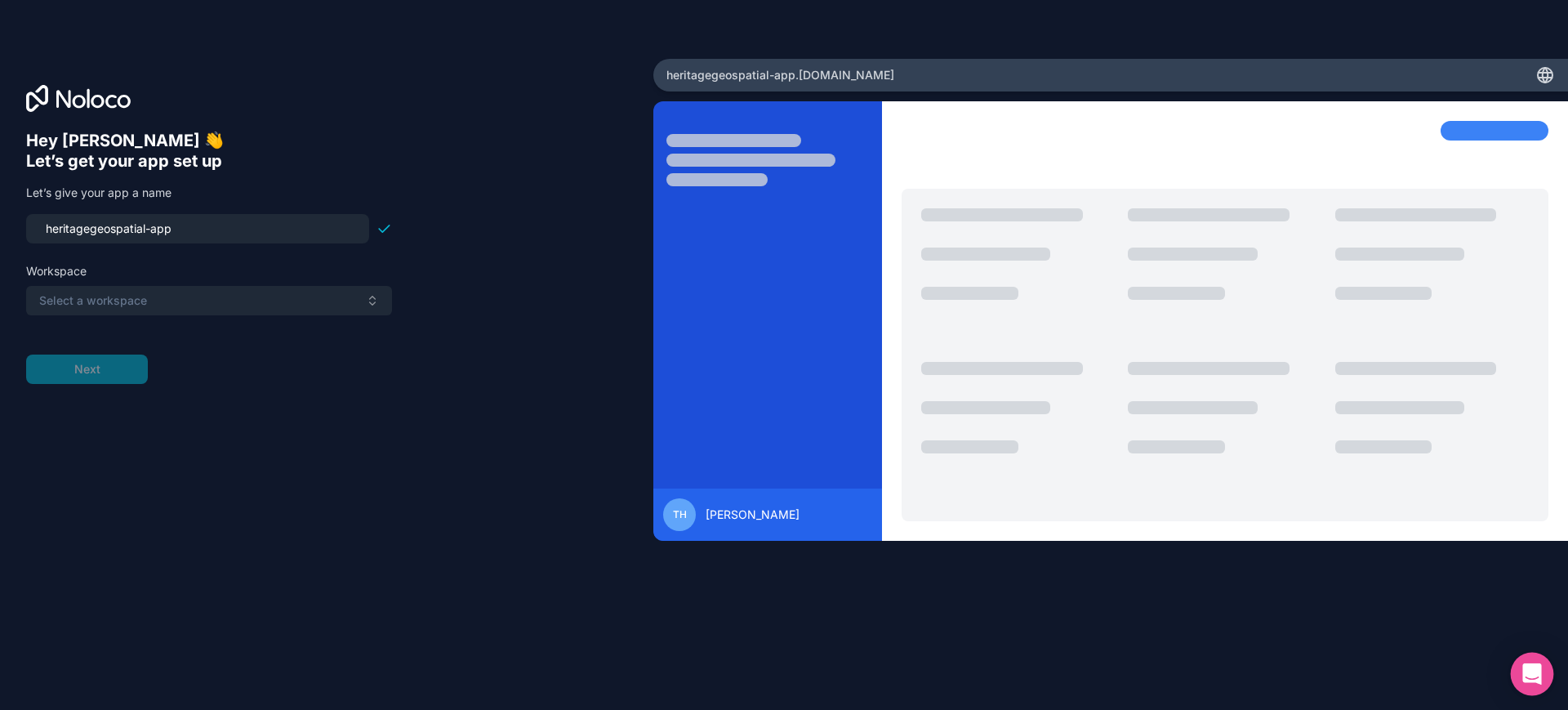 click at bounding box center [1532, 674] 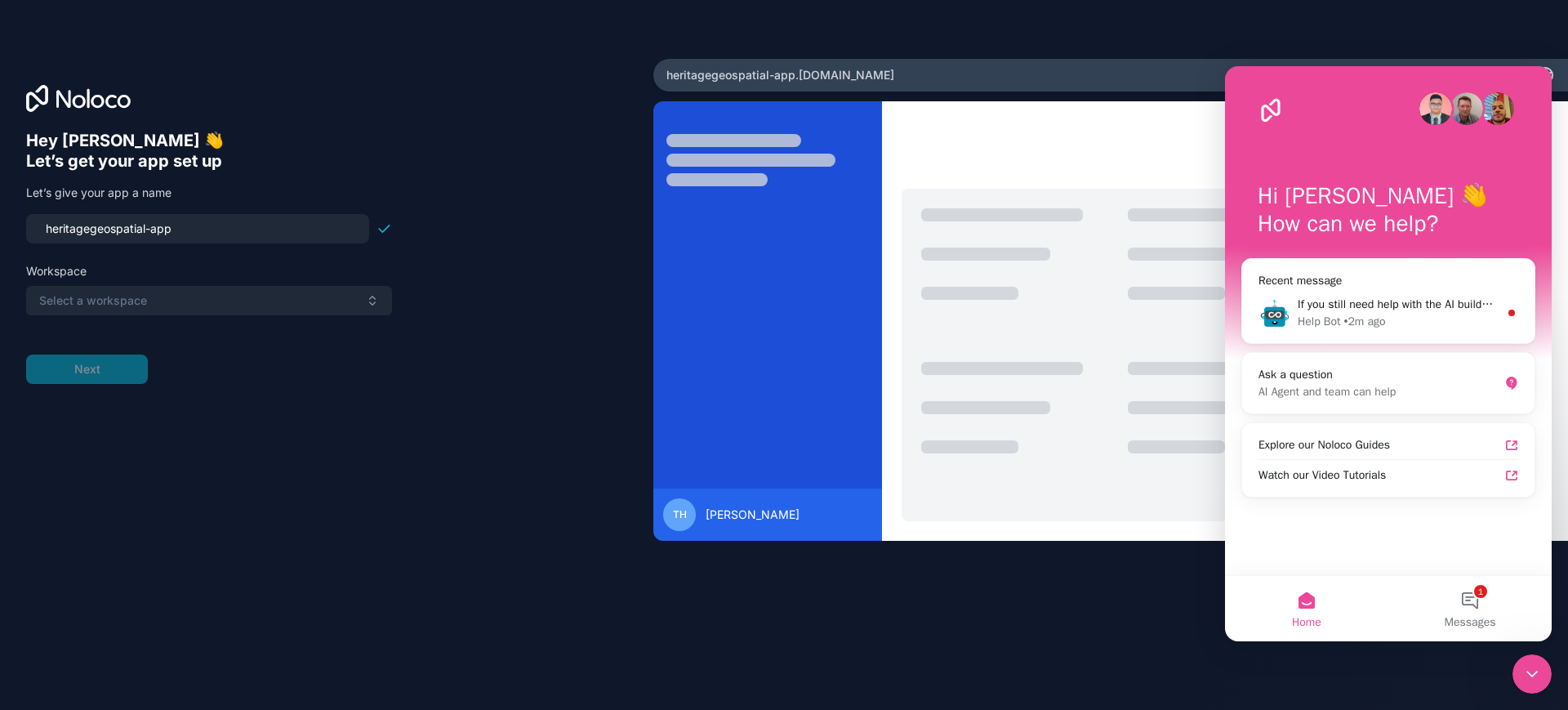 scroll, scrollTop: 0, scrollLeft: 0, axis: both 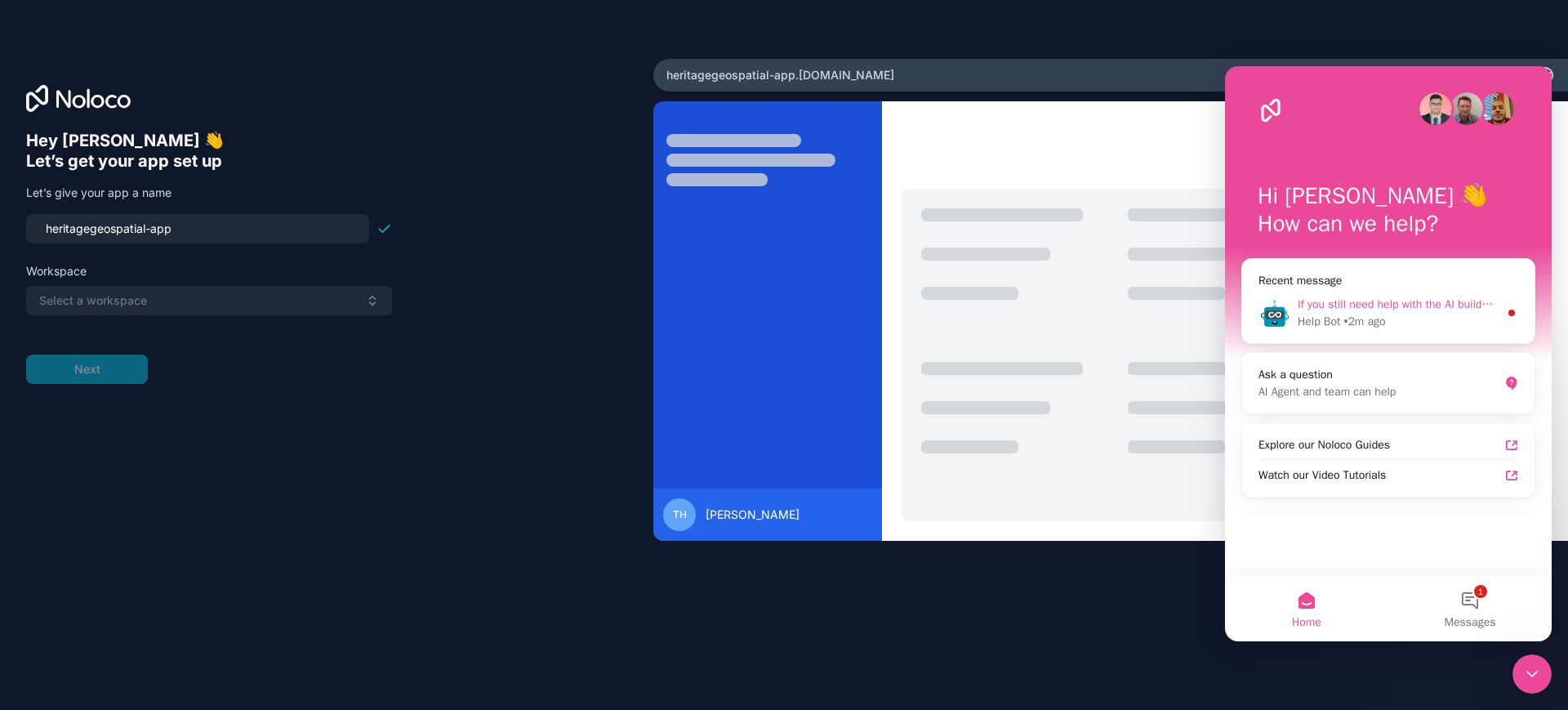 click on "Help Bot •  2m ago" at bounding box center [1398, 321] 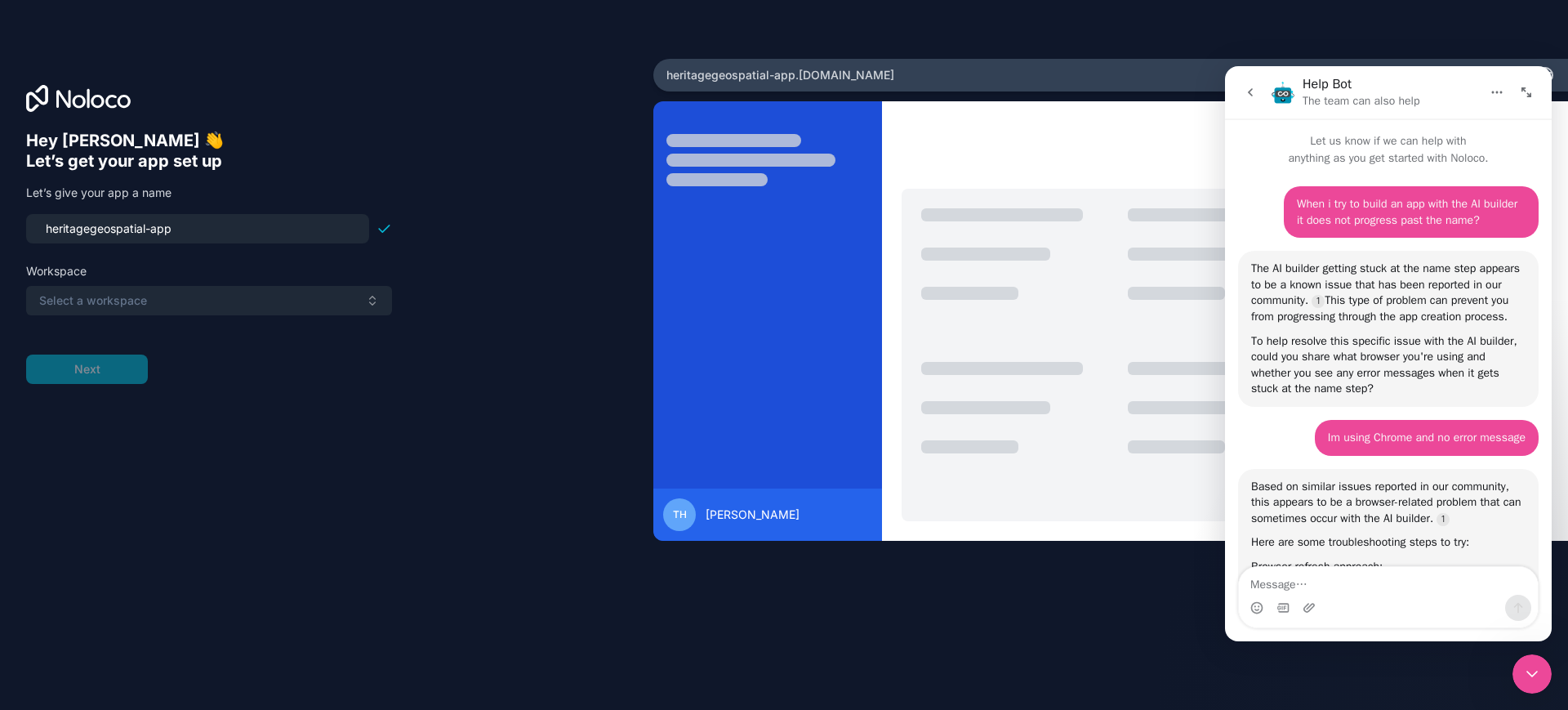 scroll, scrollTop: 2, scrollLeft: 0, axis: vertical 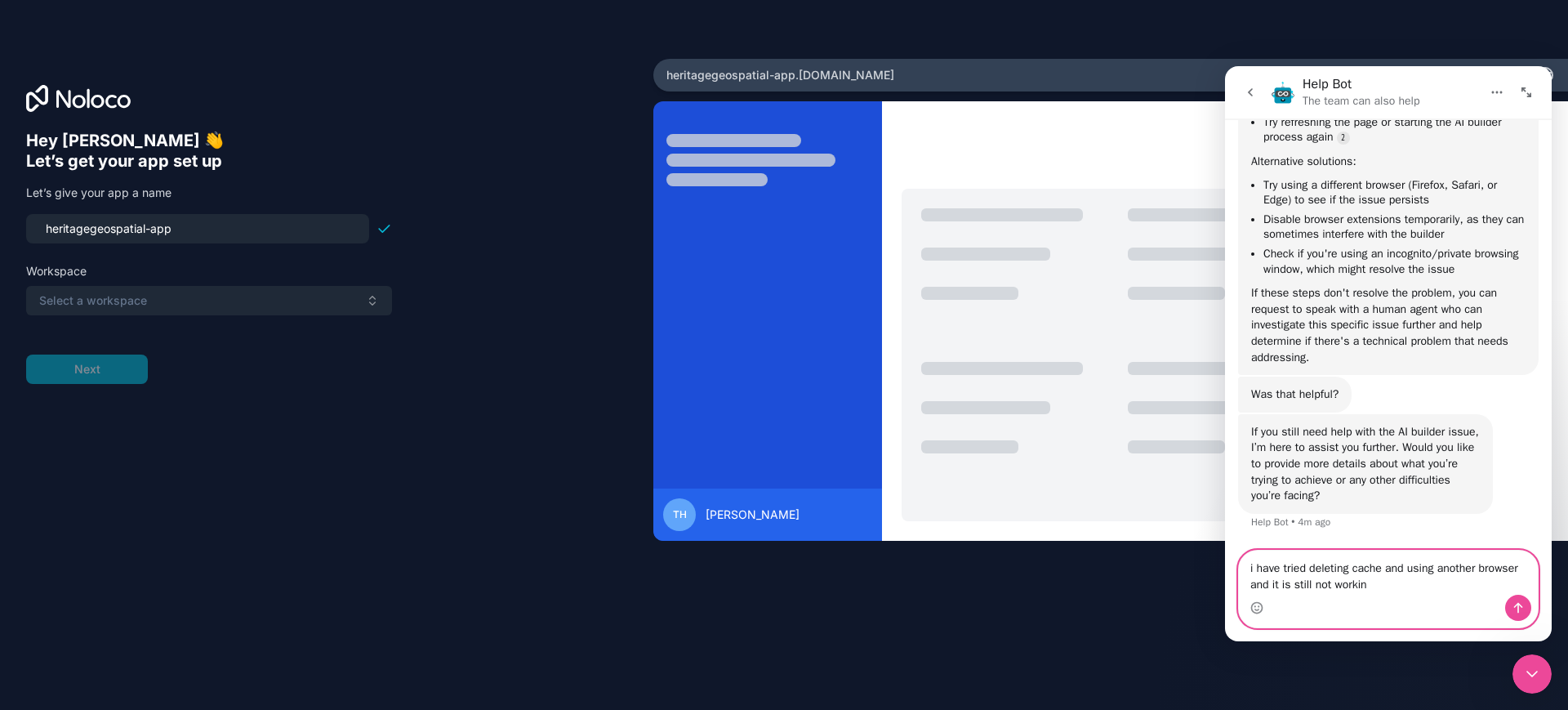 type on "i have tried deleting cache and using another browser and it is still not working" 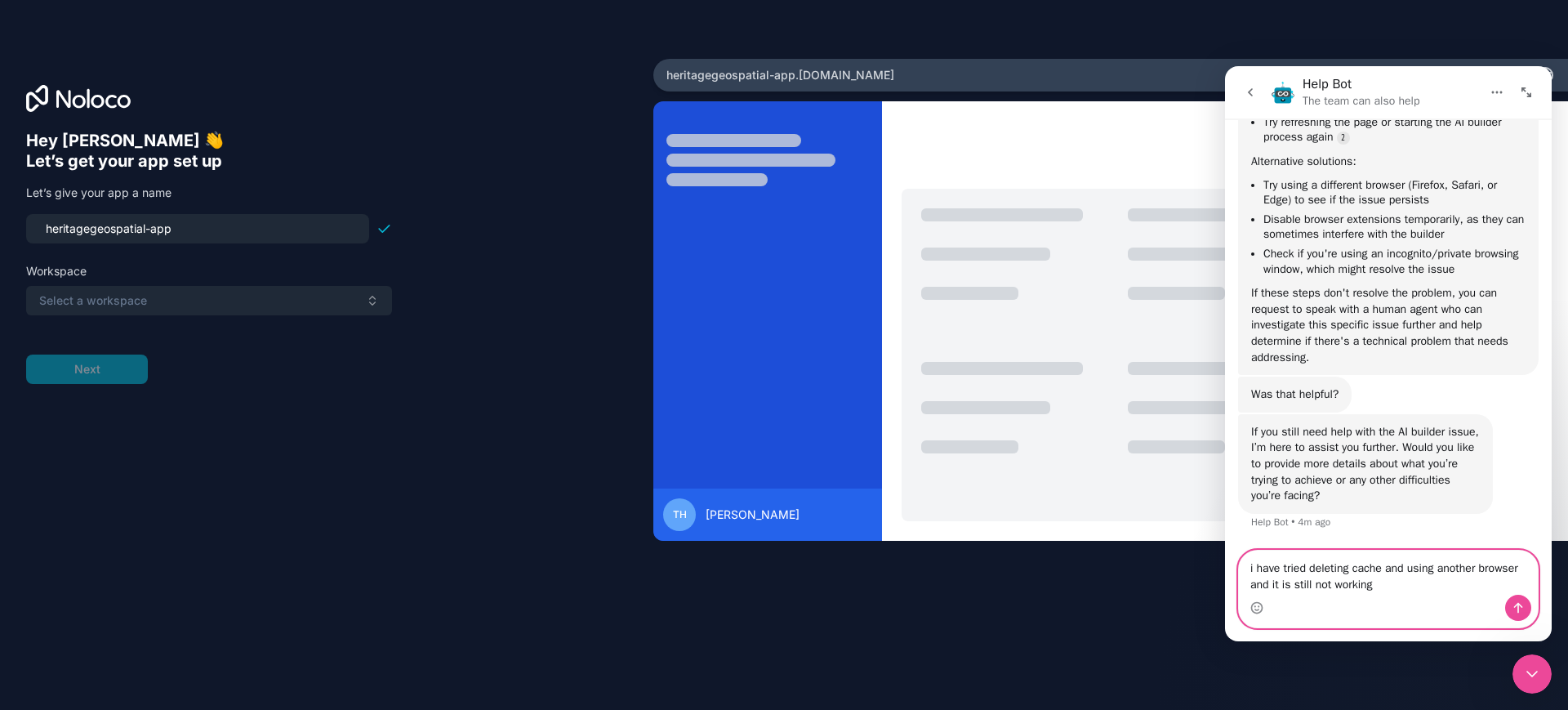 type 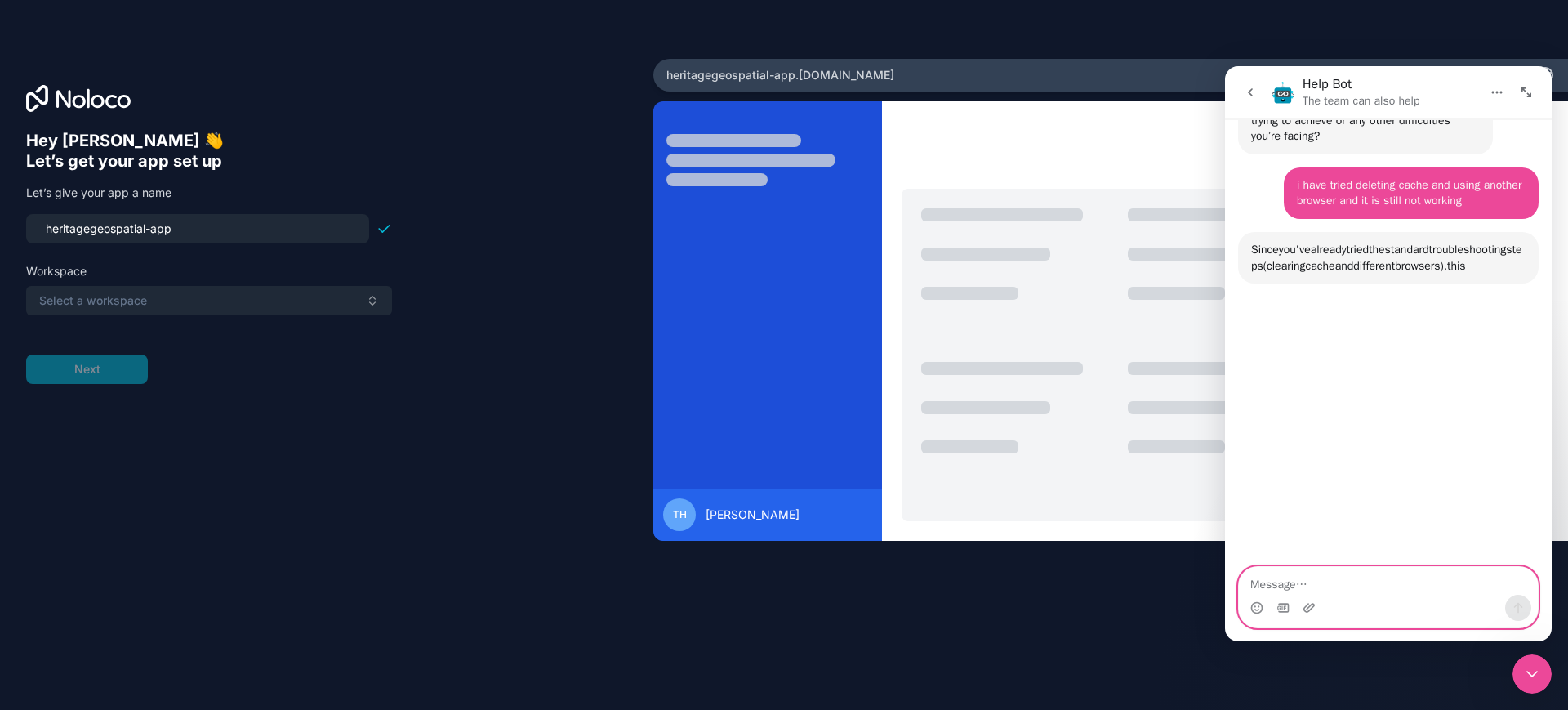 scroll, scrollTop: 934, scrollLeft: 0, axis: vertical 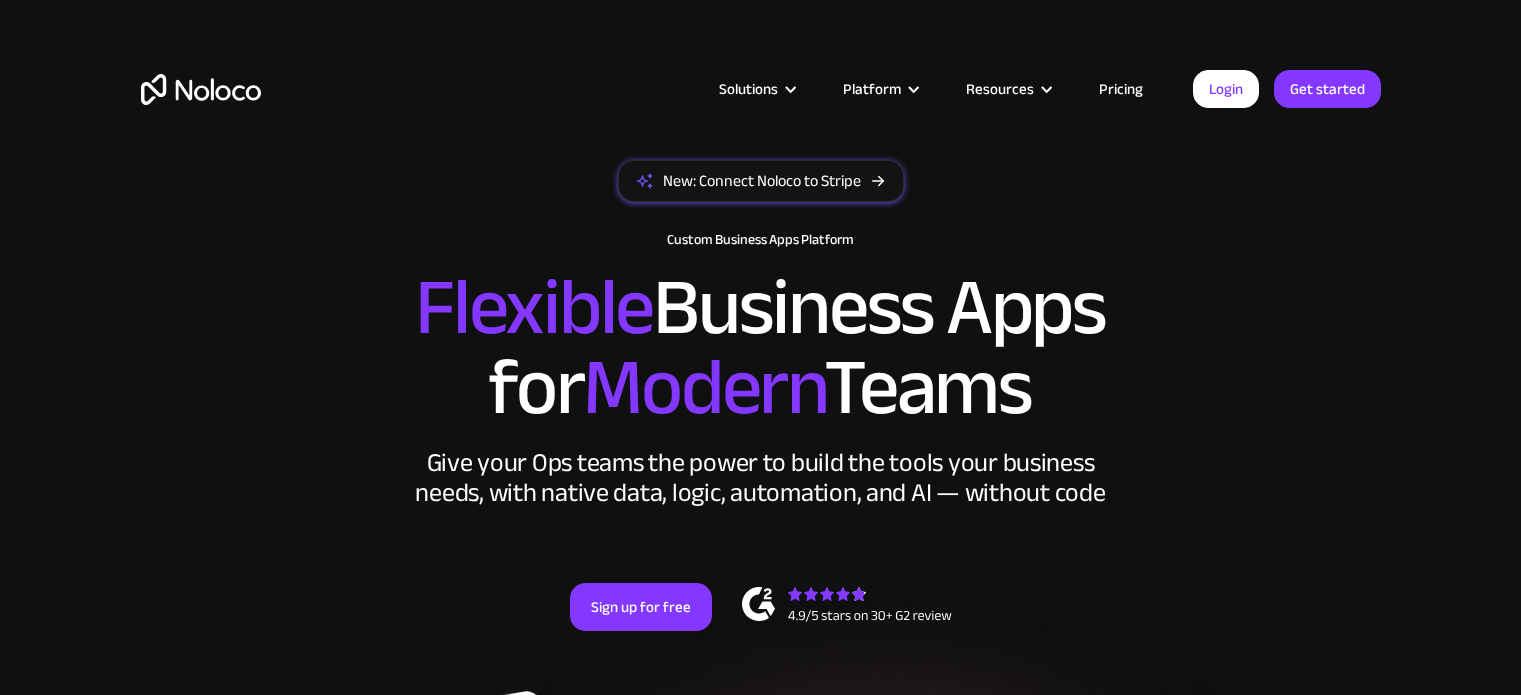 click on "Login" at bounding box center [1226, 89] 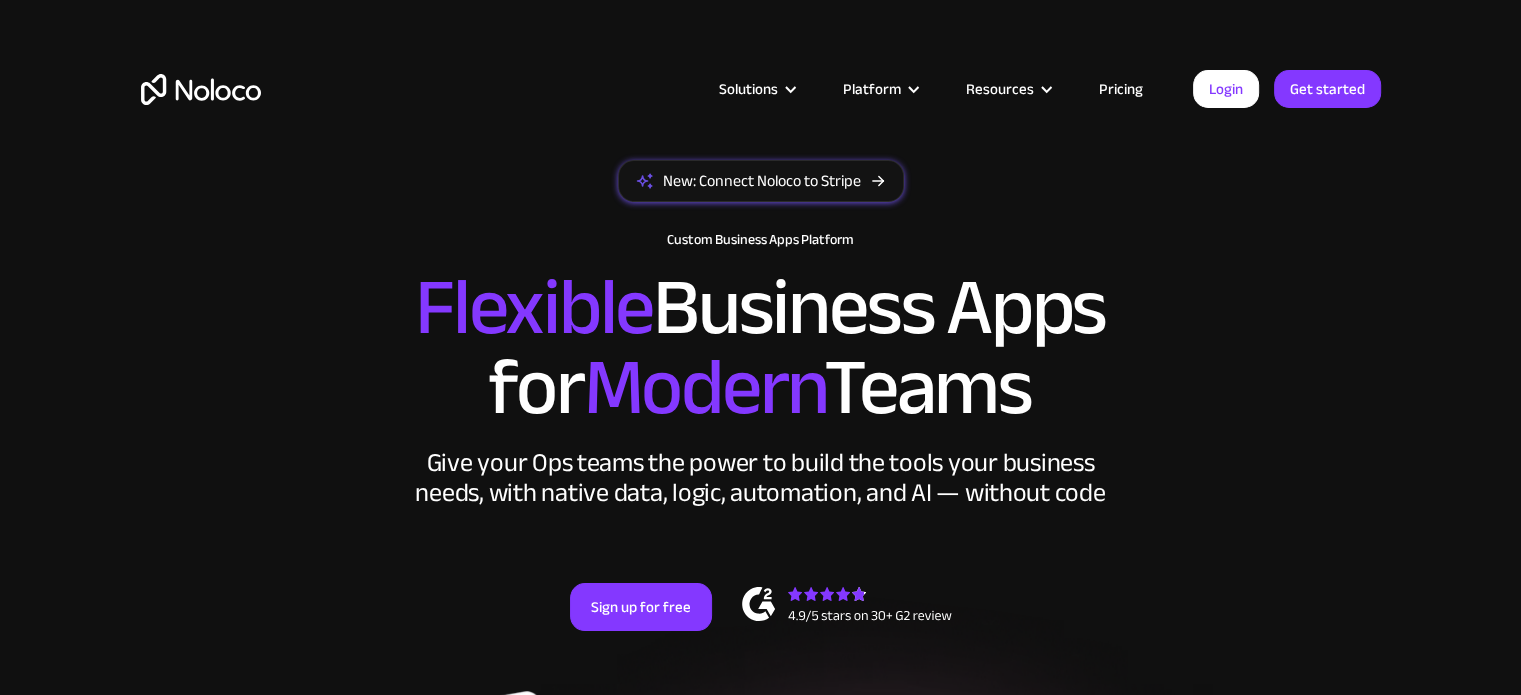 scroll, scrollTop: 0, scrollLeft: 0, axis: both 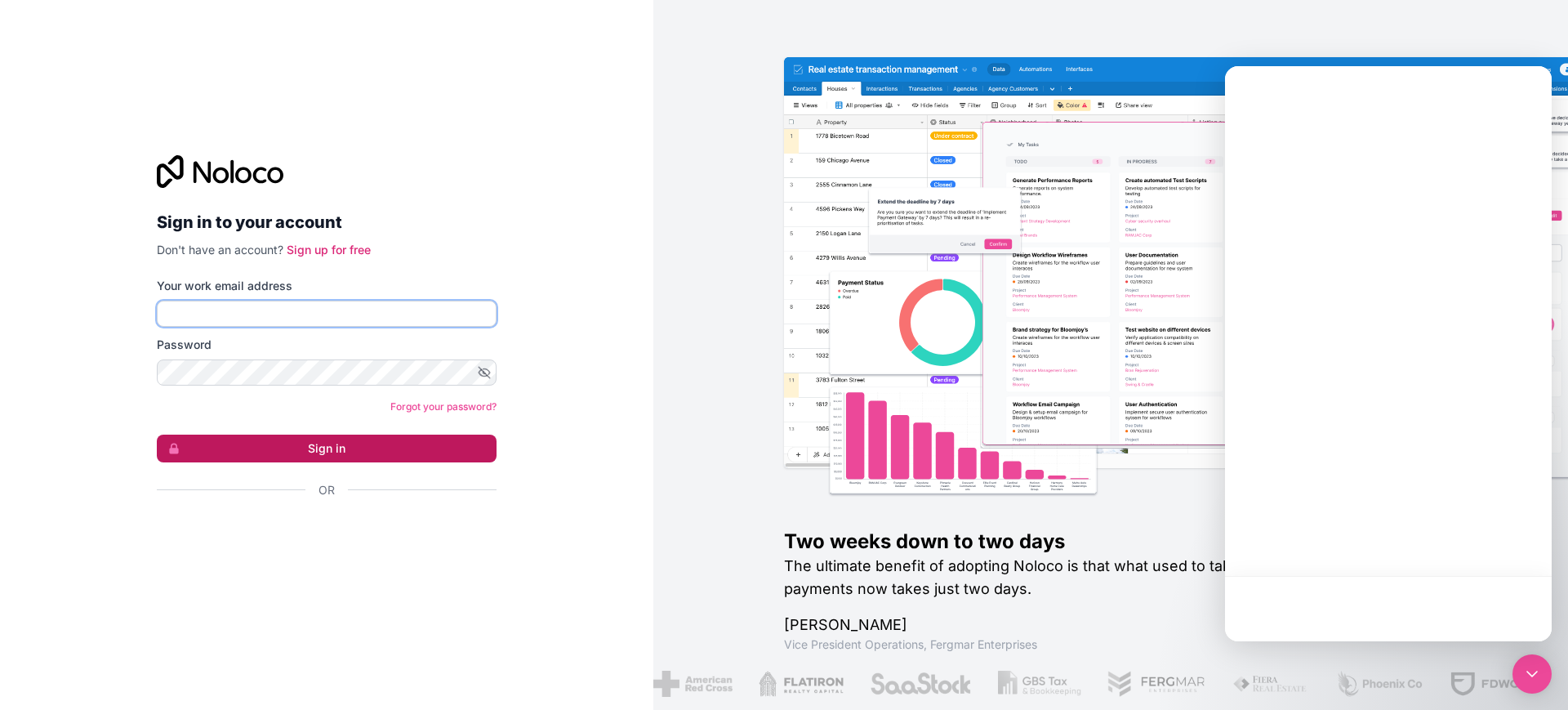 type on "[EMAIL_ADDRESS][DOMAIN_NAME]" 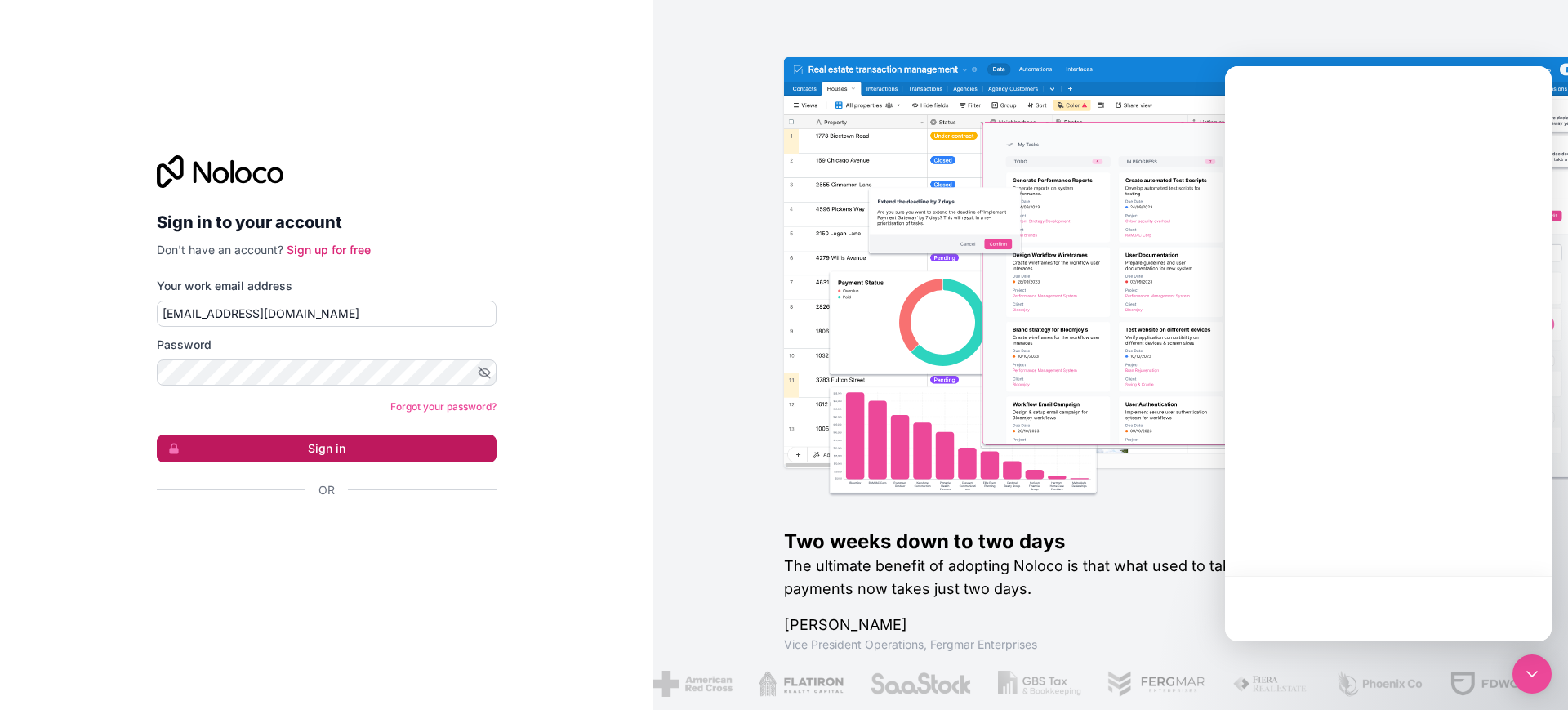 click on "Sign in" at bounding box center [327, 449] 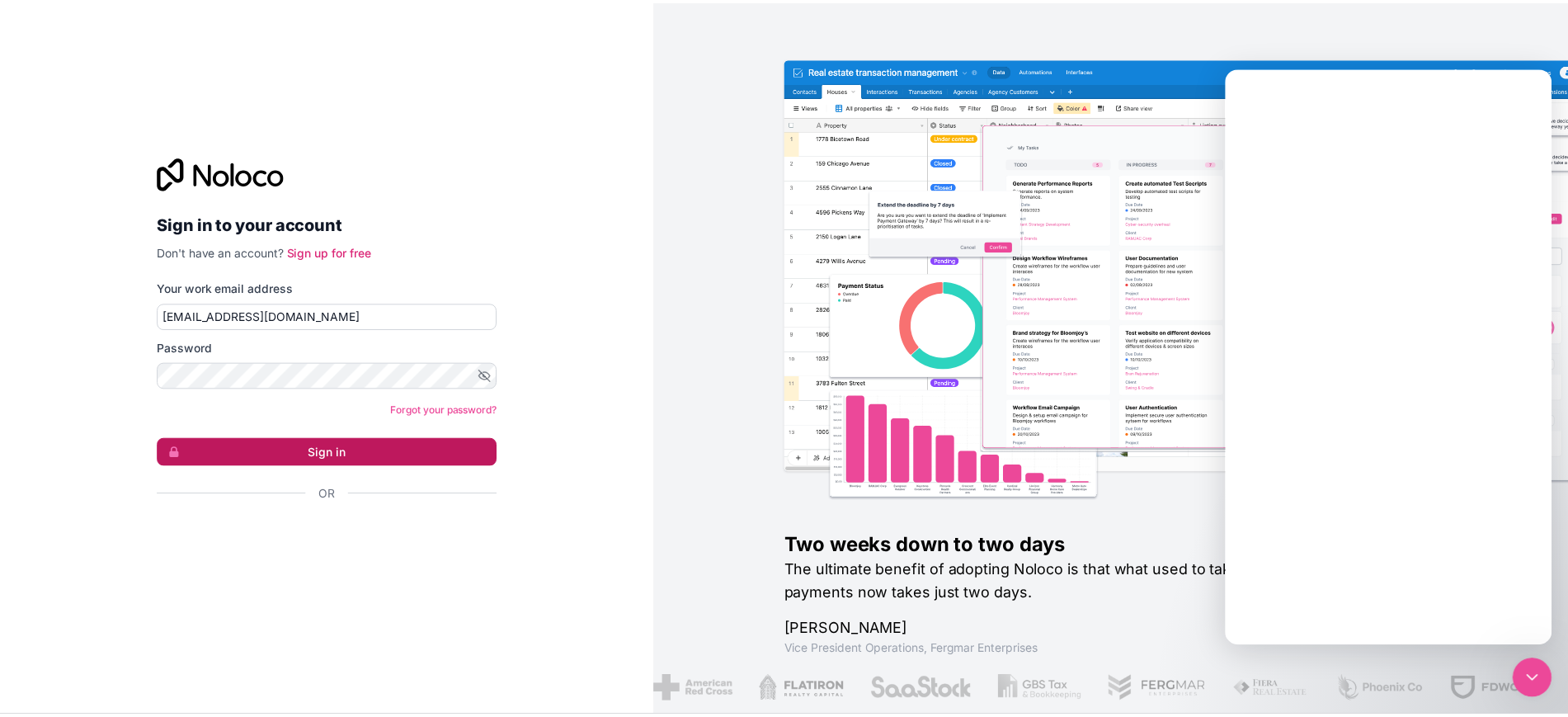 scroll, scrollTop: 0, scrollLeft: 0, axis: both 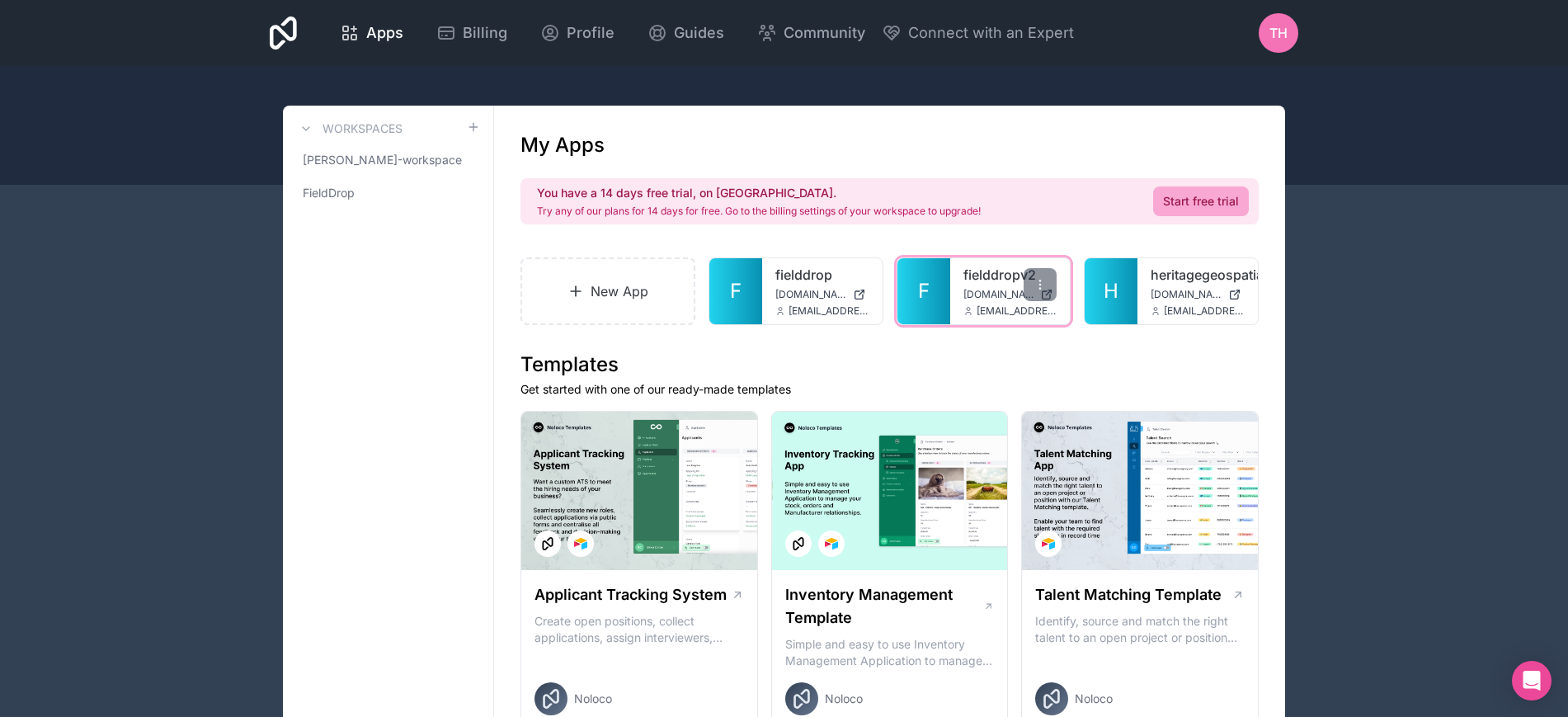 click on "[DOMAIN_NAME]" at bounding box center [999, 295] 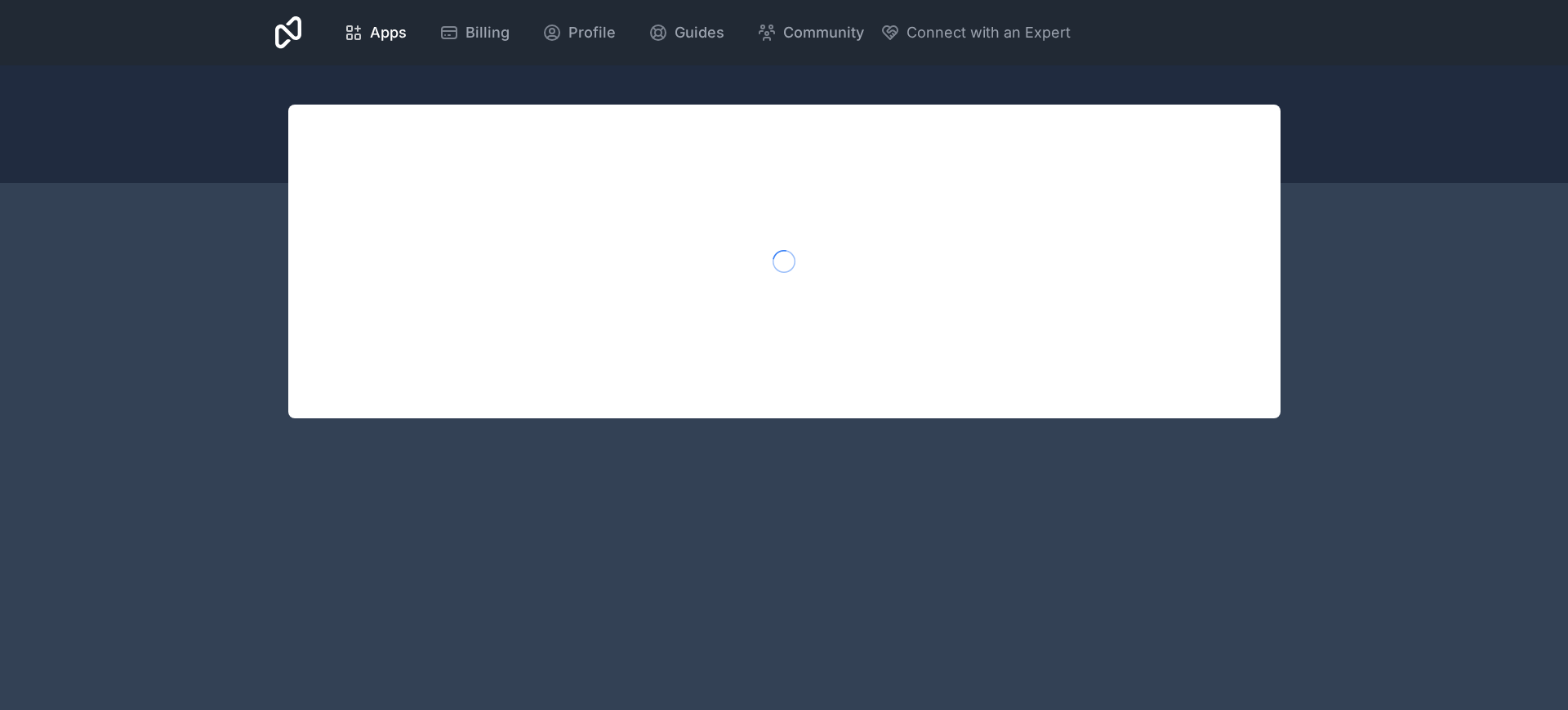 scroll, scrollTop: 0, scrollLeft: 0, axis: both 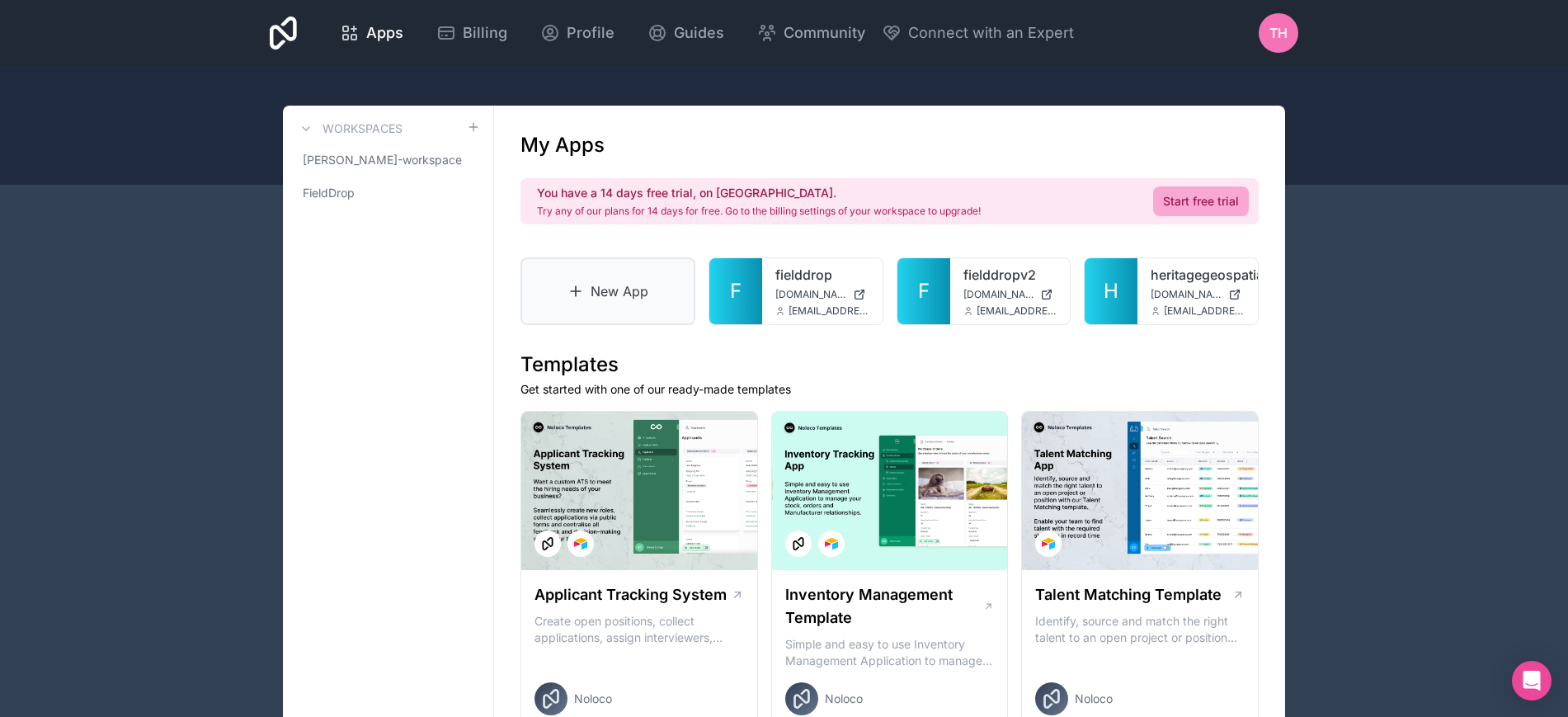 click on "New App" at bounding box center (608, 291) 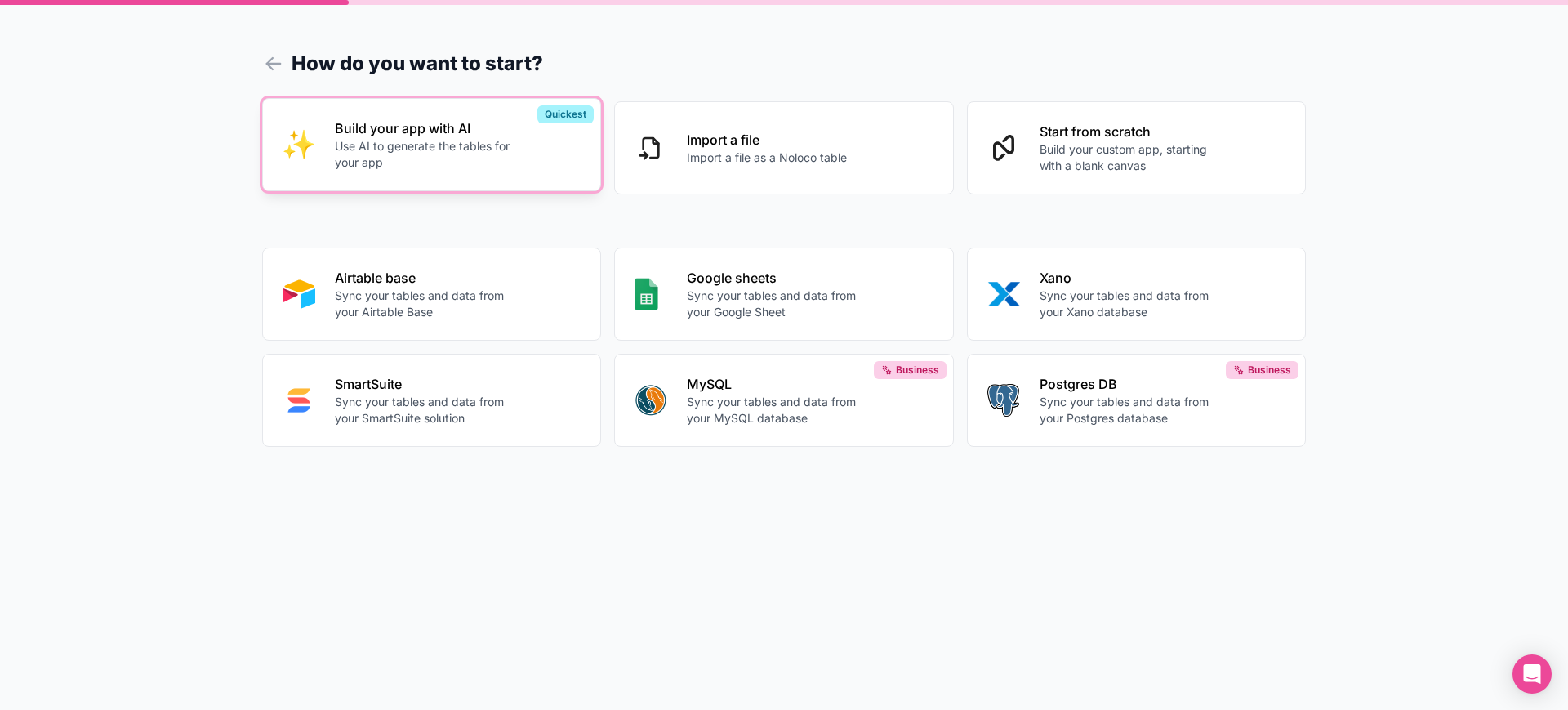 click on "Use AI to generate the tables for your app" at bounding box center [425, 154] 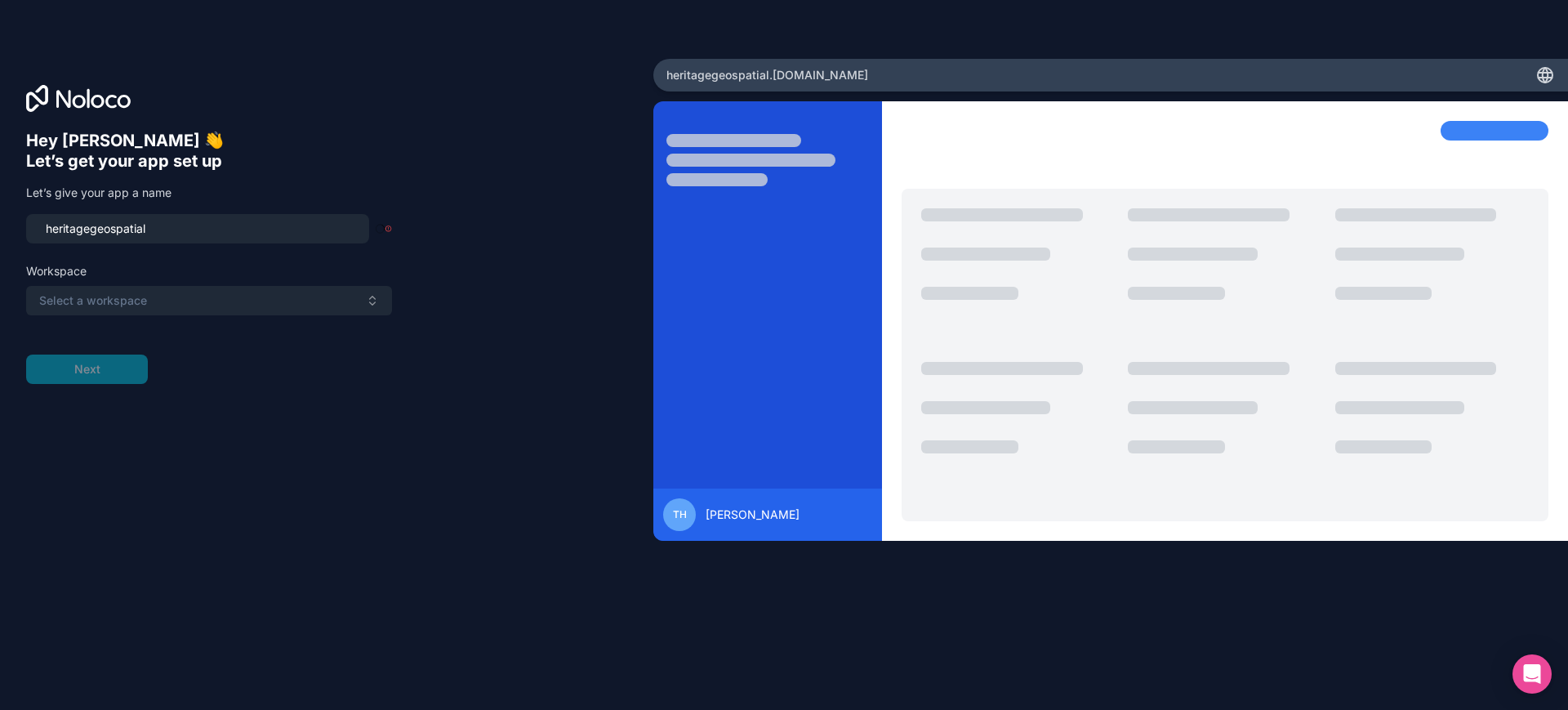 type on "heritagegeospatial-app" 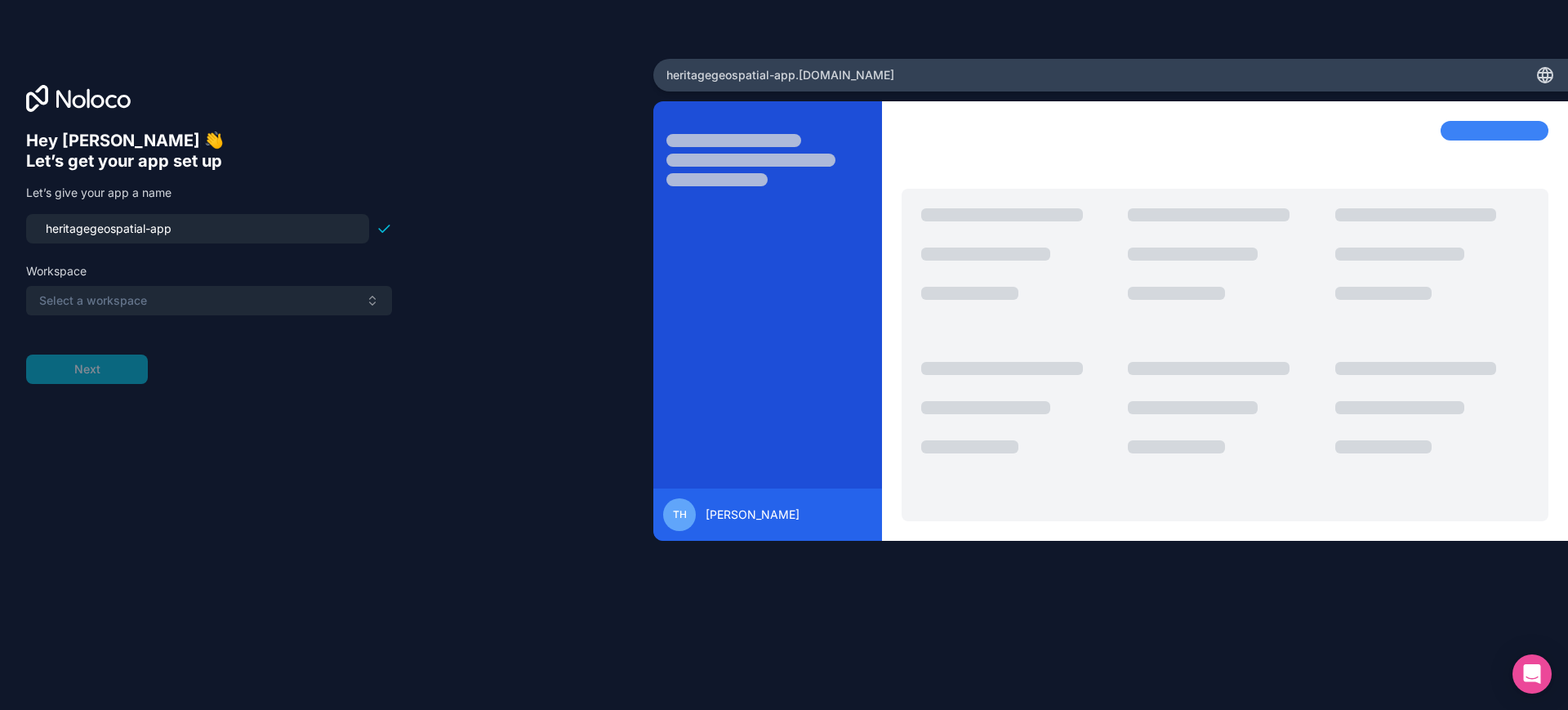 click on "Select a workspace" at bounding box center [209, 301] 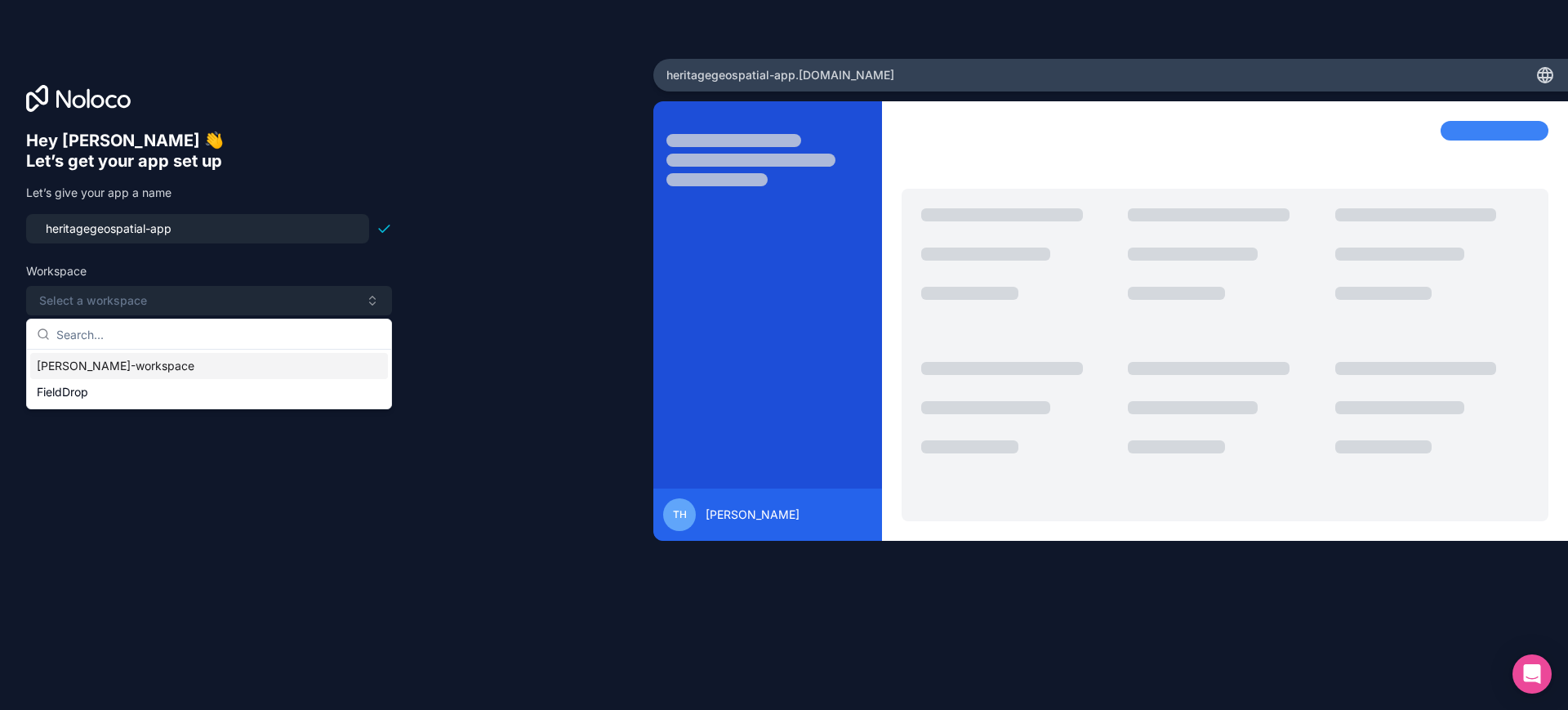 click on "[PERSON_NAME]-workspace" at bounding box center (209, 366) 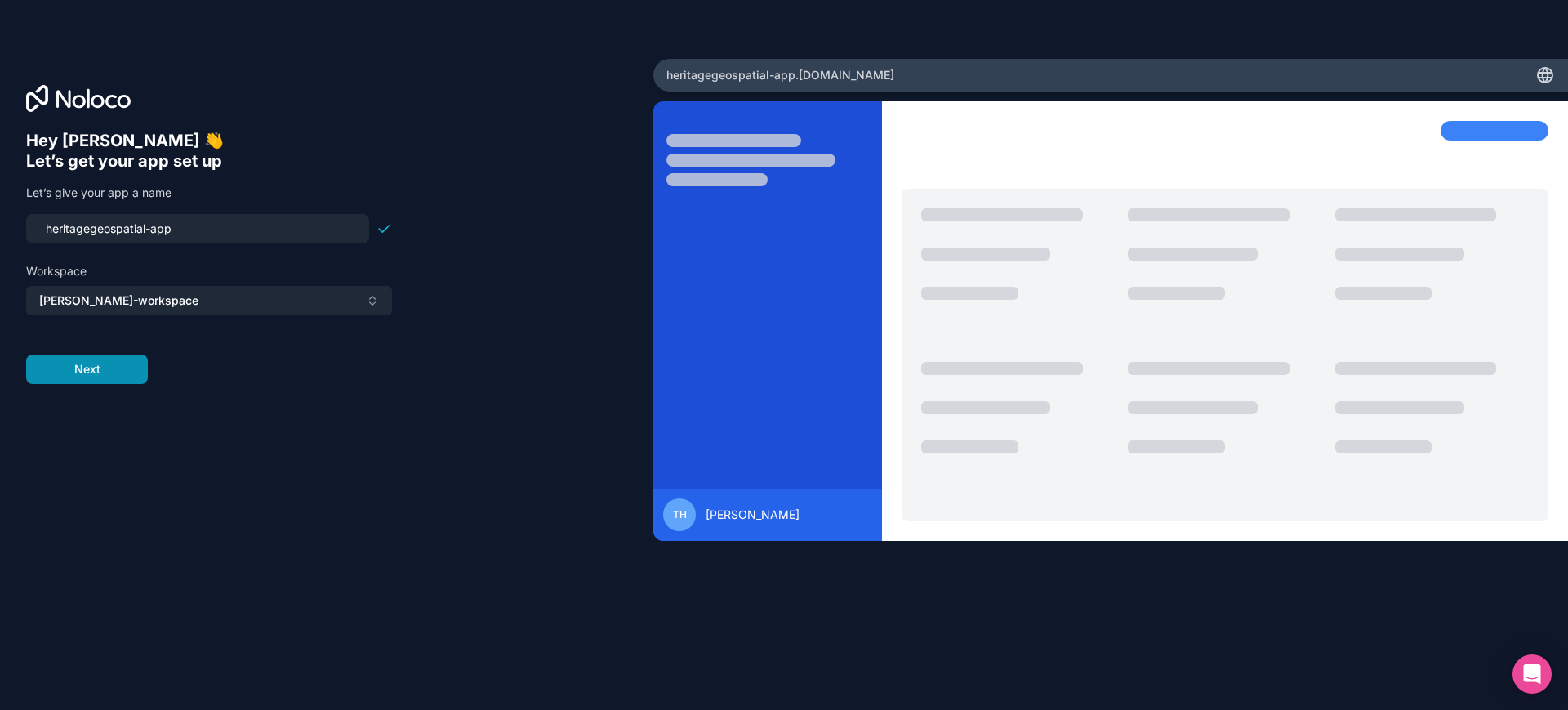 click on "Next" at bounding box center [87, 369] 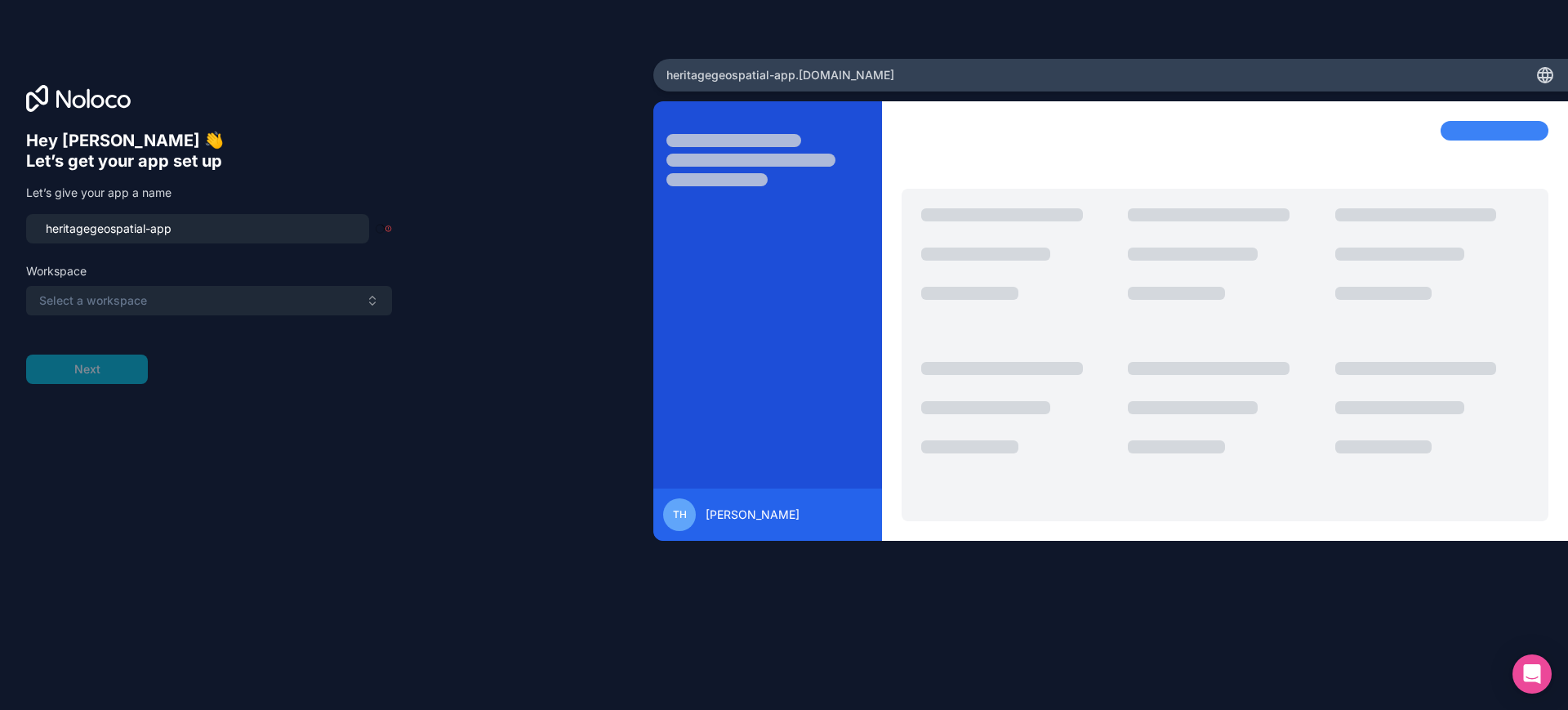 type on "heritagegeospatial-app-app" 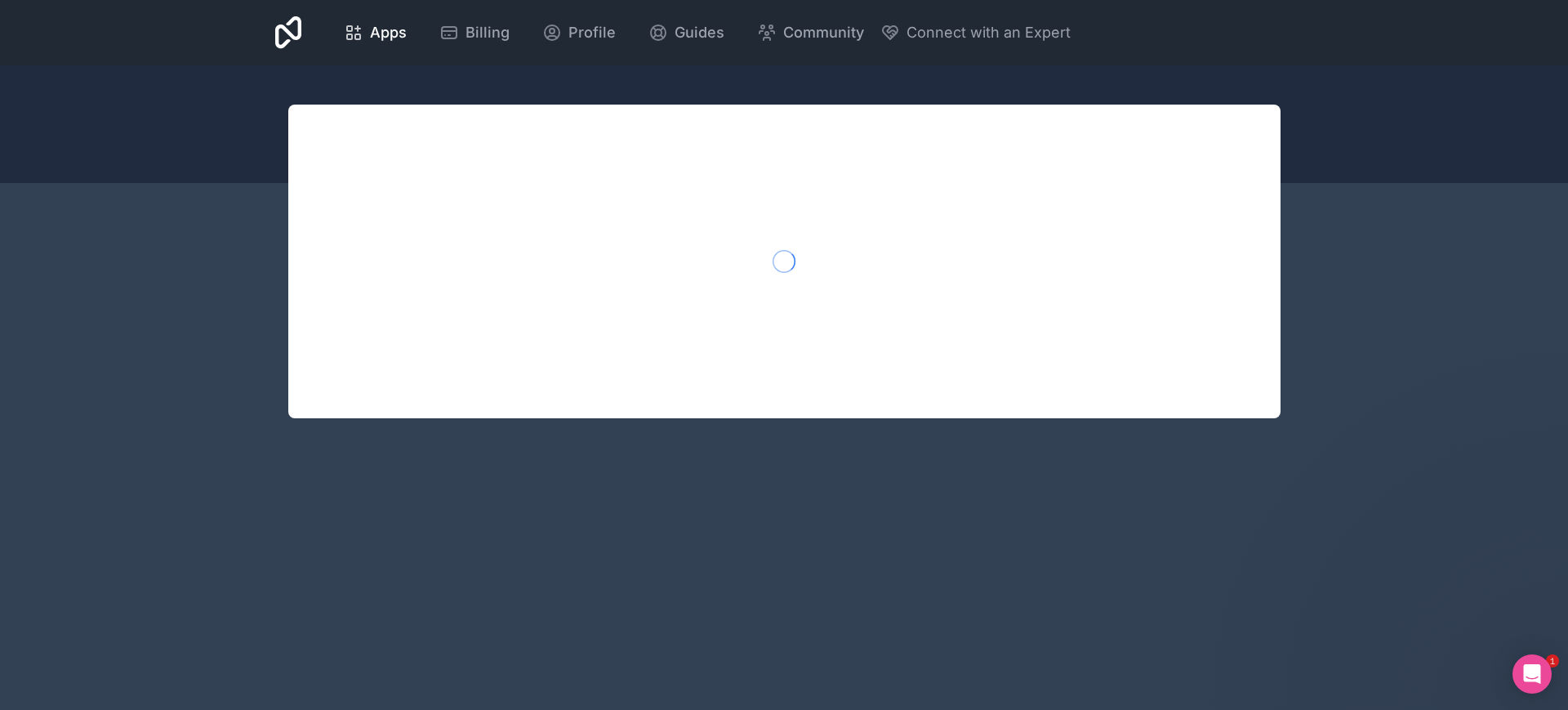 scroll, scrollTop: 0, scrollLeft: 0, axis: both 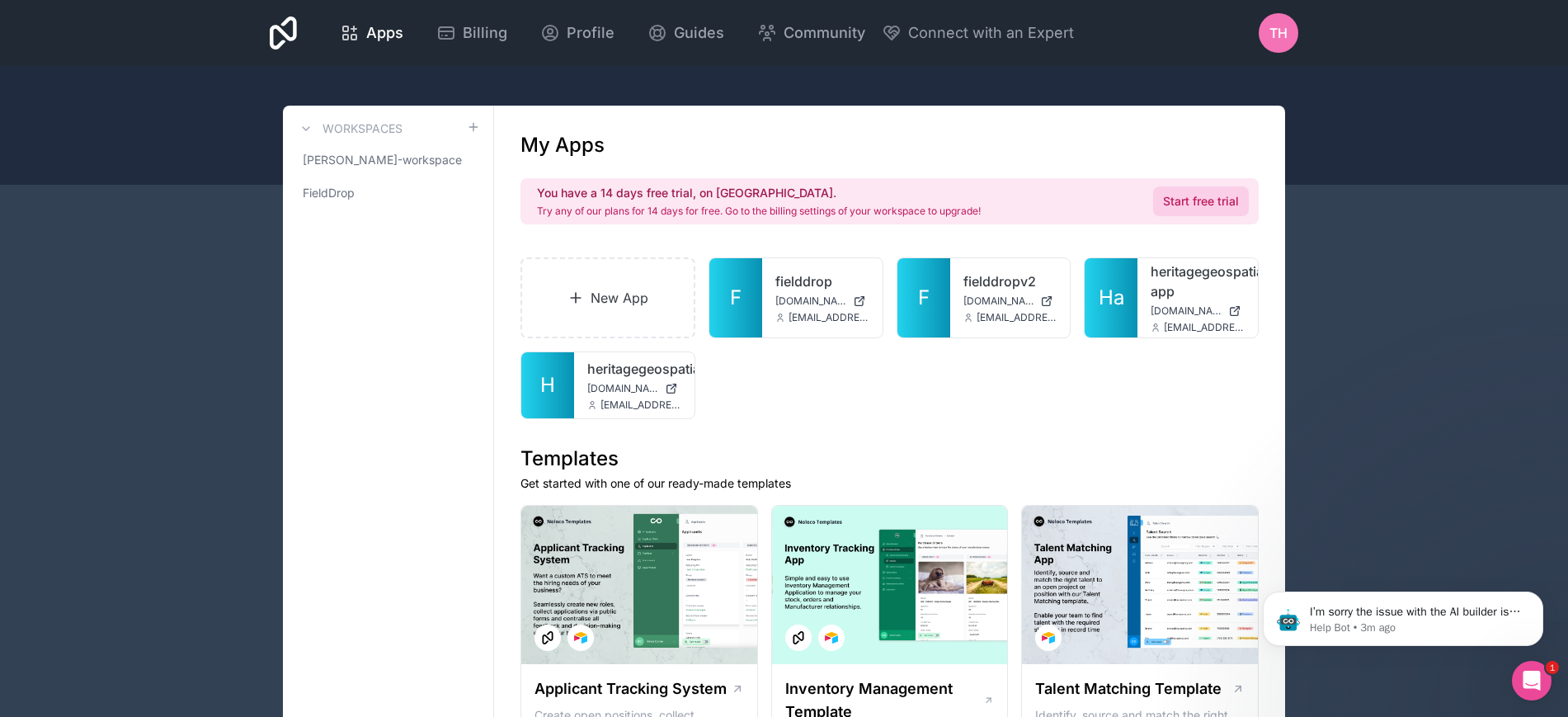 click on "Start free trial" at bounding box center (1201, 201) 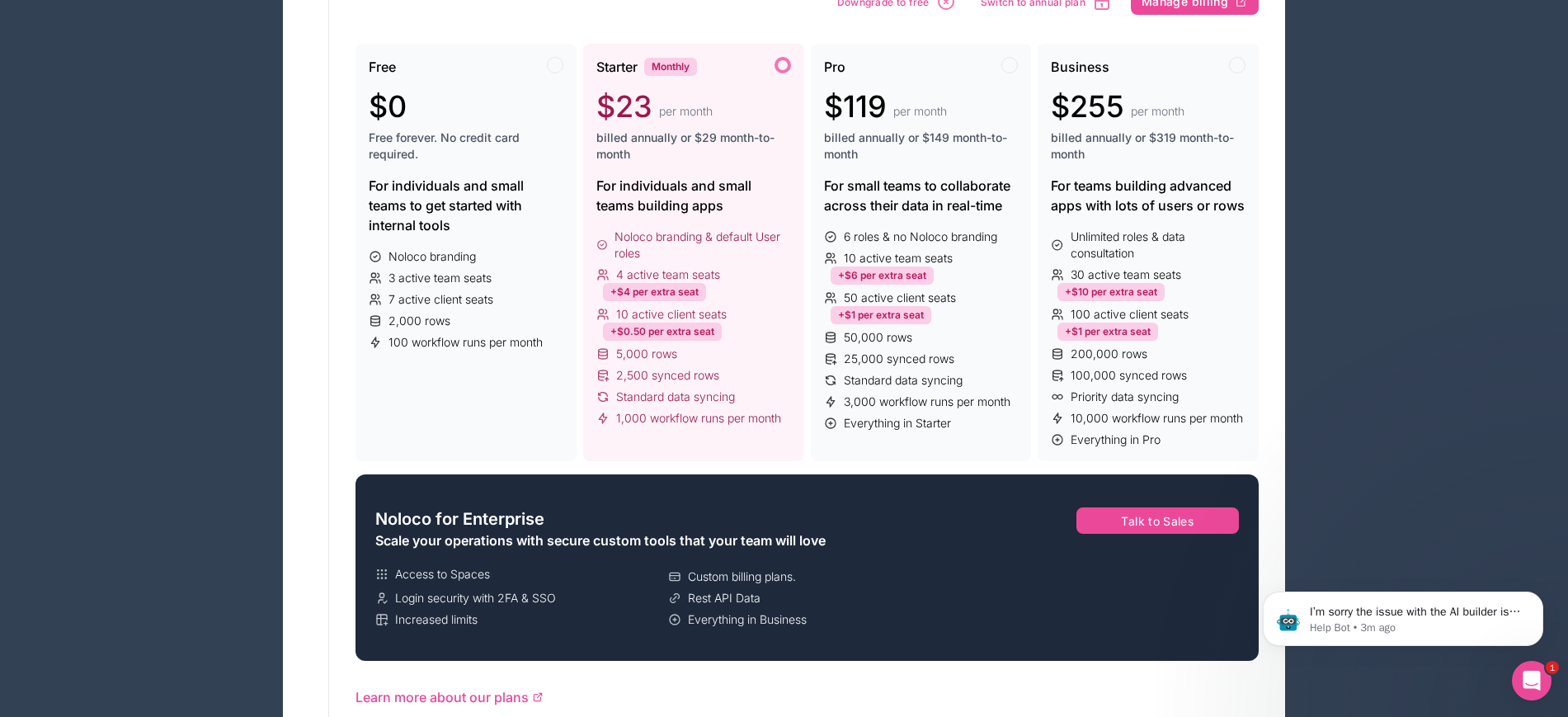 scroll, scrollTop: 257, scrollLeft: 0, axis: vertical 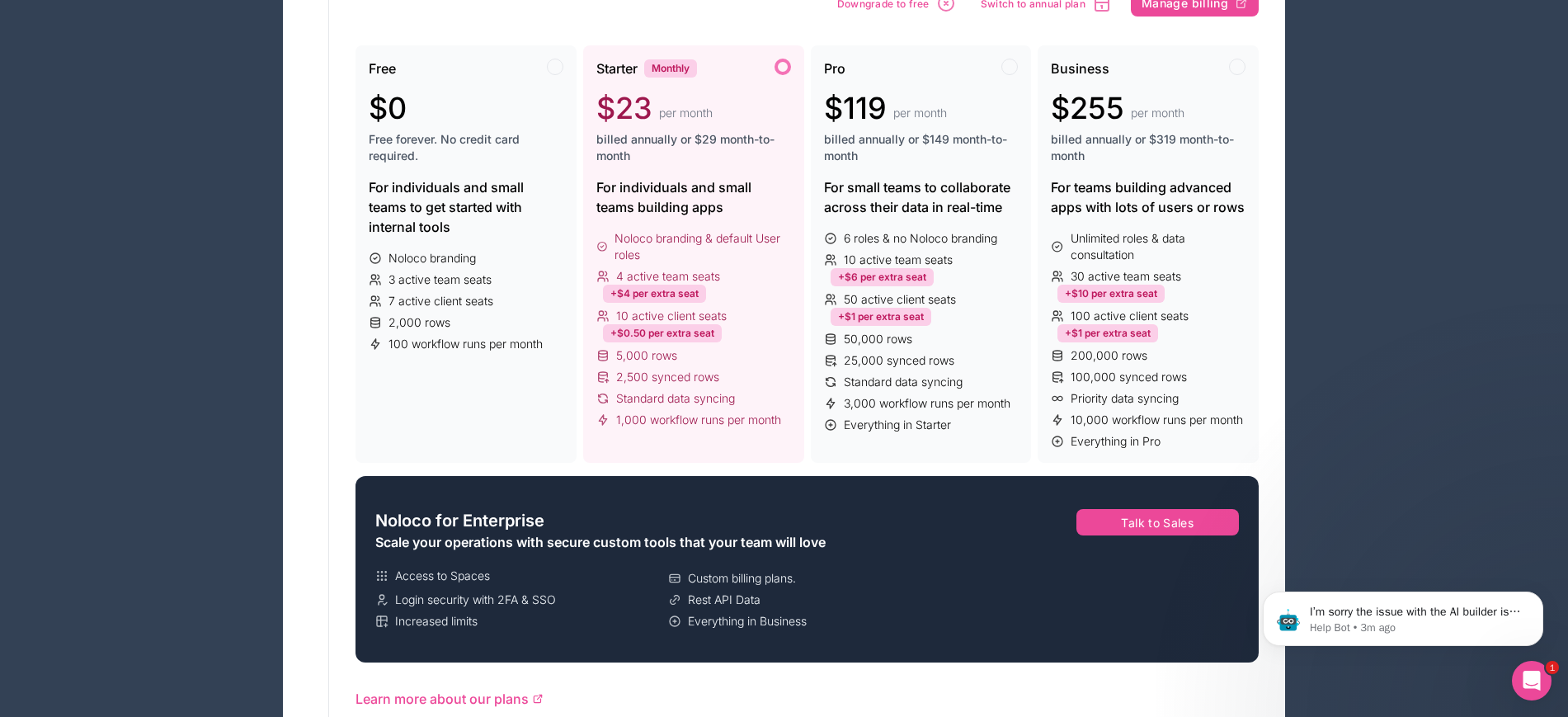 click on "For individuals and small teams building apps" at bounding box center [694, 197] 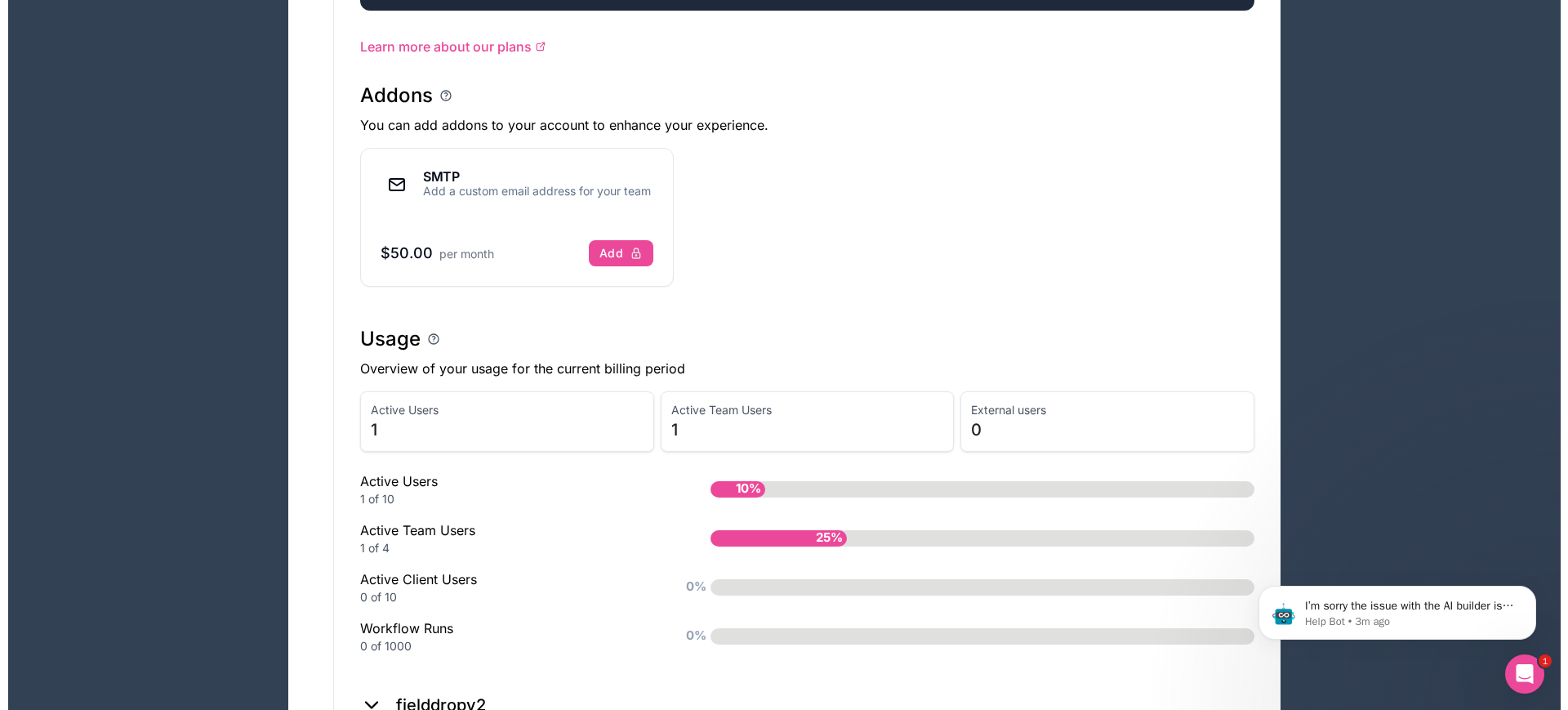 scroll, scrollTop: 0, scrollLeft: 0, axis: both 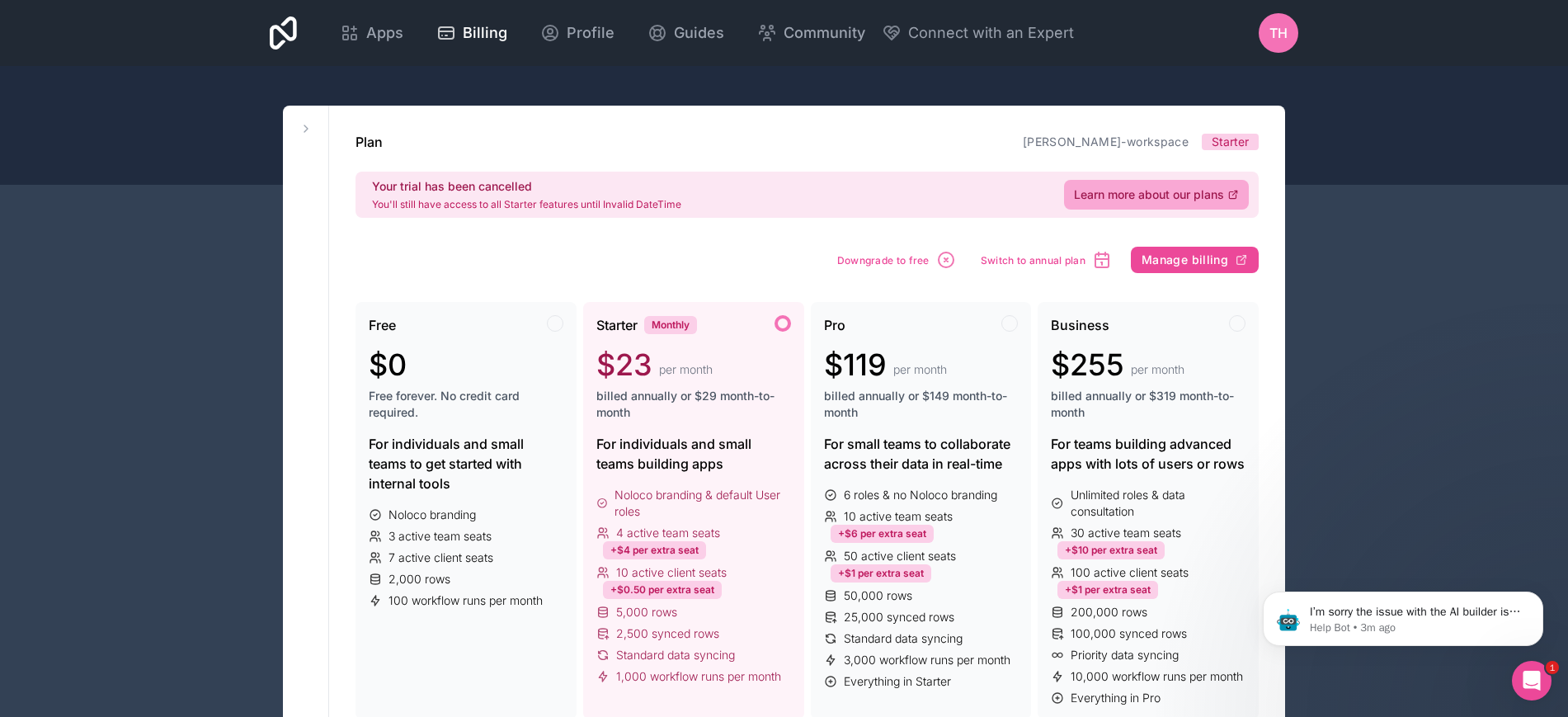 click on "Workspaces [PERSON_NAME]-workspace FieldDrop" at bounding box center (306, 1181) 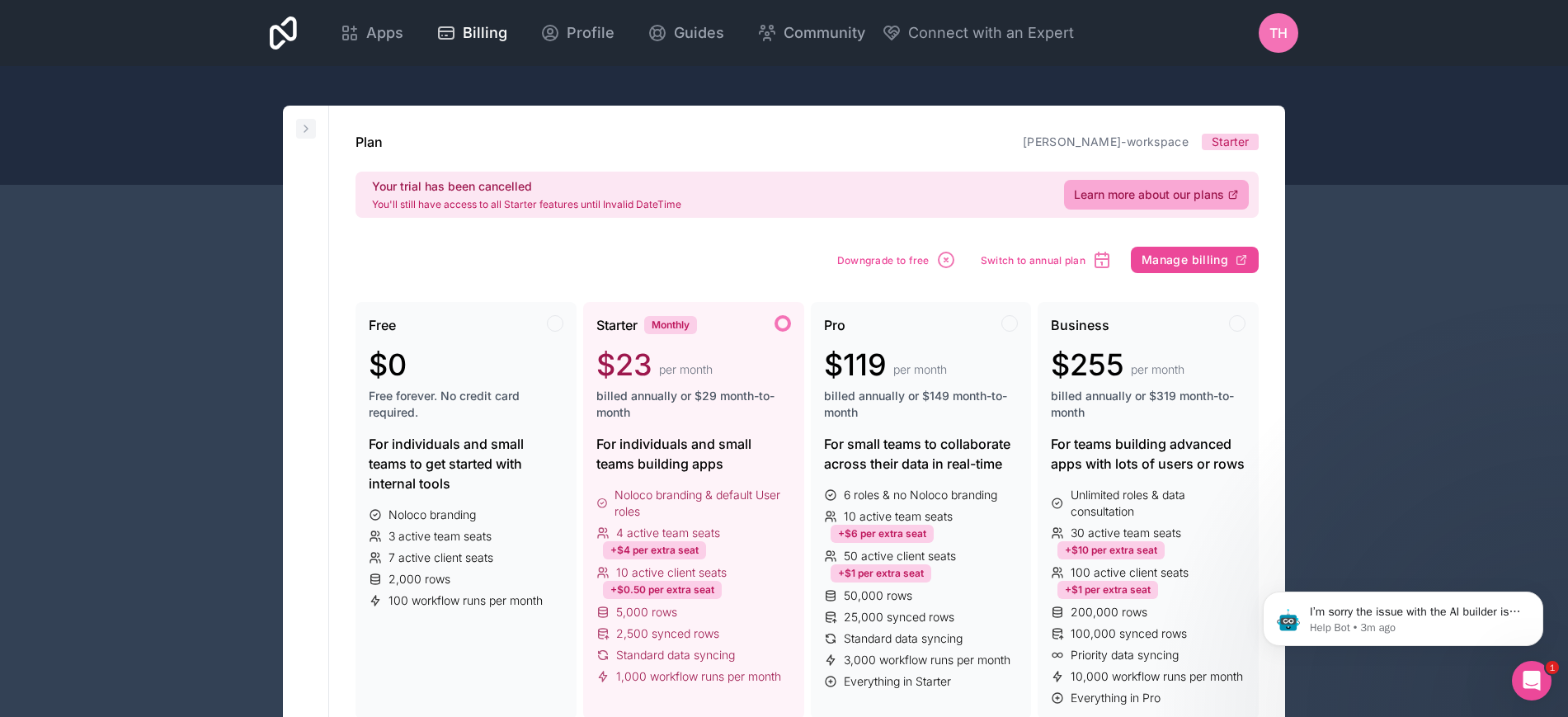 click 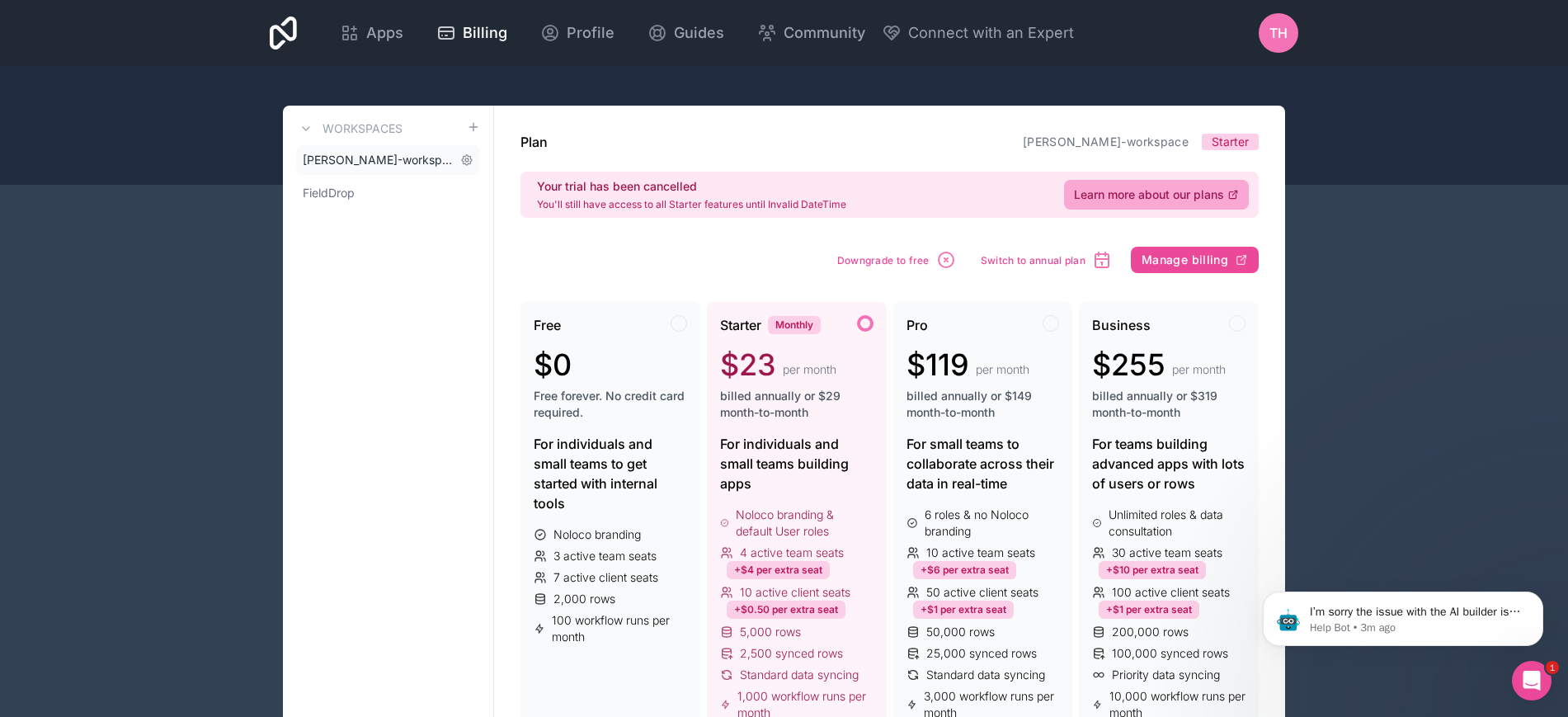 click on "[PERSON_NAME]-workspace" at bounding box center (378, 160) 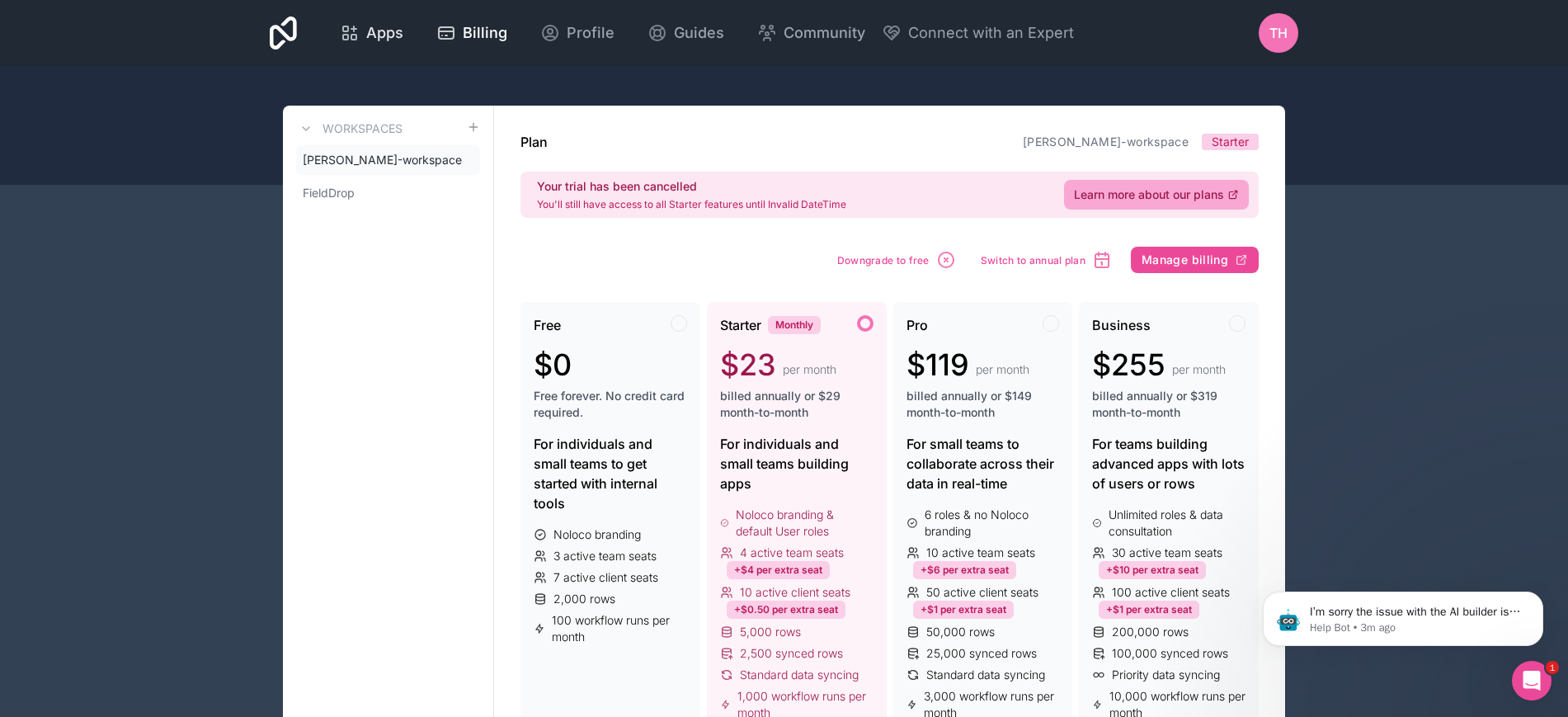 click on "Apps" at bounding box center [384, 33] 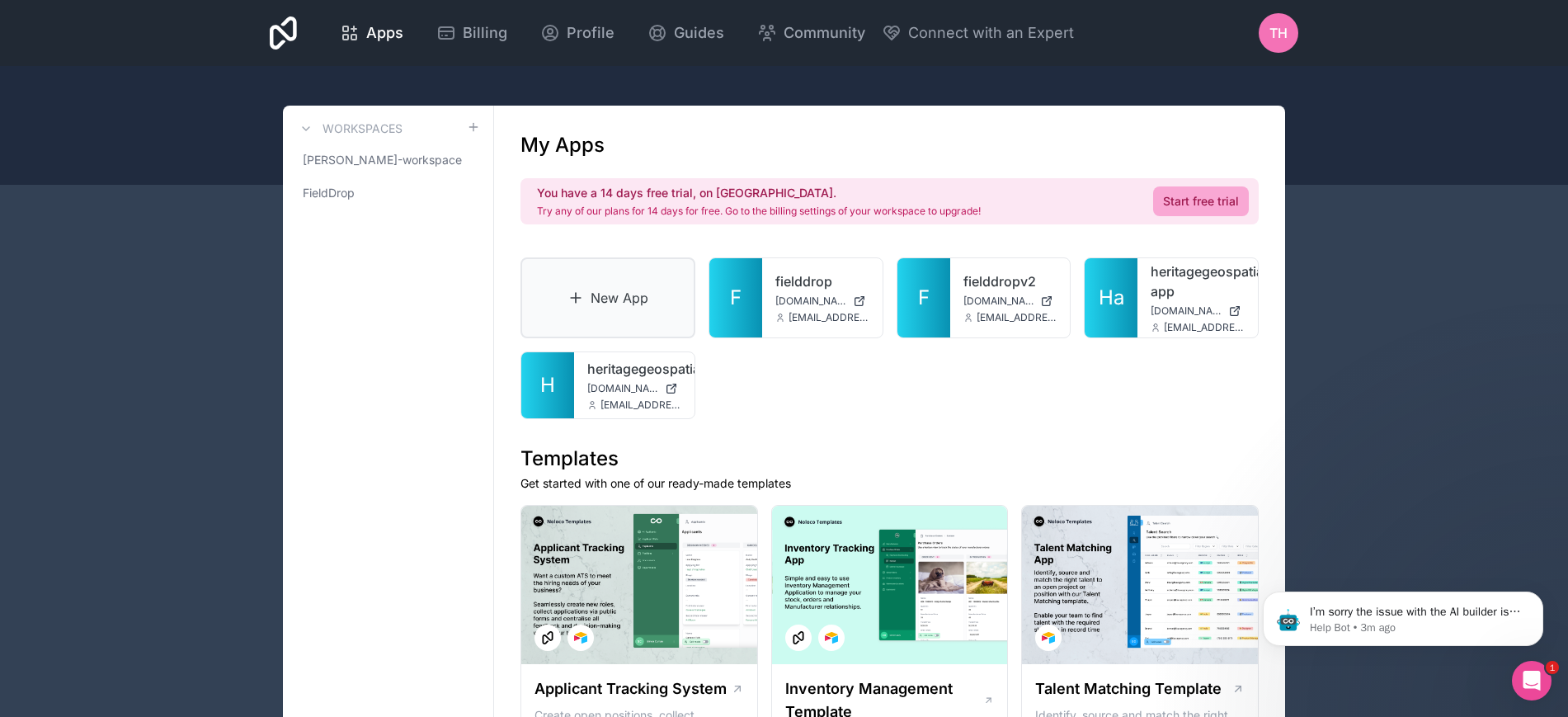 click on "New App" at bounding box center [608, 298] 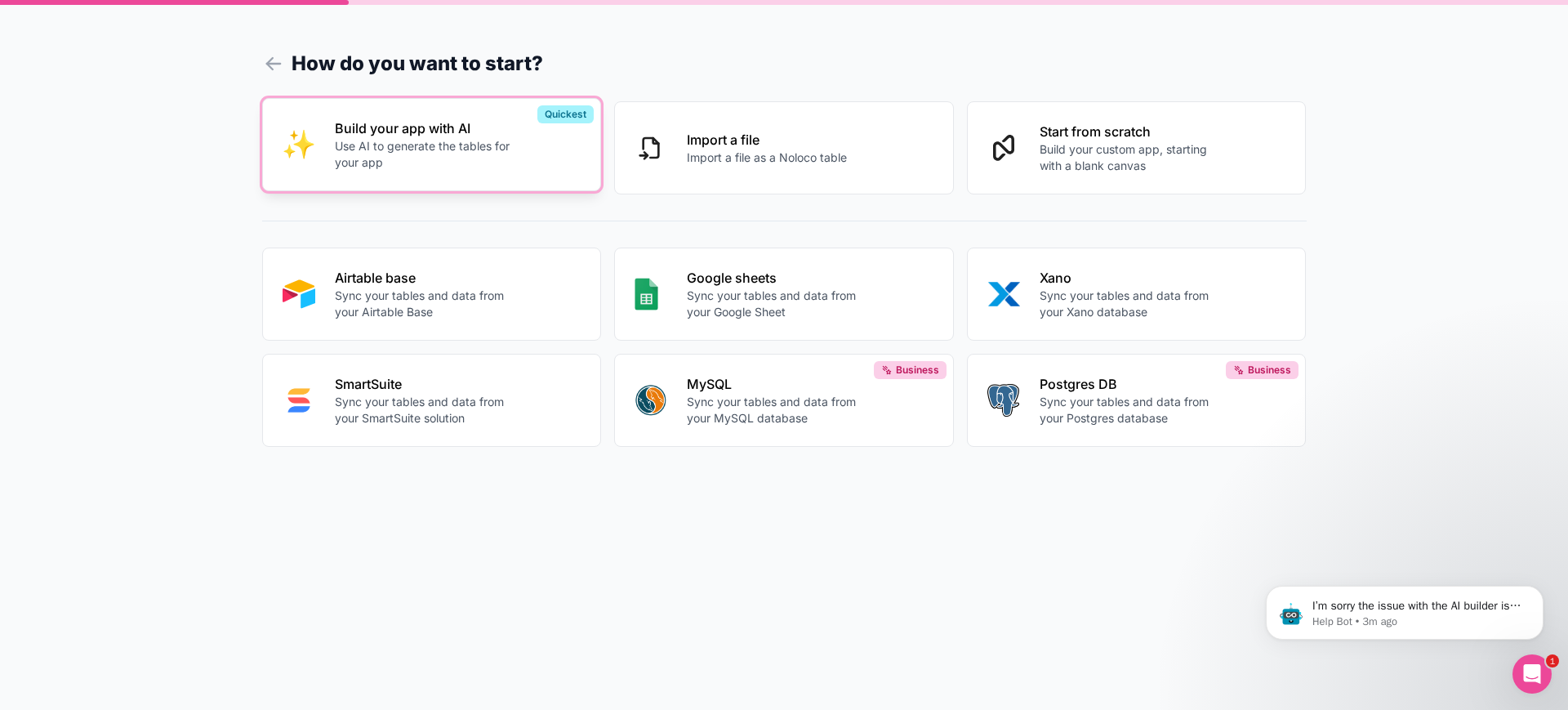 click on "Use AI to generate the tables for your app" at bounding box center [425, 154] 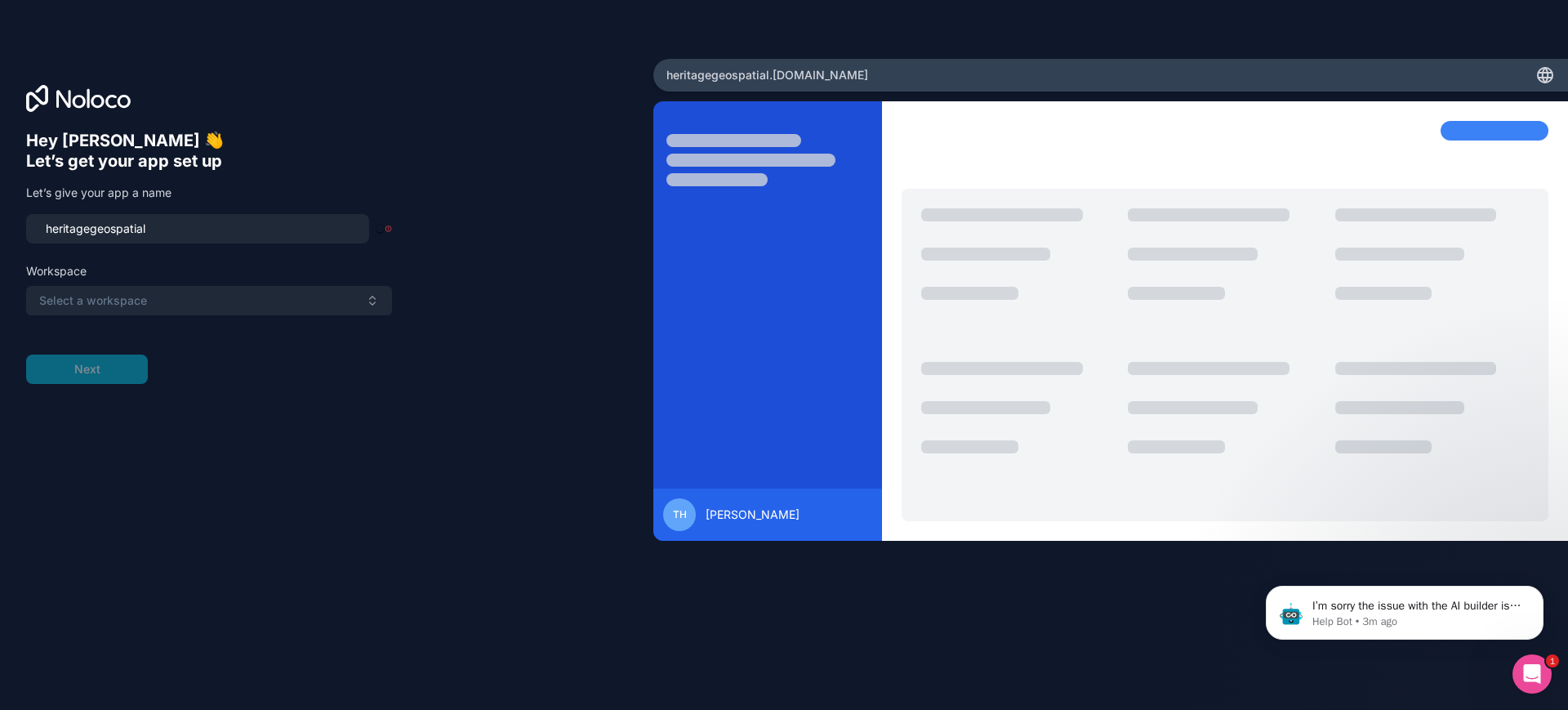type on "heritagegeospatial-team" 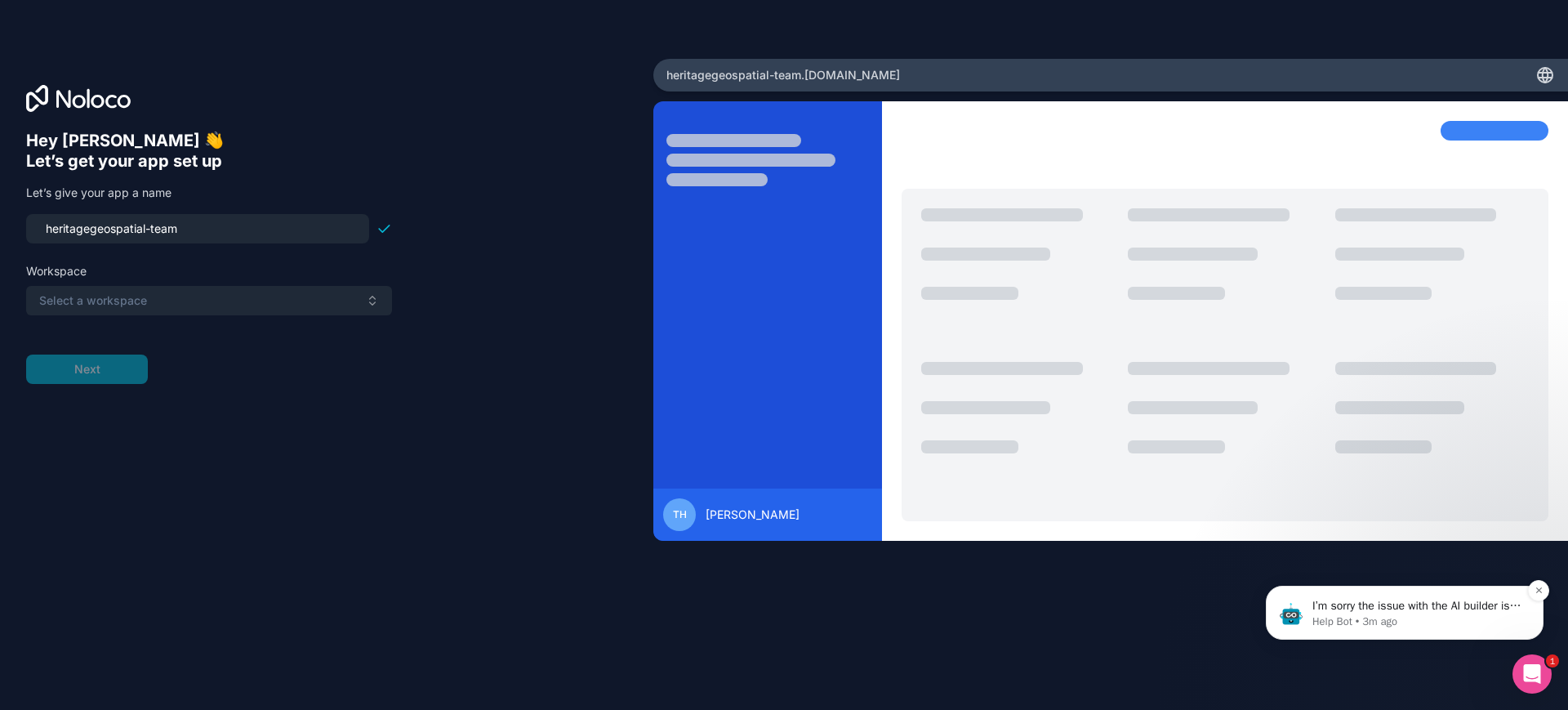 click on "I’m sorry the issue with the AI builder is still unresolved and understand this must be frustrating. Do you want to share more about what you’re trying to build or any other problems you’ve encountered so I can assist further?" at bounding box center (1418, 606) 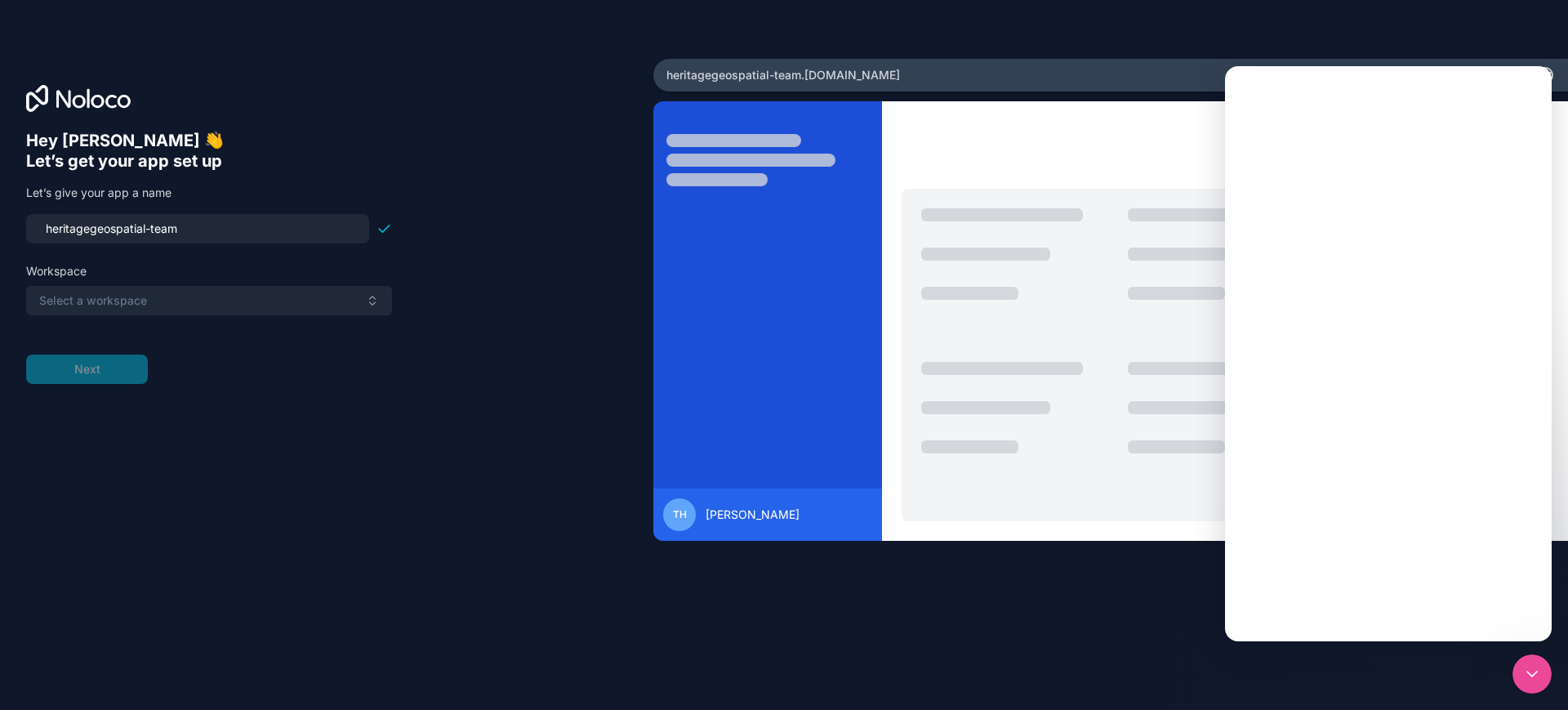scroll, scrollTop: 0, scrollLeft: 0, axis: both 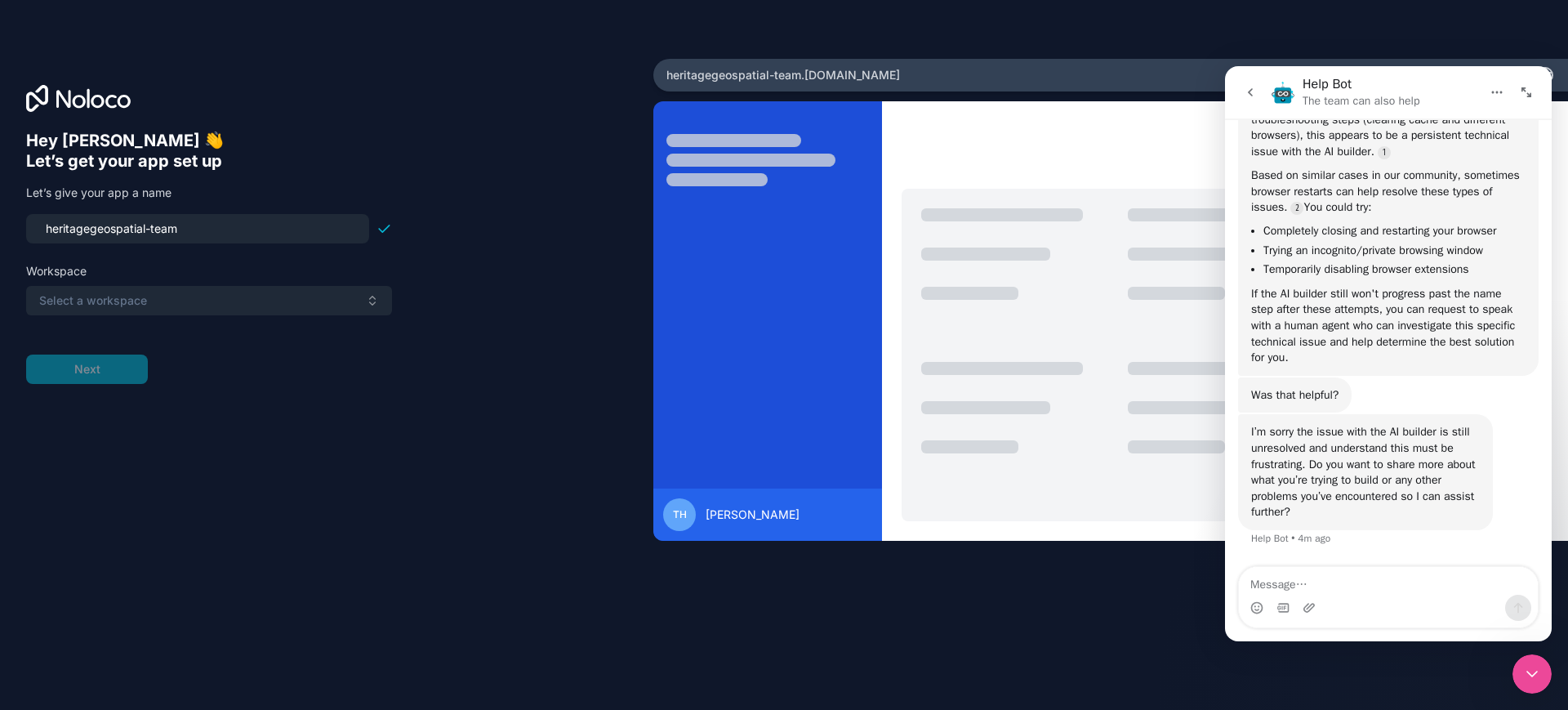 click at bounding box center [768, 331] 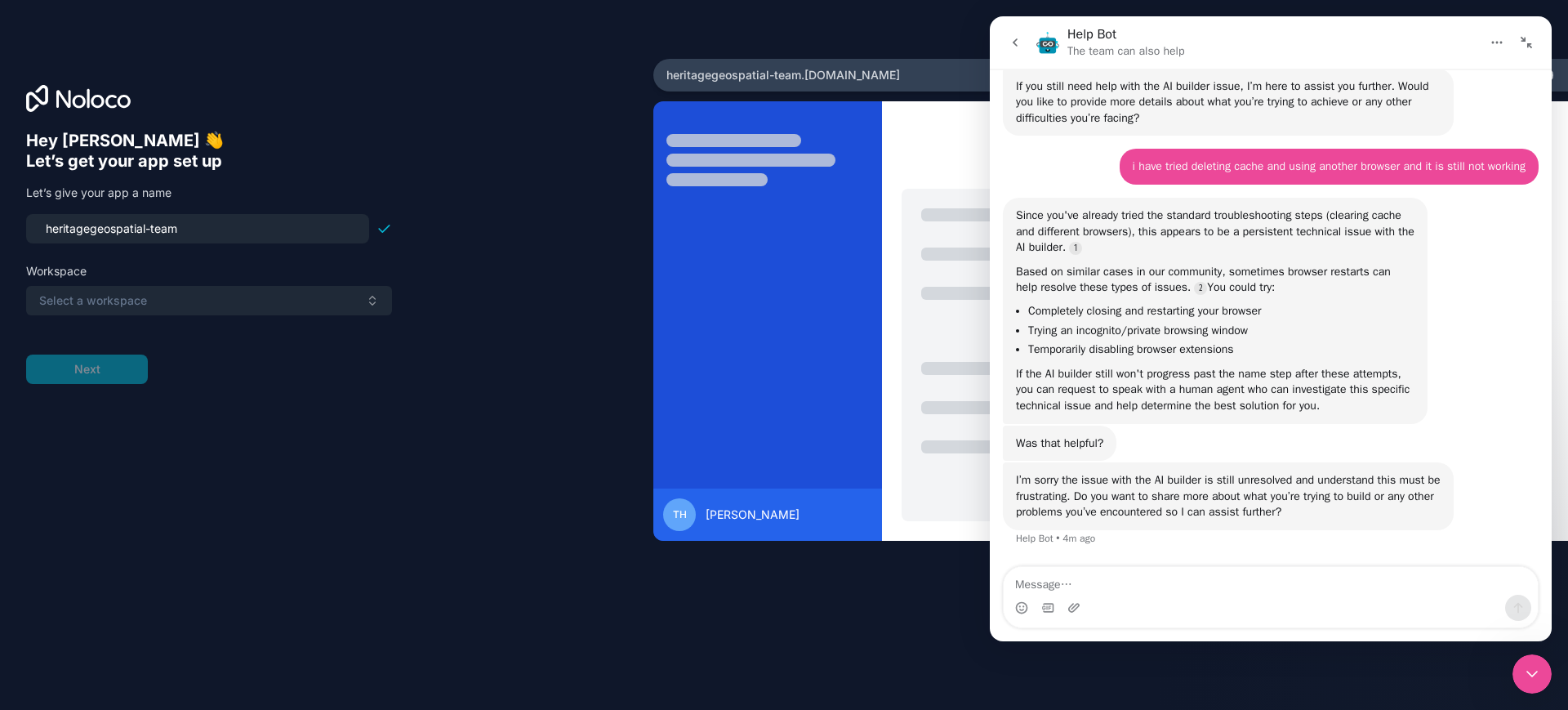scroll, scrollTop: 672, scrollLeft: 0, axis: vertical 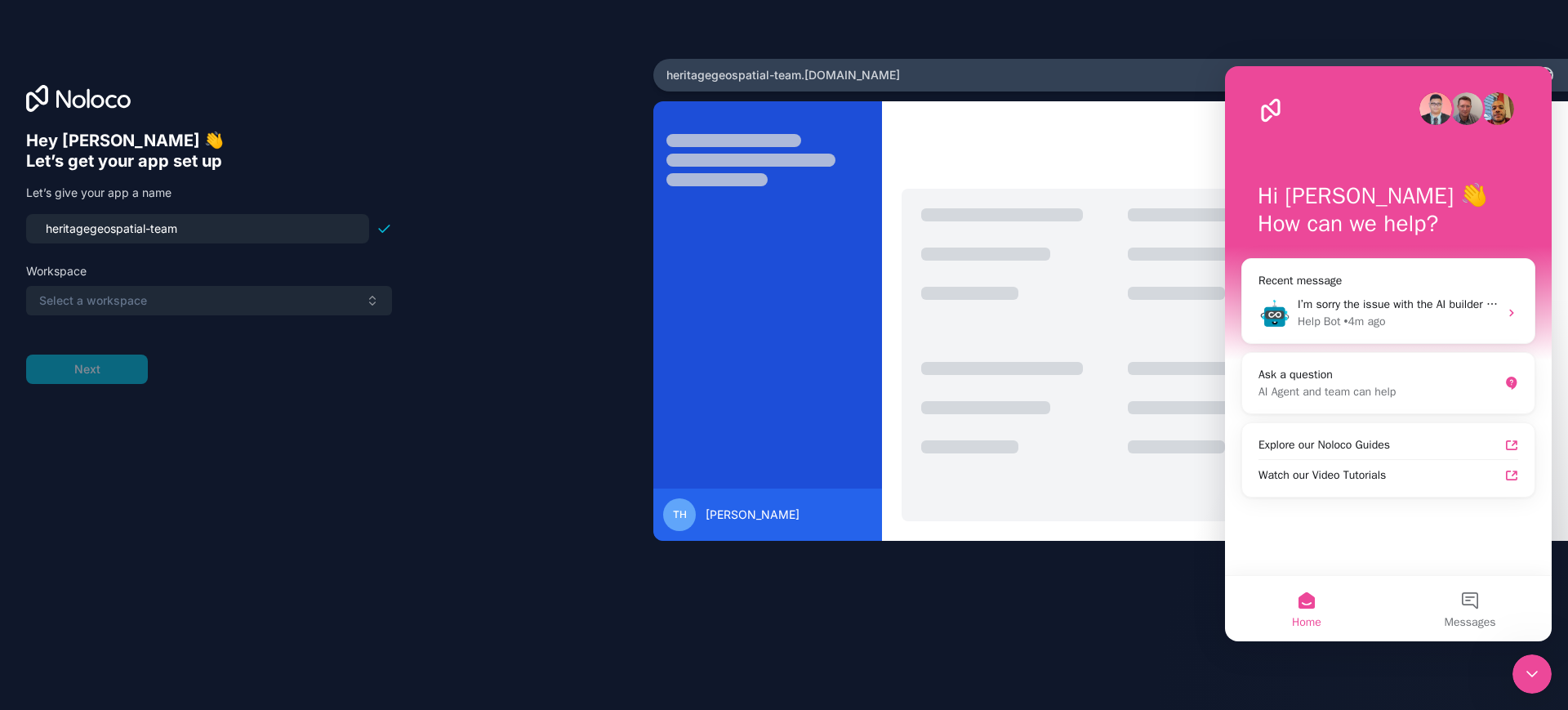 click on "Select a workspace" at bounding box center [209, 301] 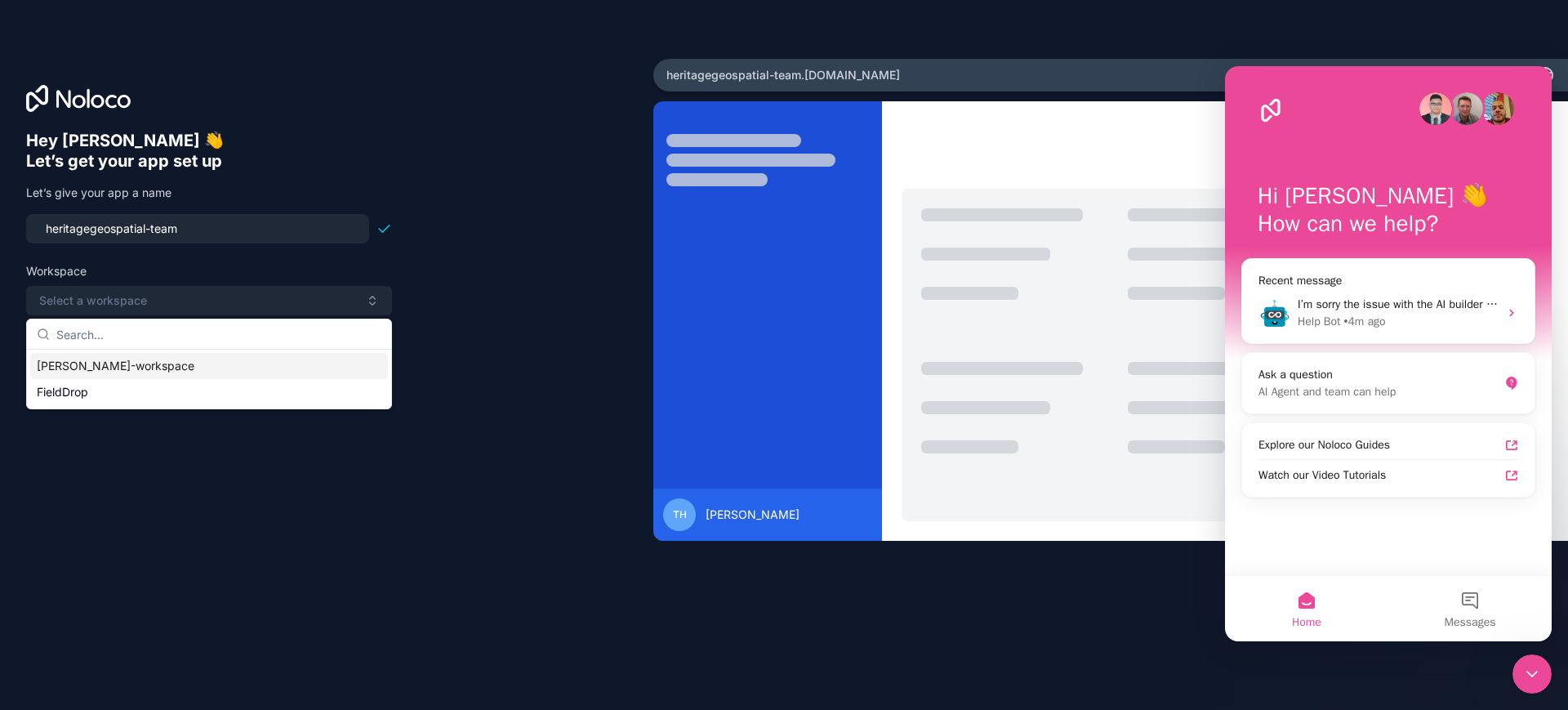 click on "[PERSON_NAME]-workspace" at bounding box center [209, 366] 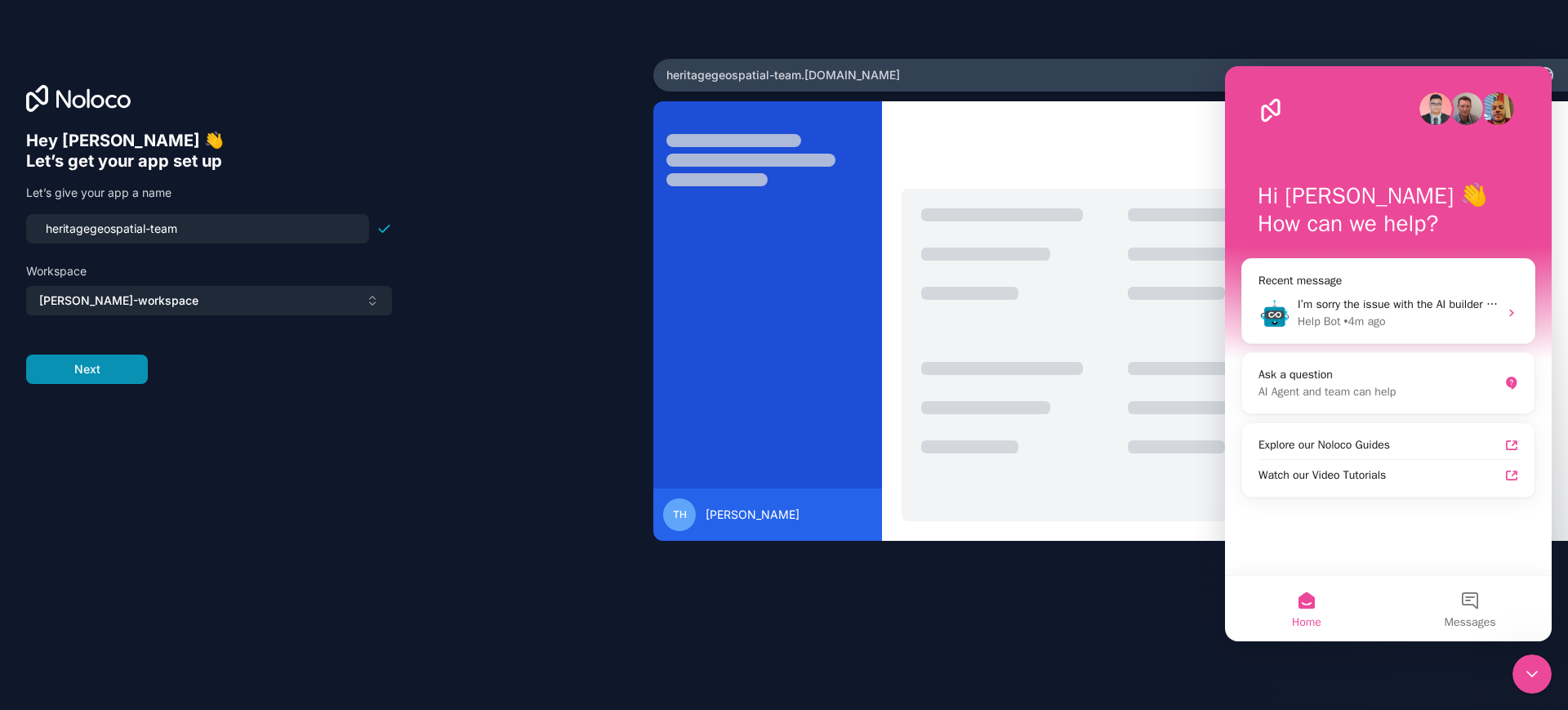 click on "Next" at bounding box center [87, 369] 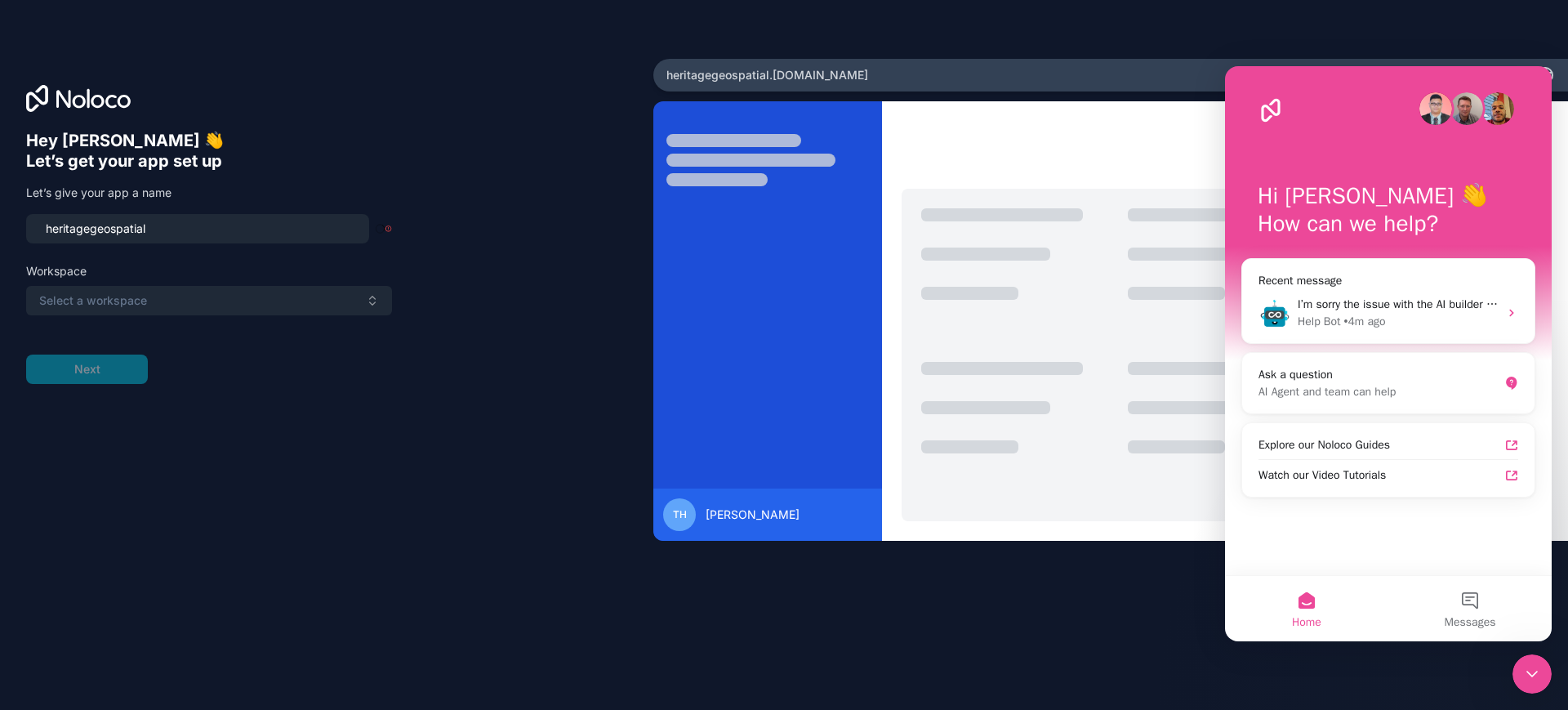 type on "heritagegeospatial-portal" 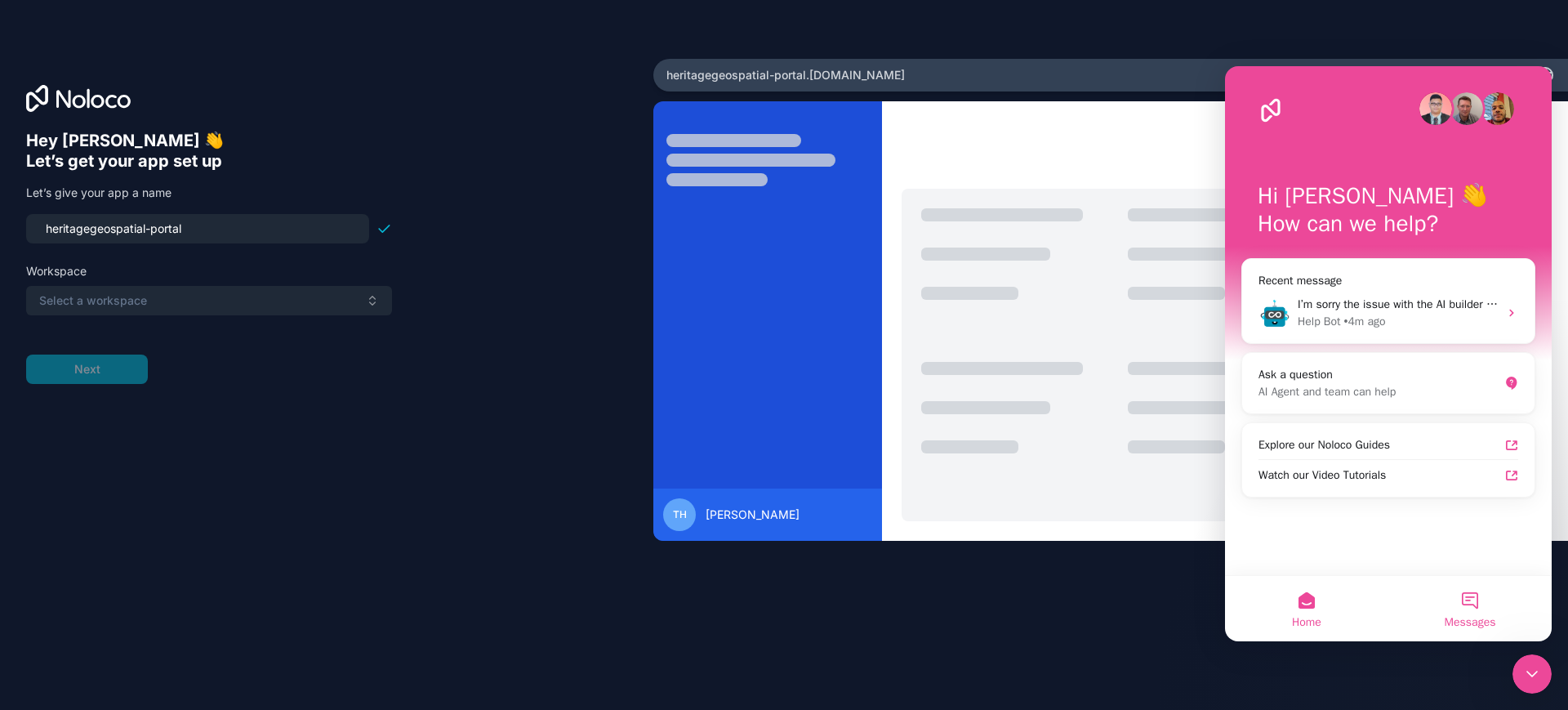 click on "Messages" at bounding box center (1470, 623) 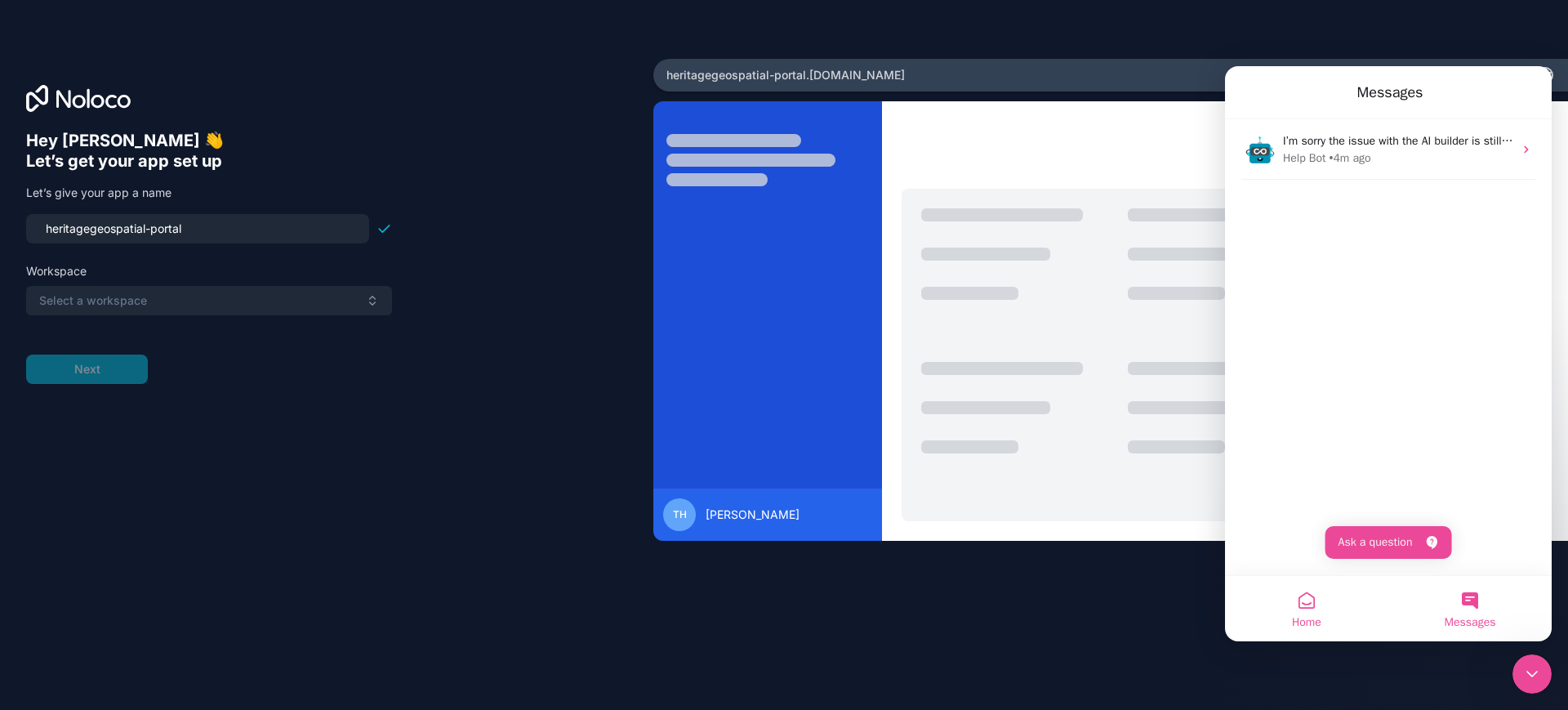 click on "Home" at bounding box center [1307, 609] 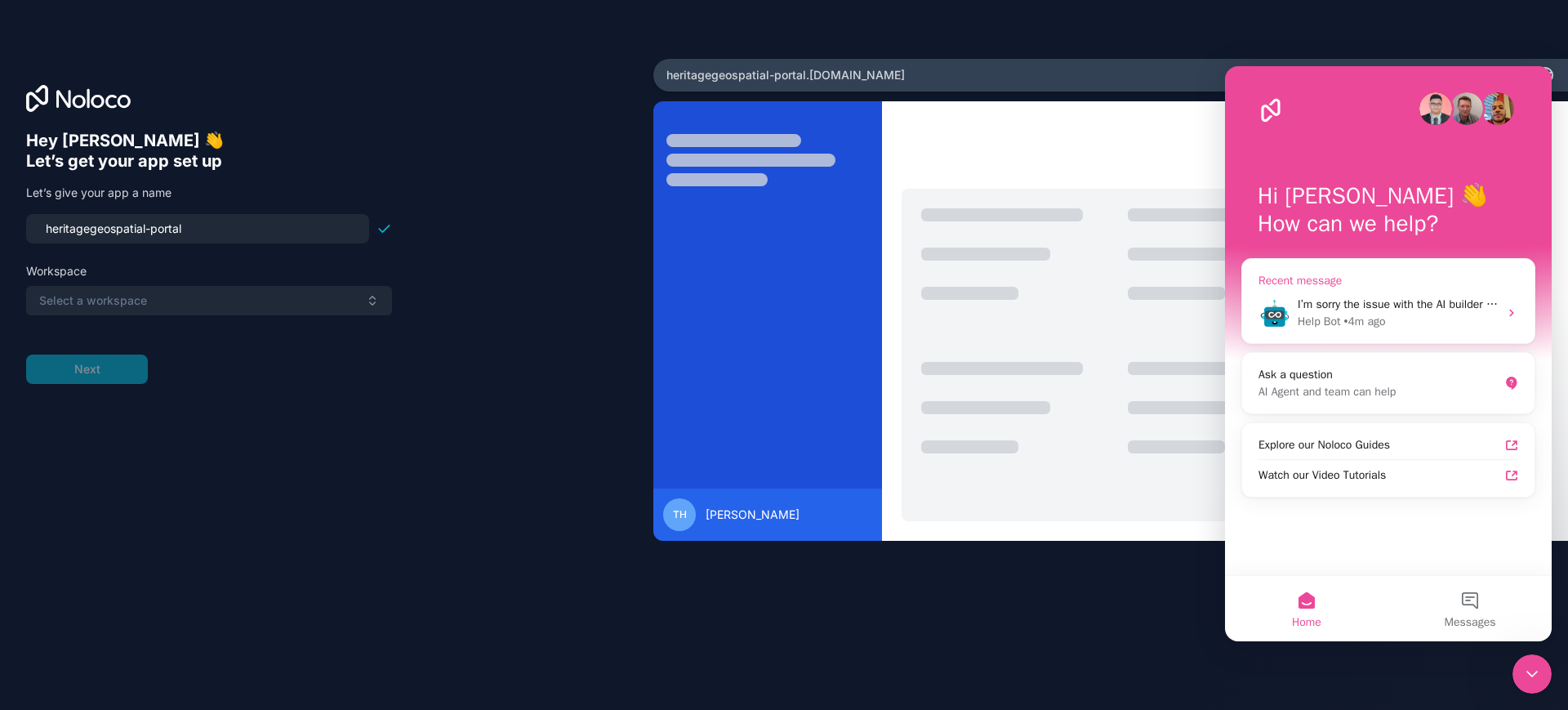 click on "I’m sorry the issue with the AI builder is still unresolved and understand this must be frustrating. Do you want to share more about what you’re trying to build or any other problems you’ve encountered so I can assist further?" at bounding box center [1855, 304] 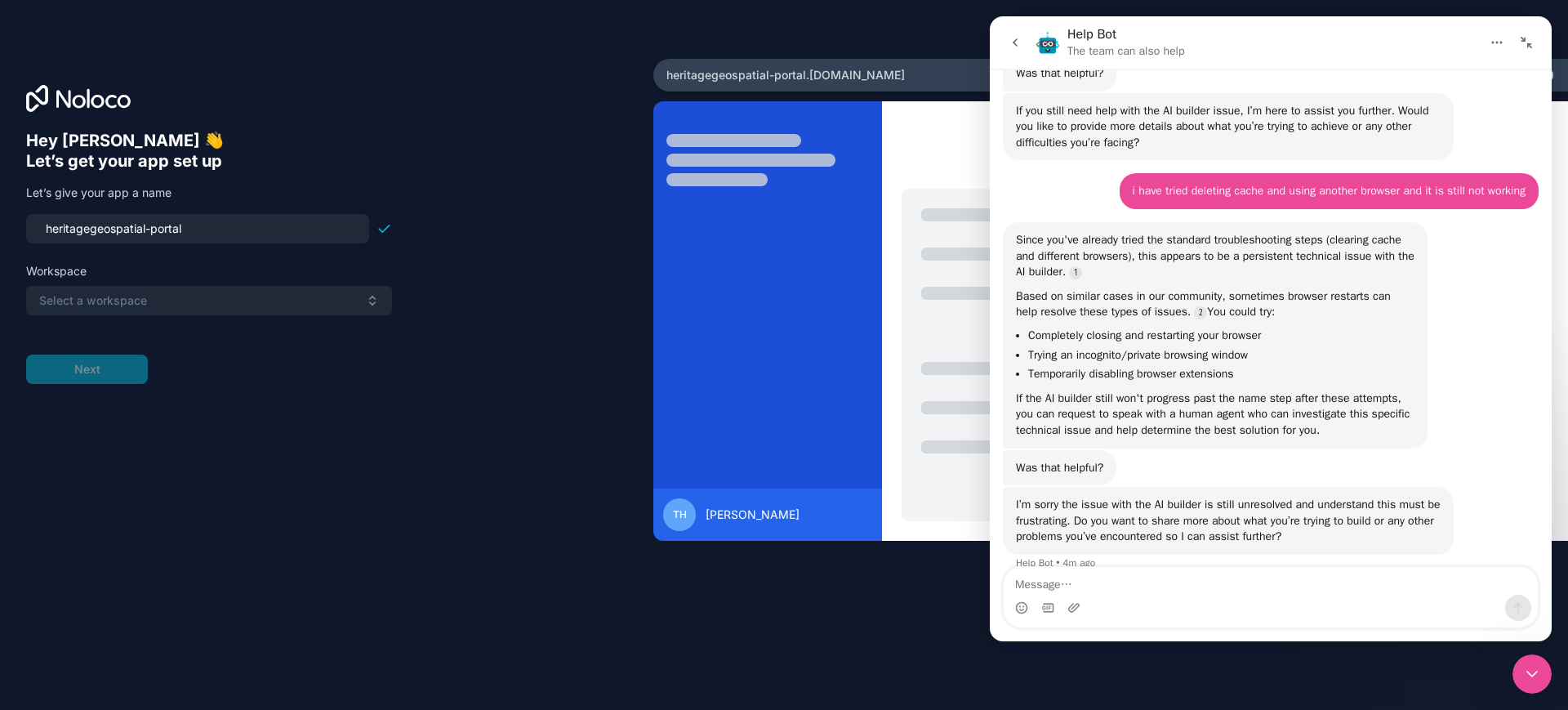scroll, scrollTop: 672, scrollLeft: 0, axis: vertical 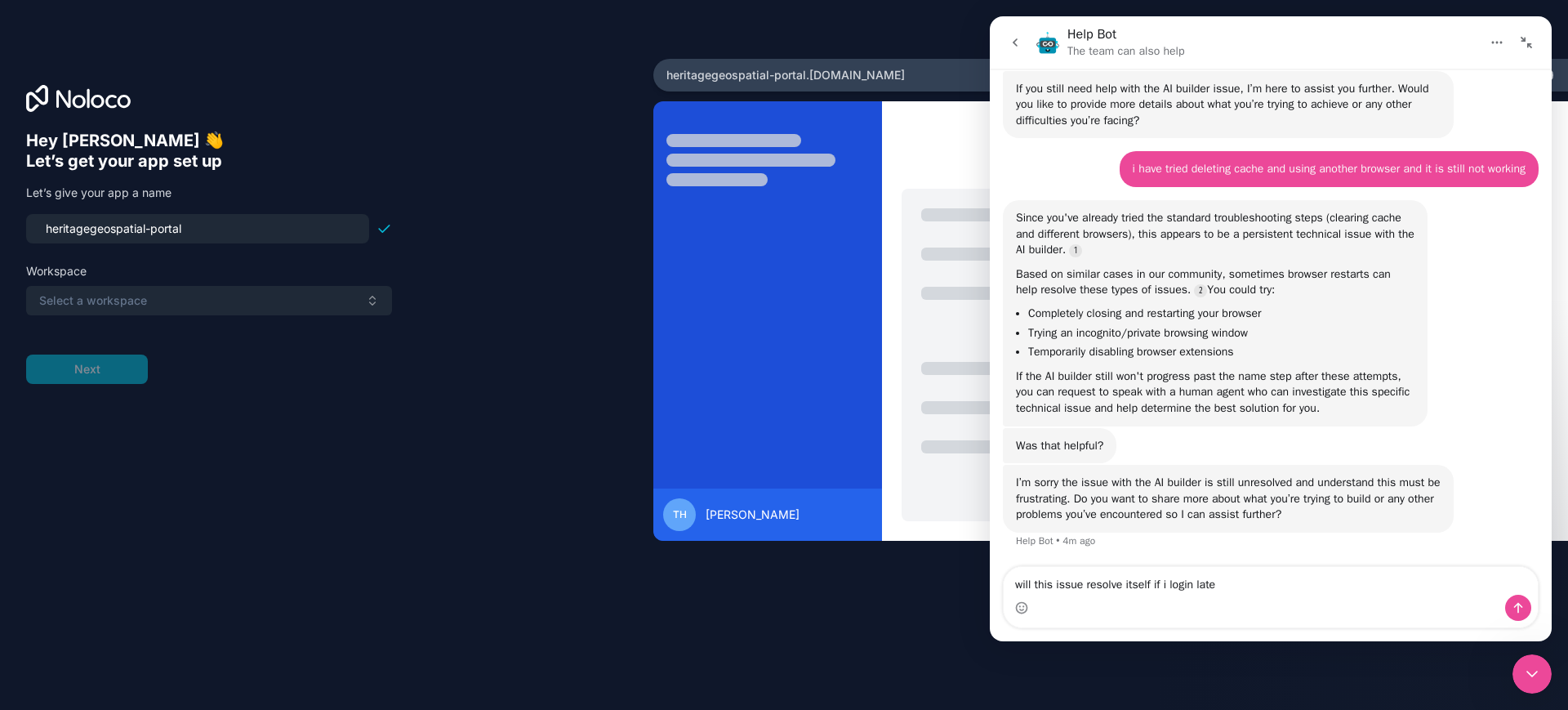 type on "will this issue resolve itself if i login later" 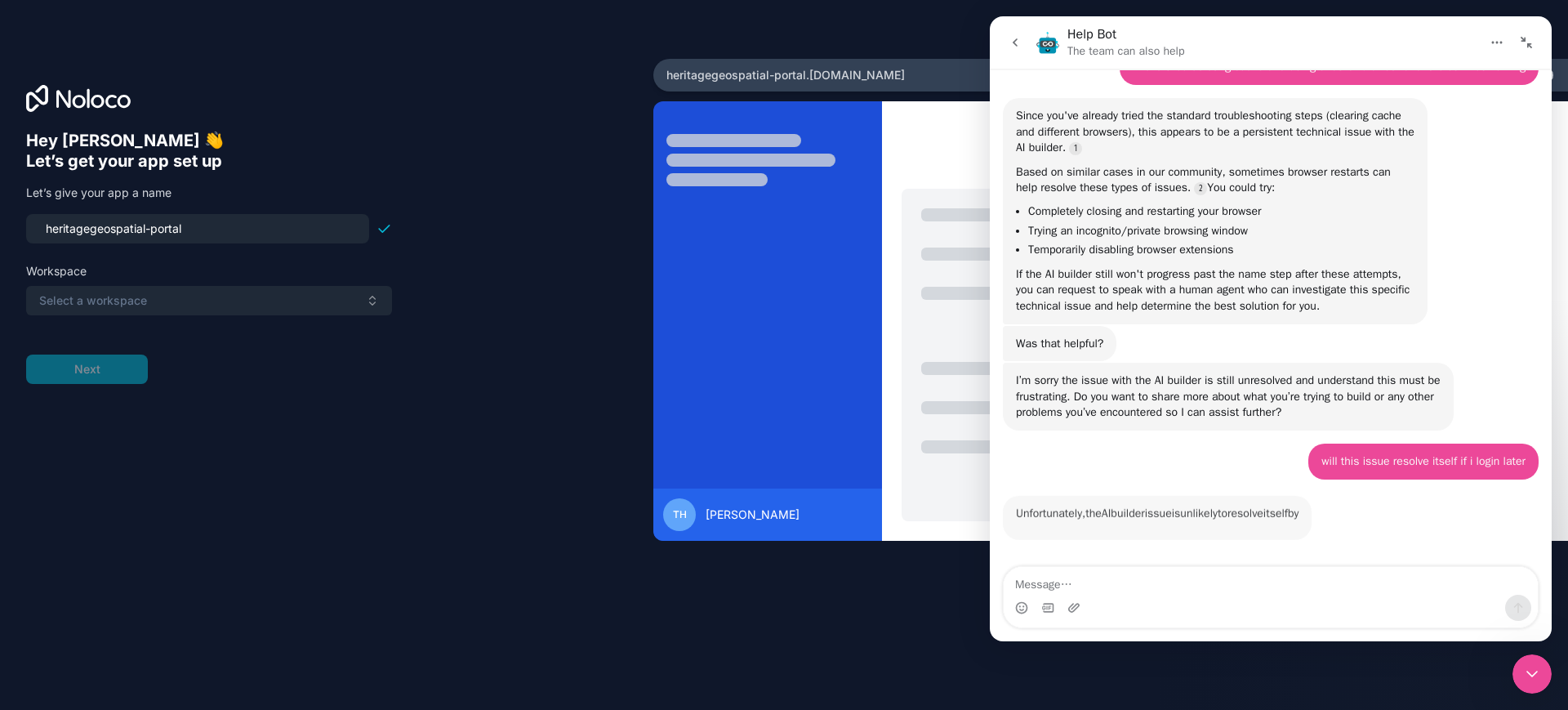 scroll, scrollTop: 774, scrollLeft: 0, axis: vertical 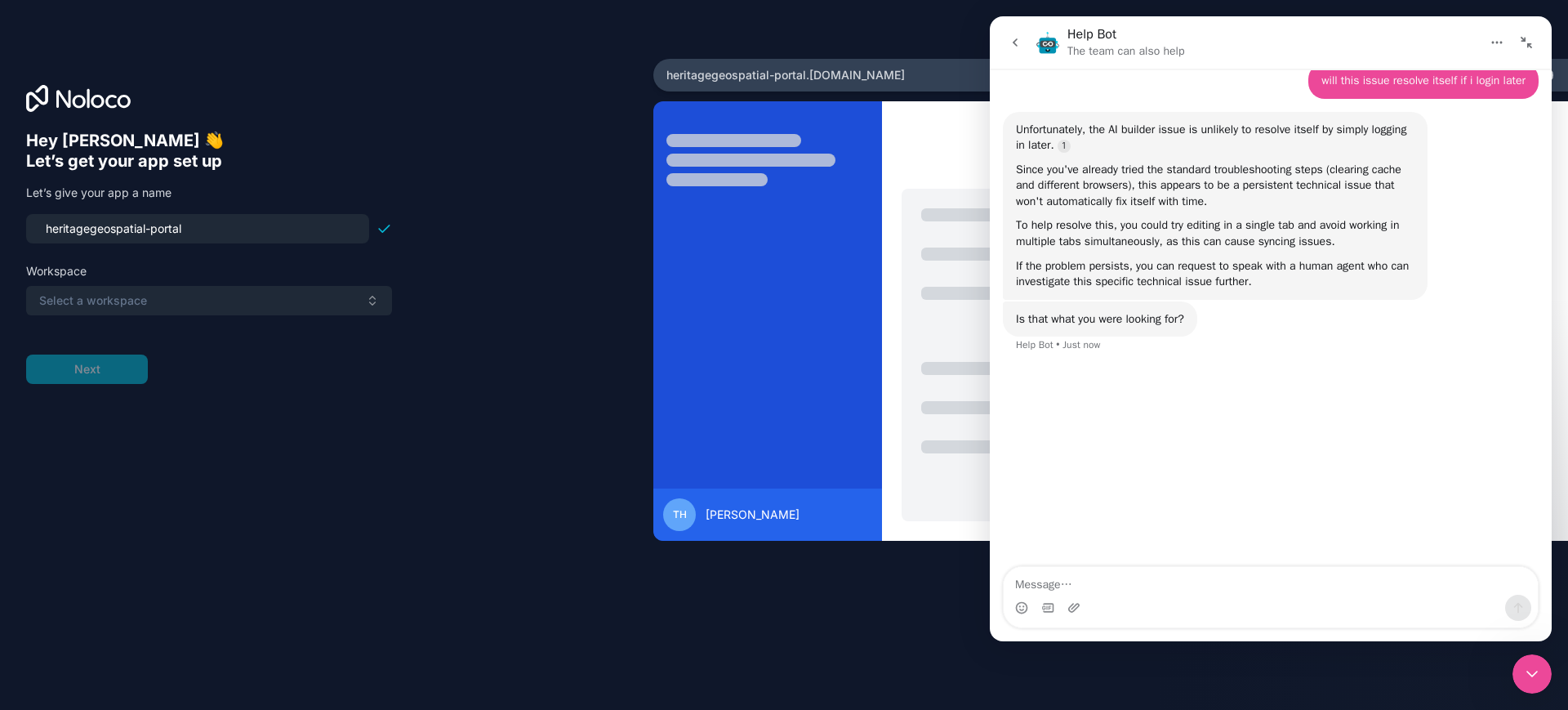 click on "Hey [PERSON_NAME] 👋 Let’s get your app set up Let’s give your app a name heritagegeospatial-portal Workspace Select a workspace Next heritagegeospatial-portal .[DOMAIN_NAME] TH [PERSON_NAME]" at bounding box center [784, 355] 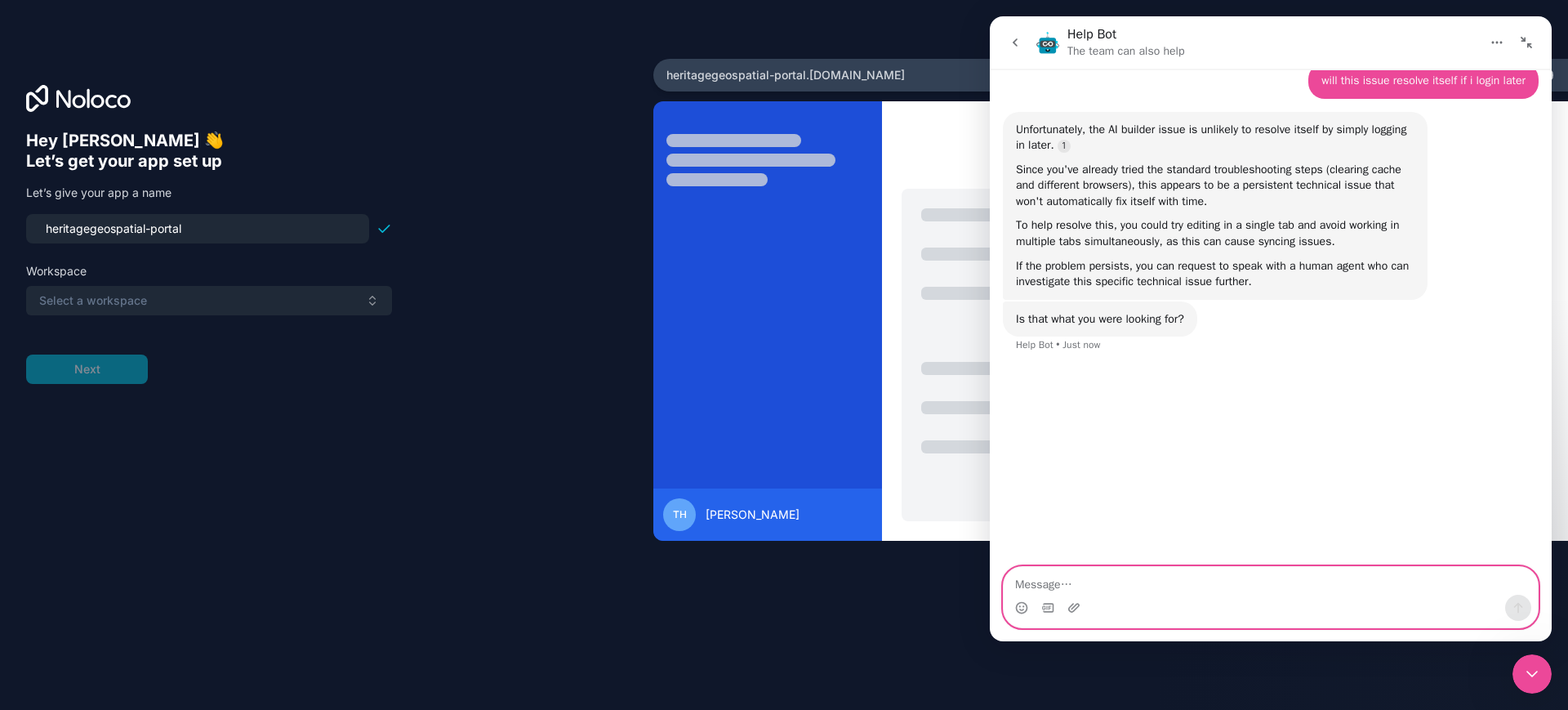 click at bounding box center [1271, 581] 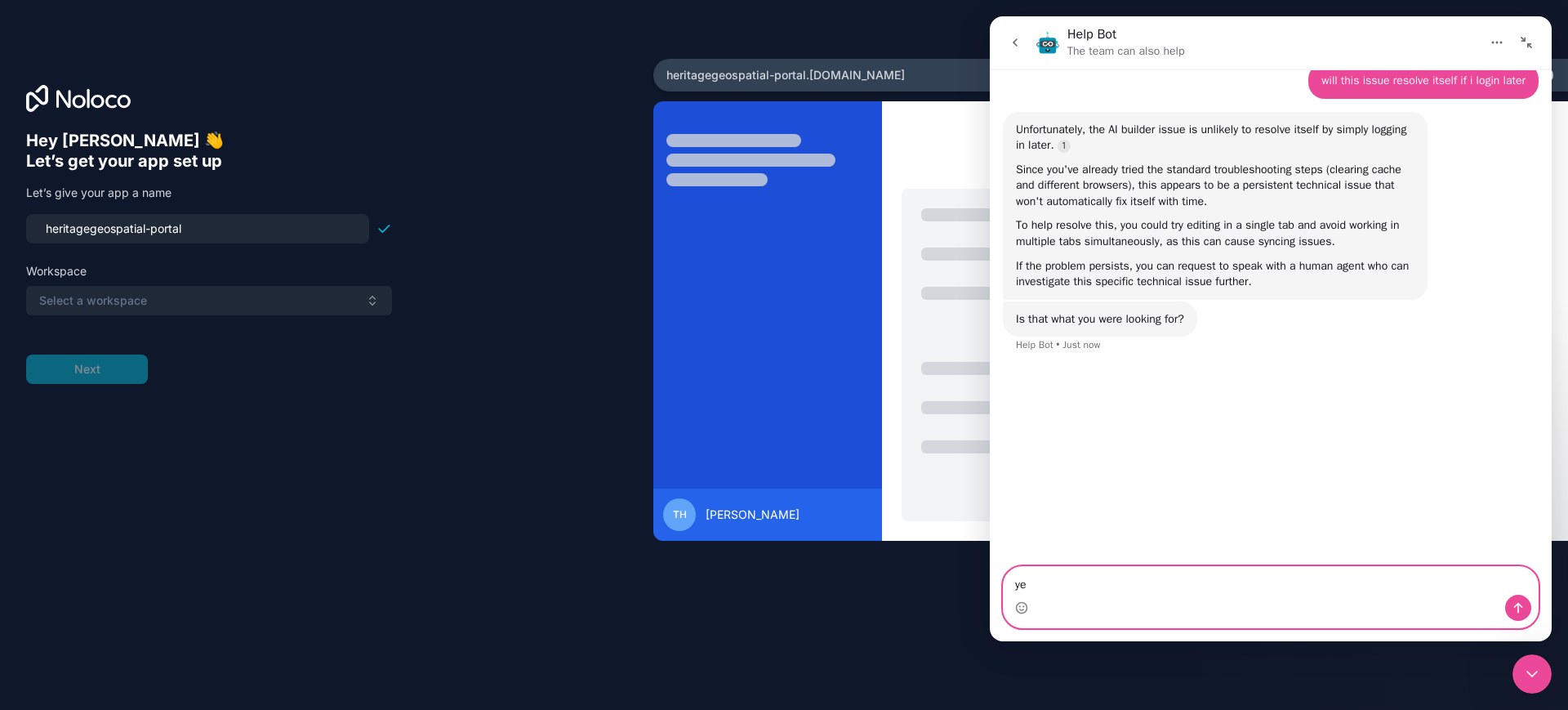 type on "yes" 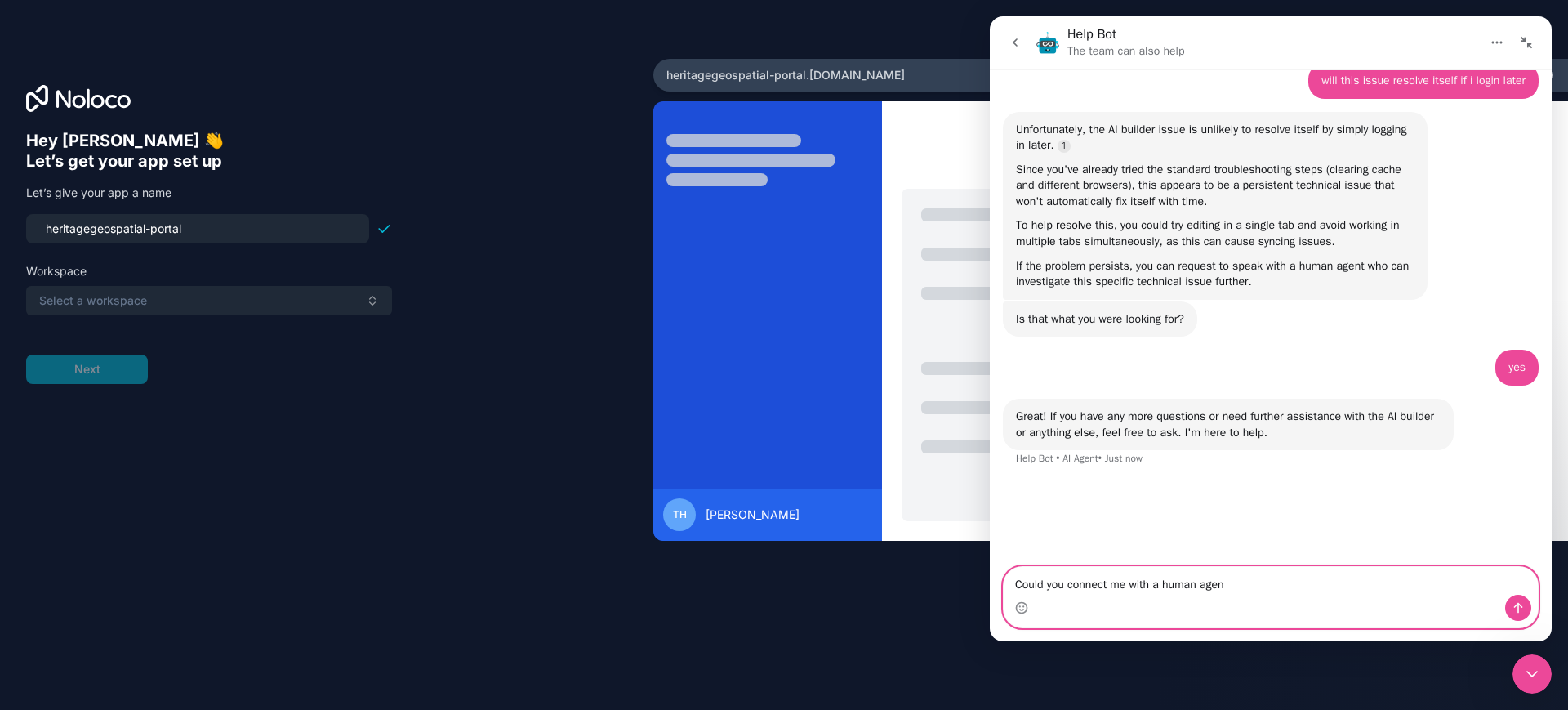 type on "Could you connect me with a human agent" 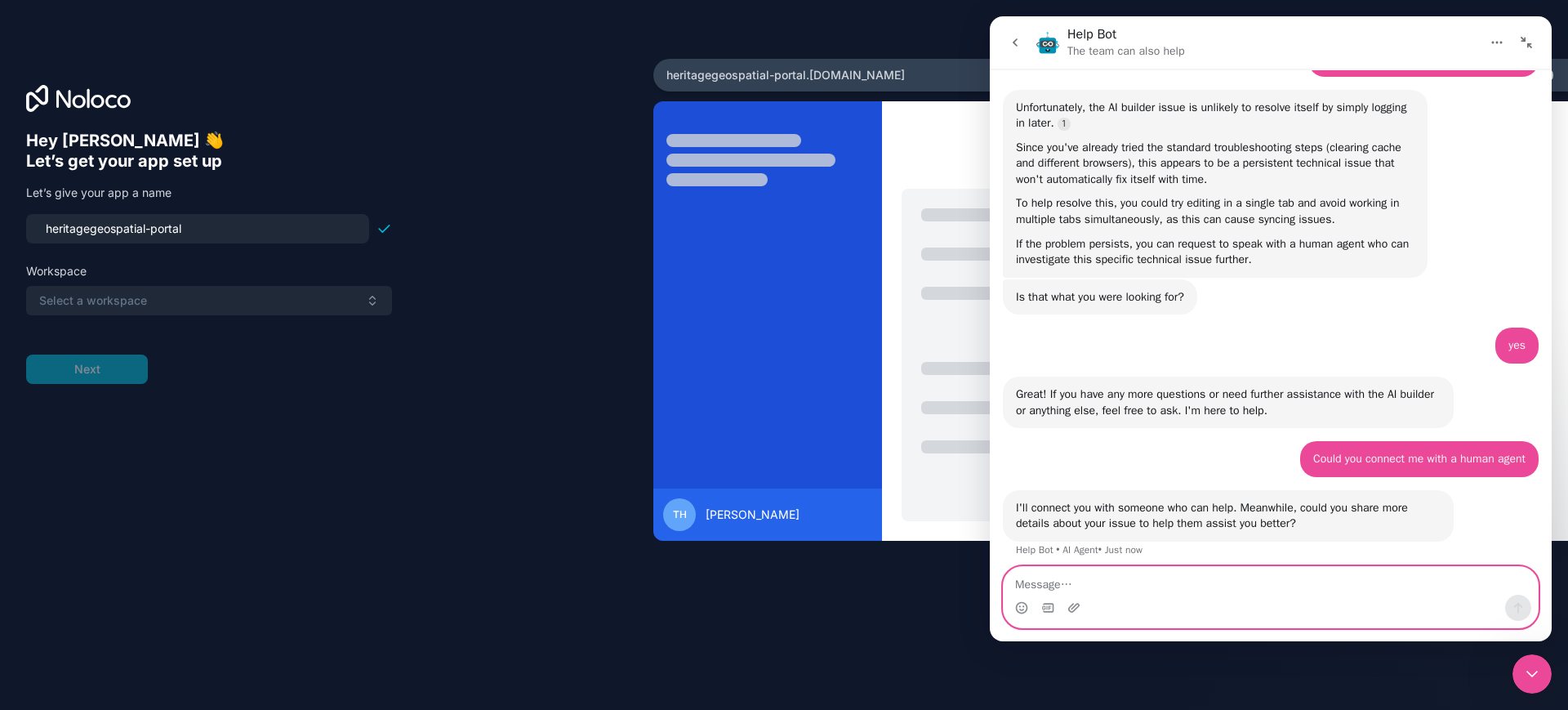 scroll, scrollTop: 1186, scrollLeft: 0, axis: vertical 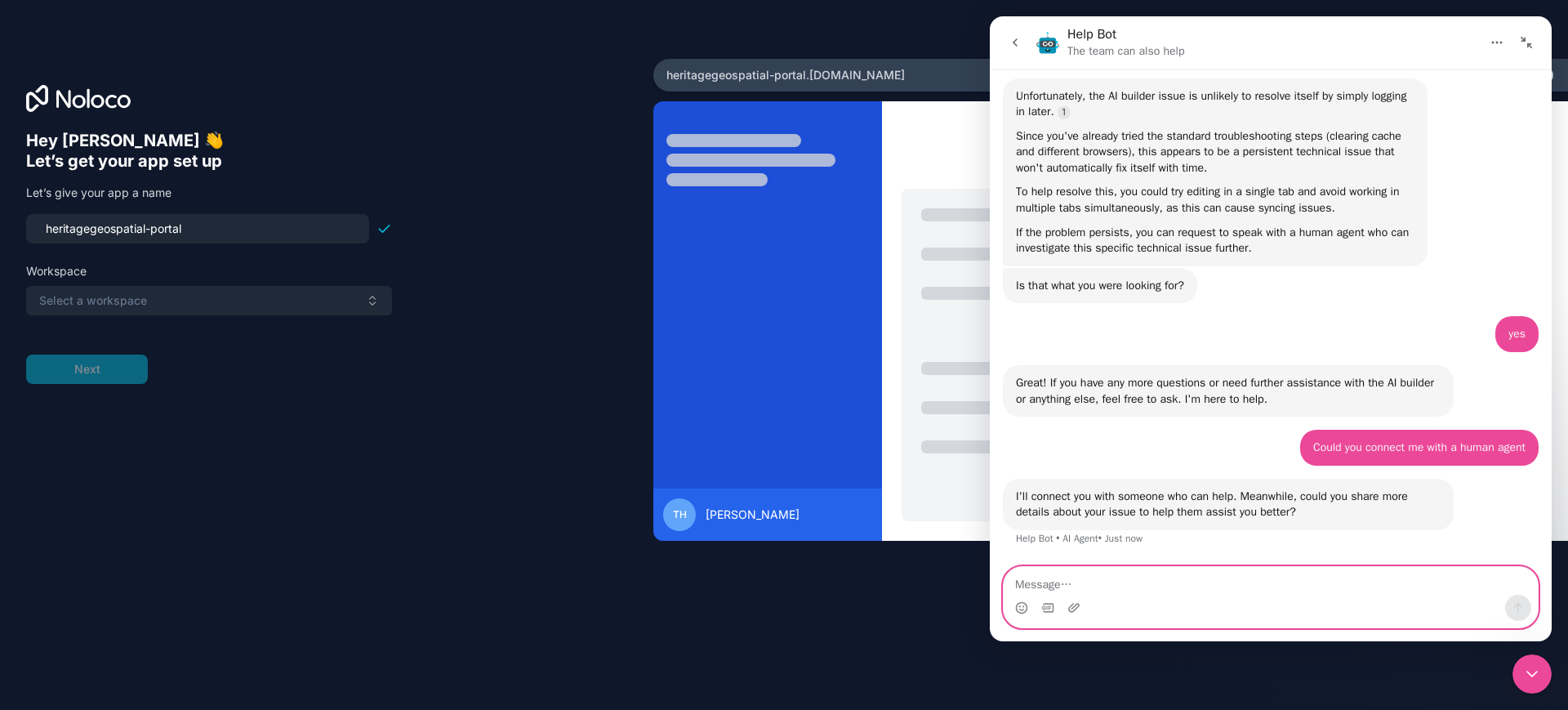 type on "I" 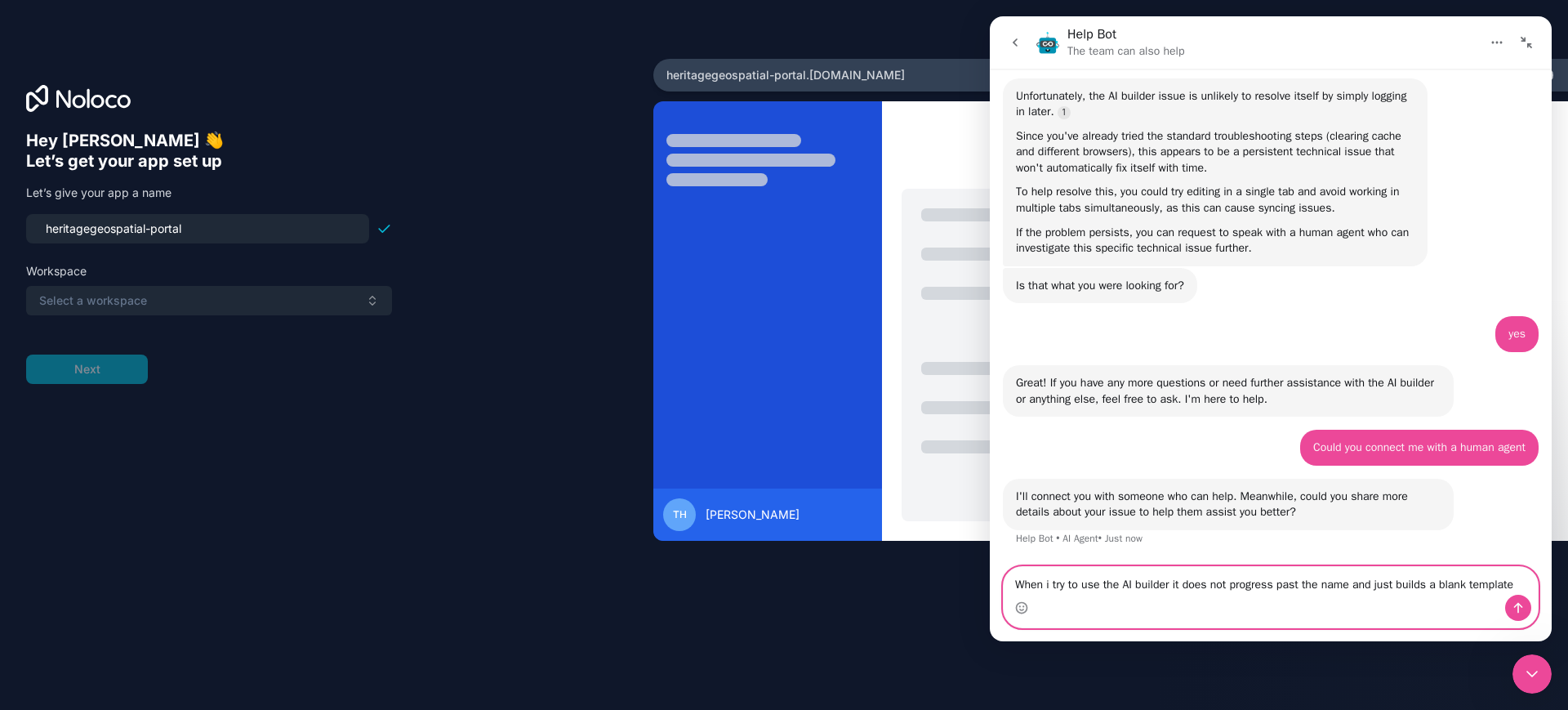 type on "When i try to use the AI builder it does not progress past the name and just builds a blank template" 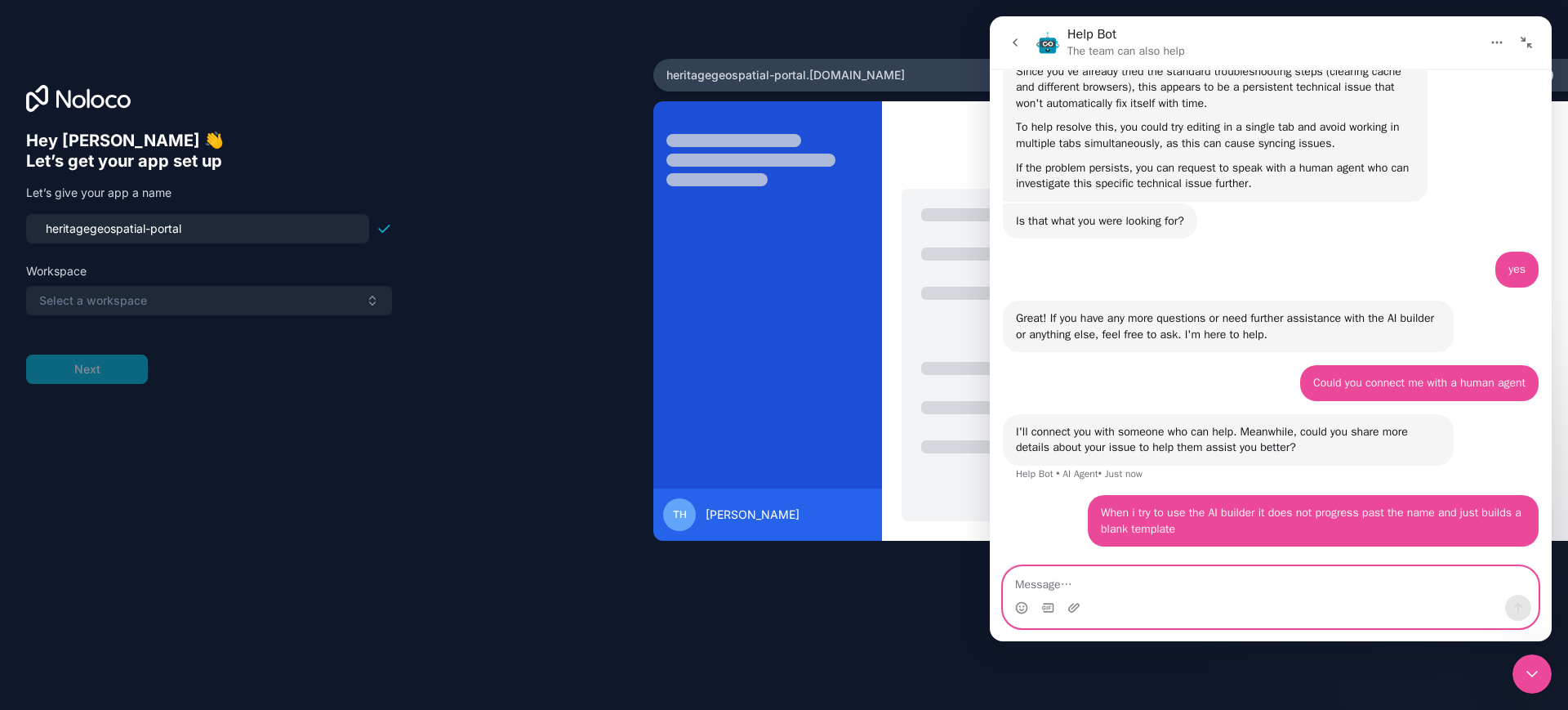 scroll, scrollTop: 1303, scrollLeft: 0, axis: vertical 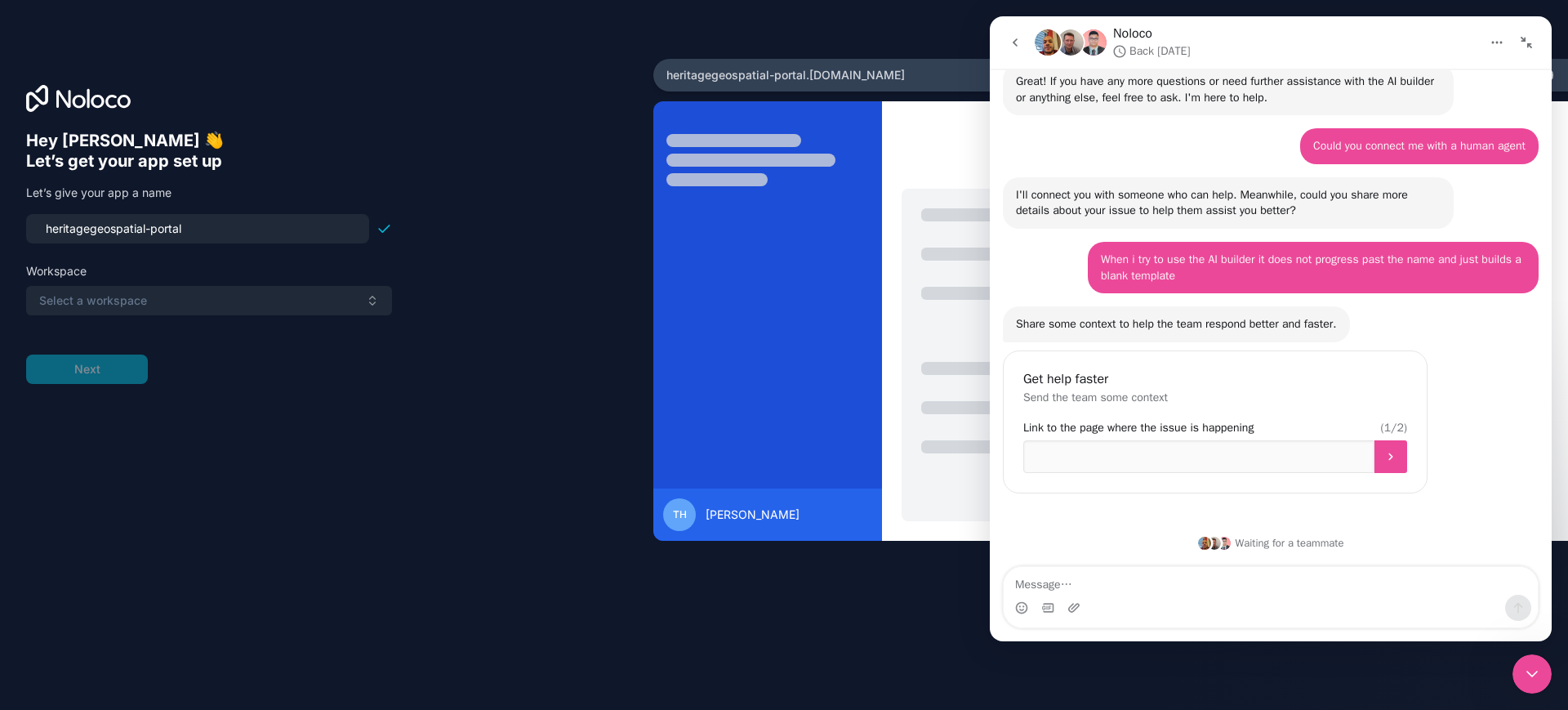 click at bounding box center (327, 98) 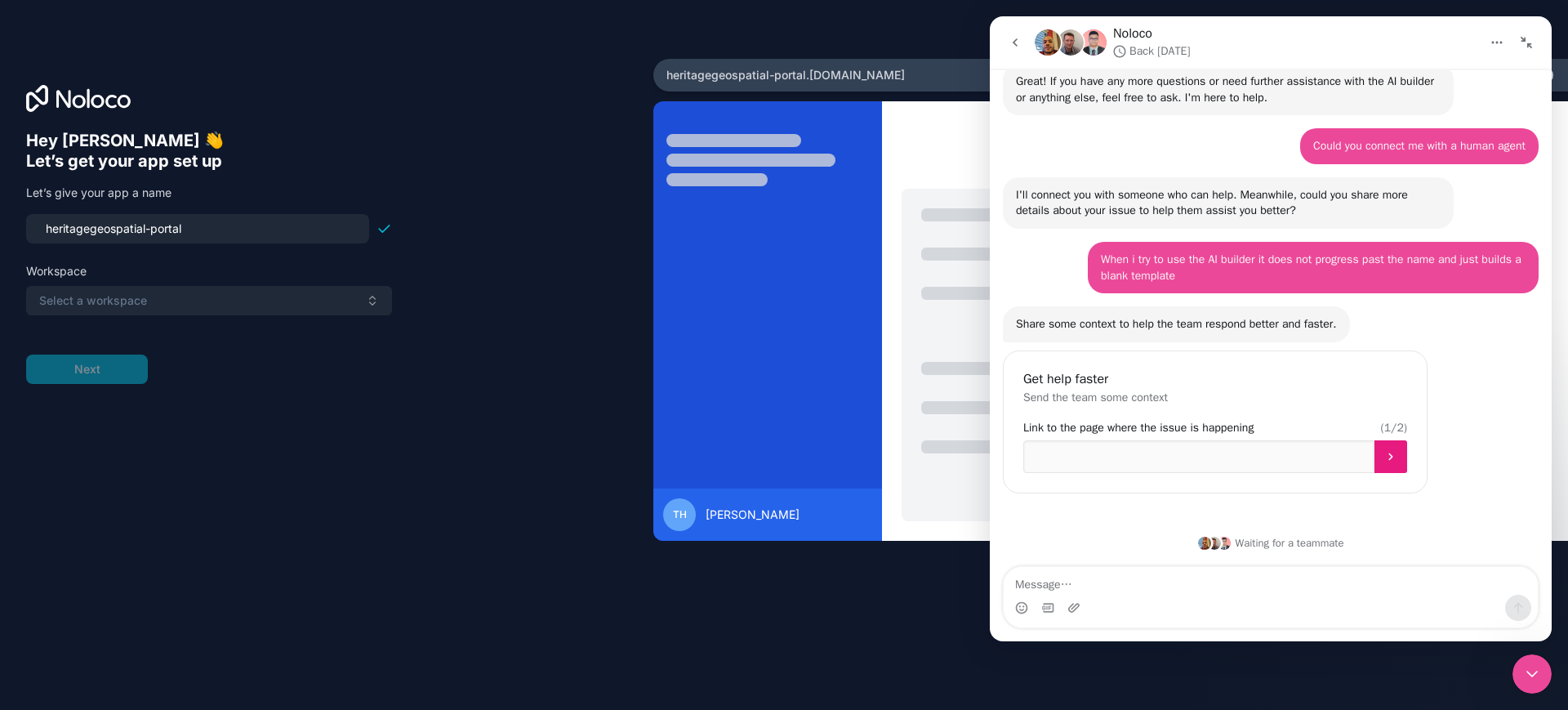 click 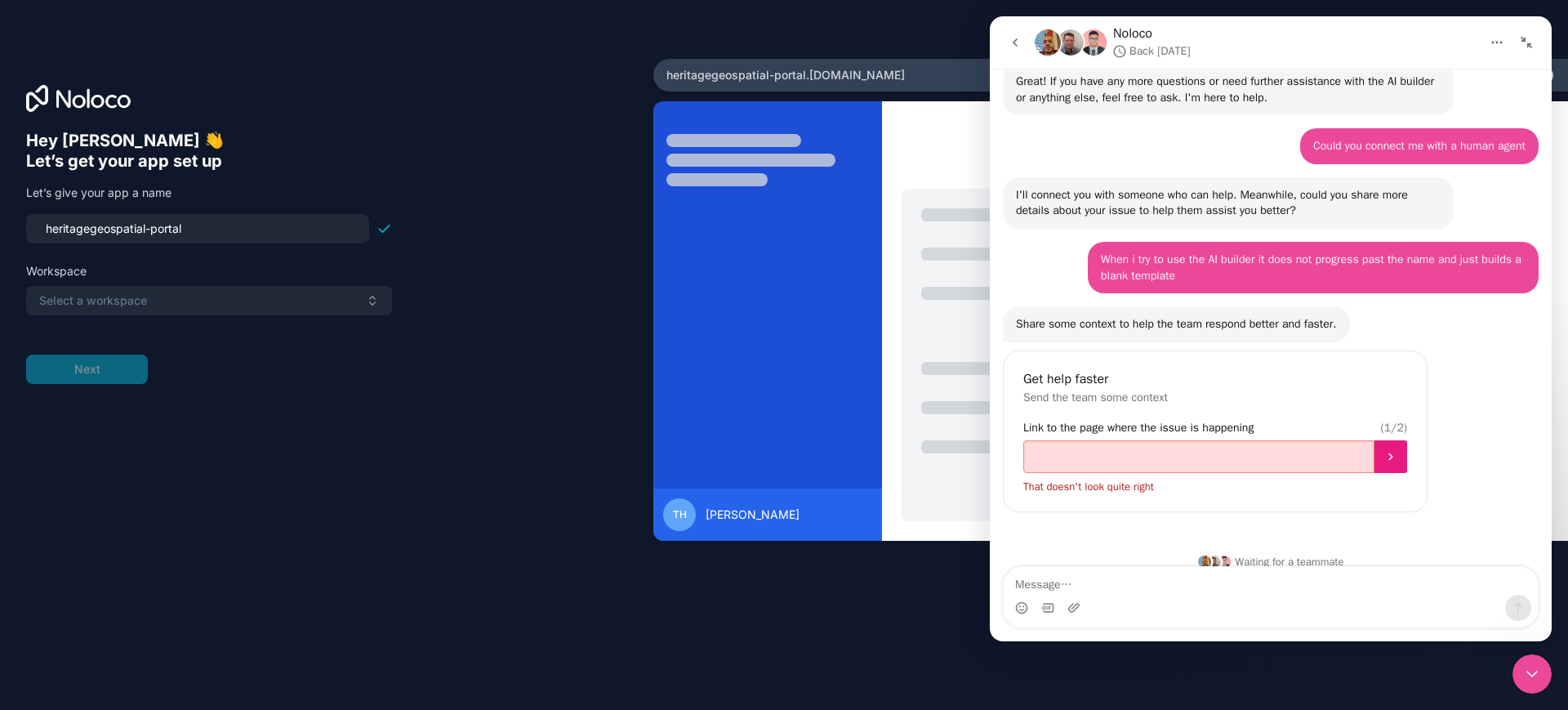 scroll, scrollTop: 1508, scrollLeft: 0, axis: vertical 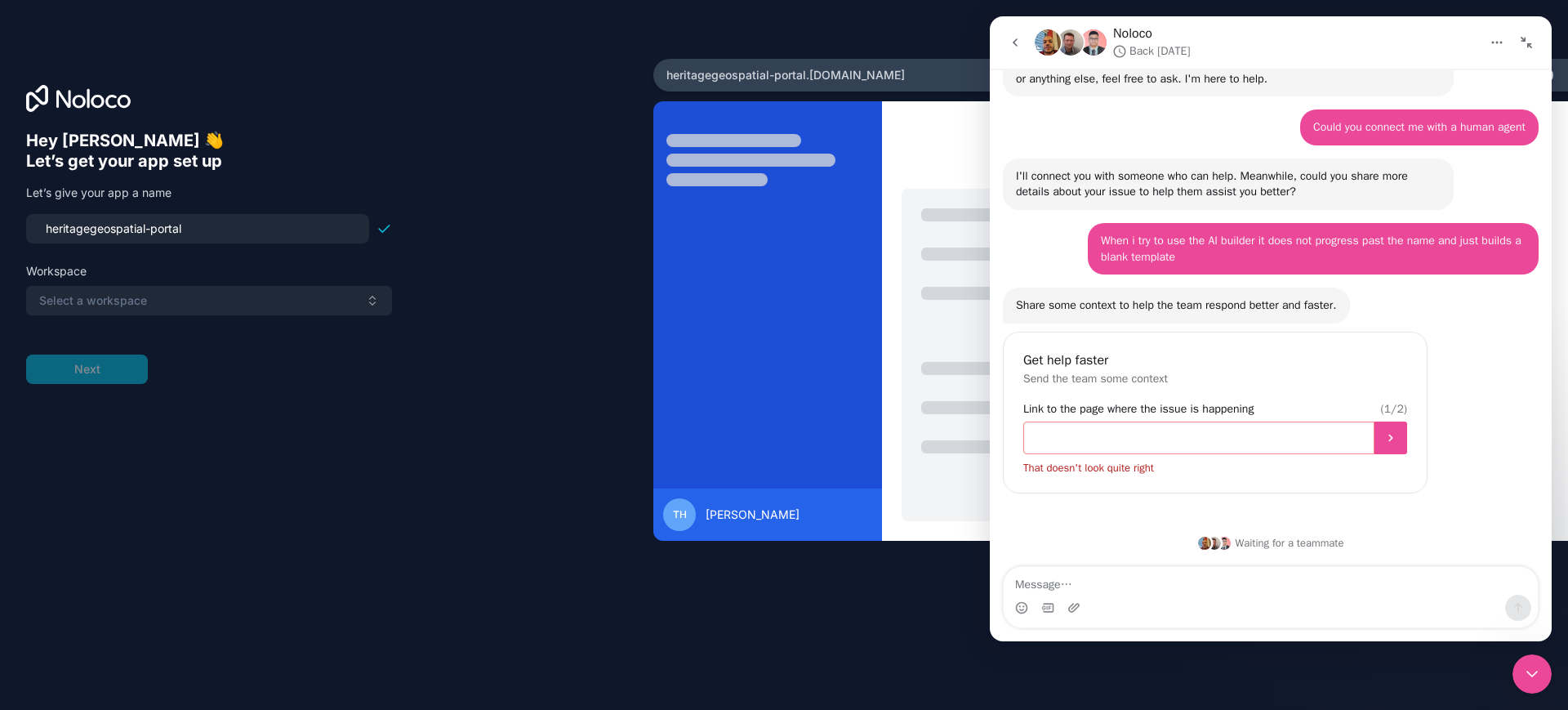 click at bounding box center (1199, 438) 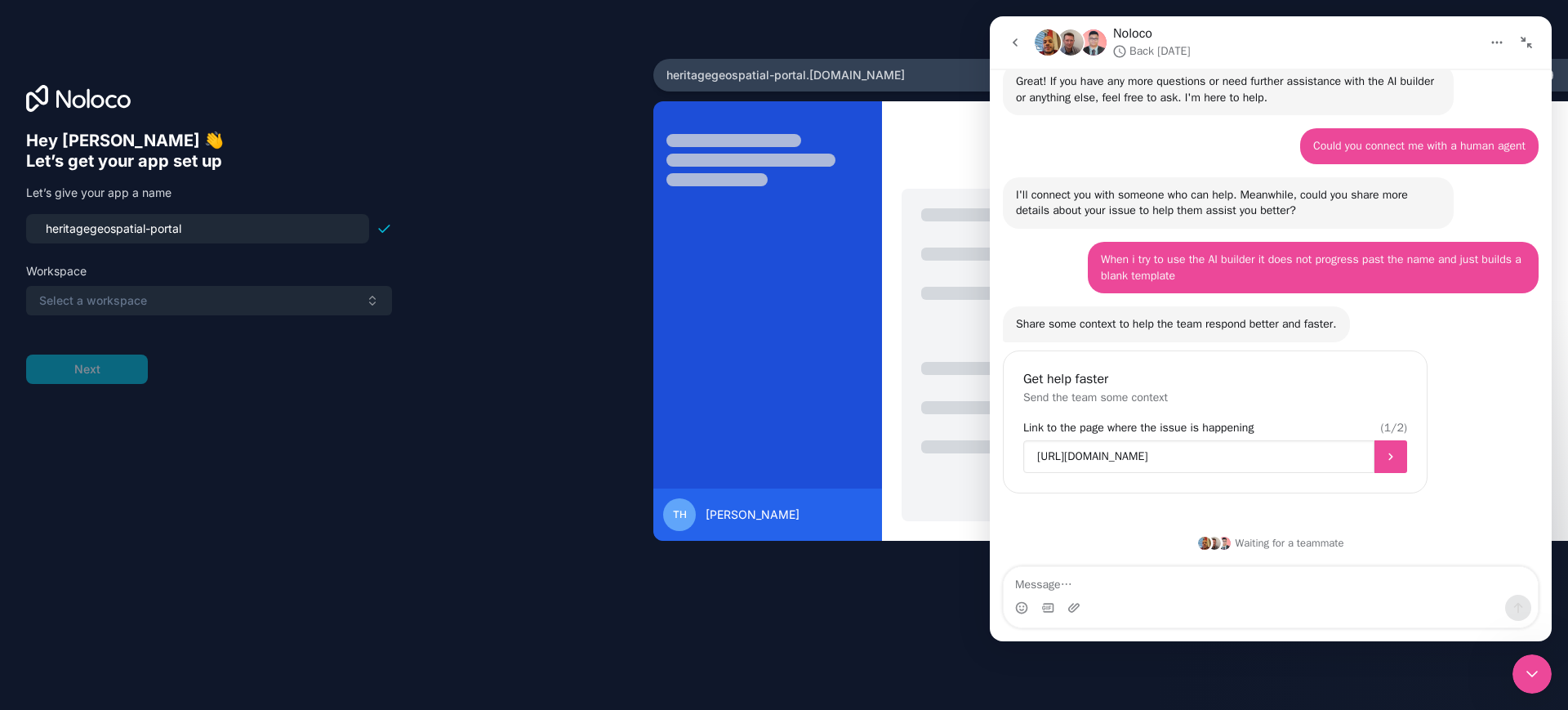 scroll, scrollTop: 1489, scrollLeft: 0, axis: vertical 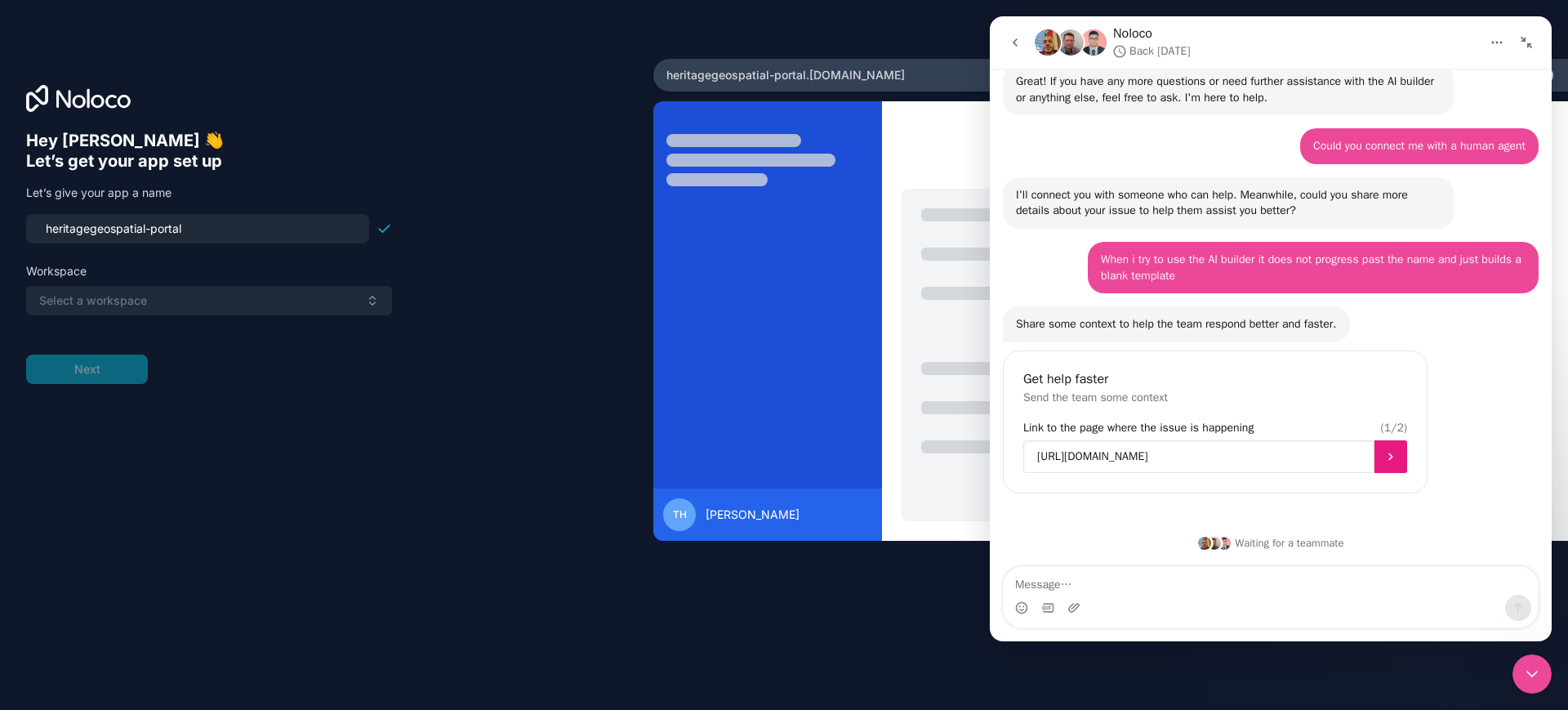 type on "[URL][DOMAIN_NAME]" 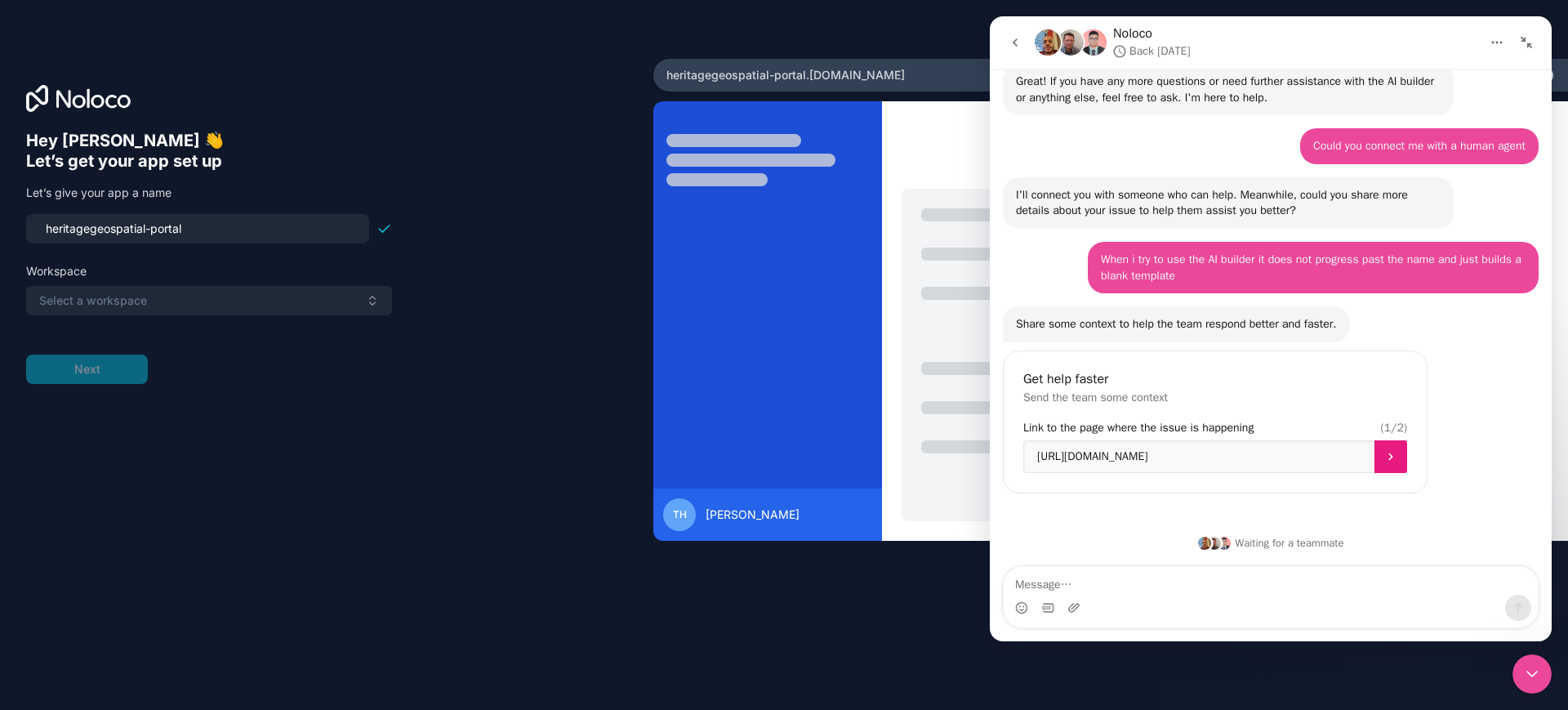 click 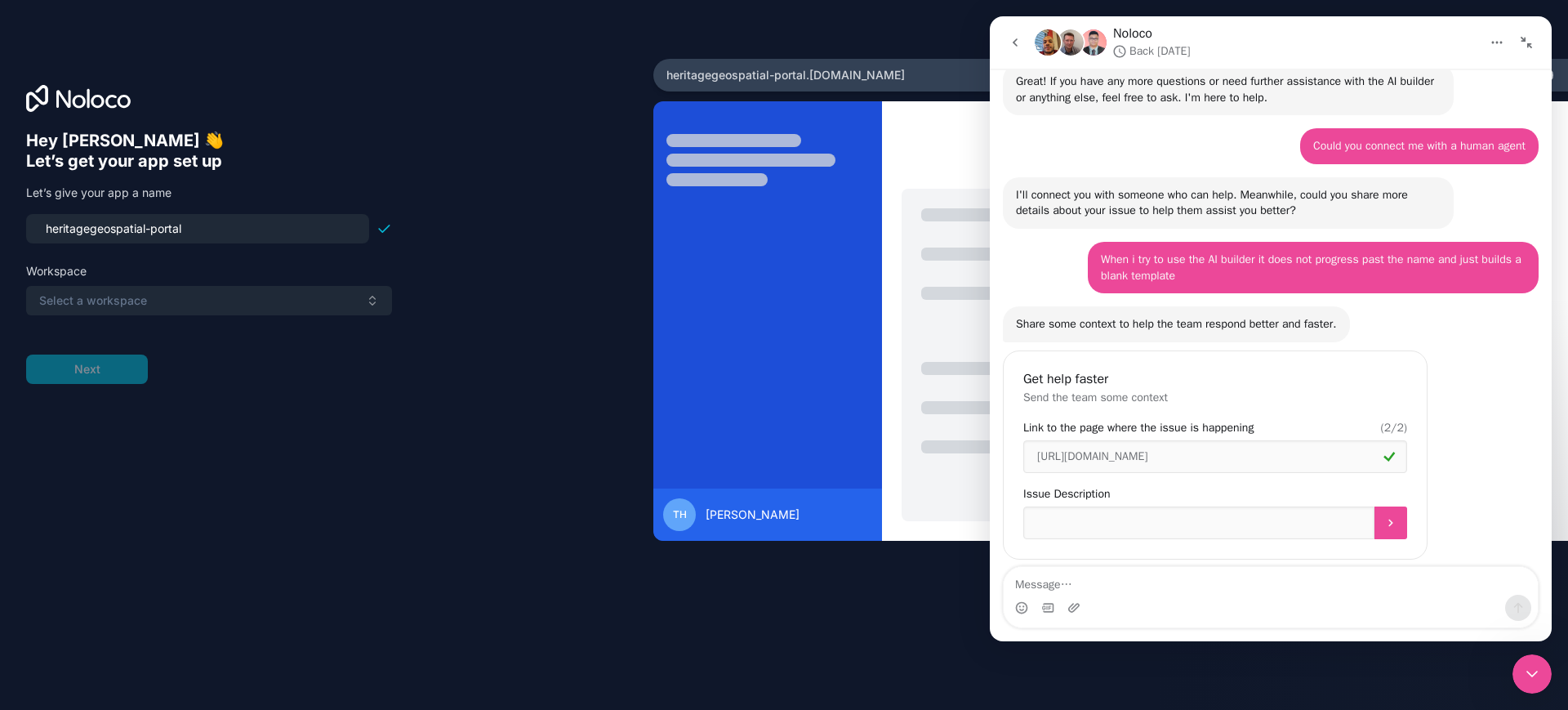 scroll, scrollTop: 1556, scrollLeft: 0, axis: vertical 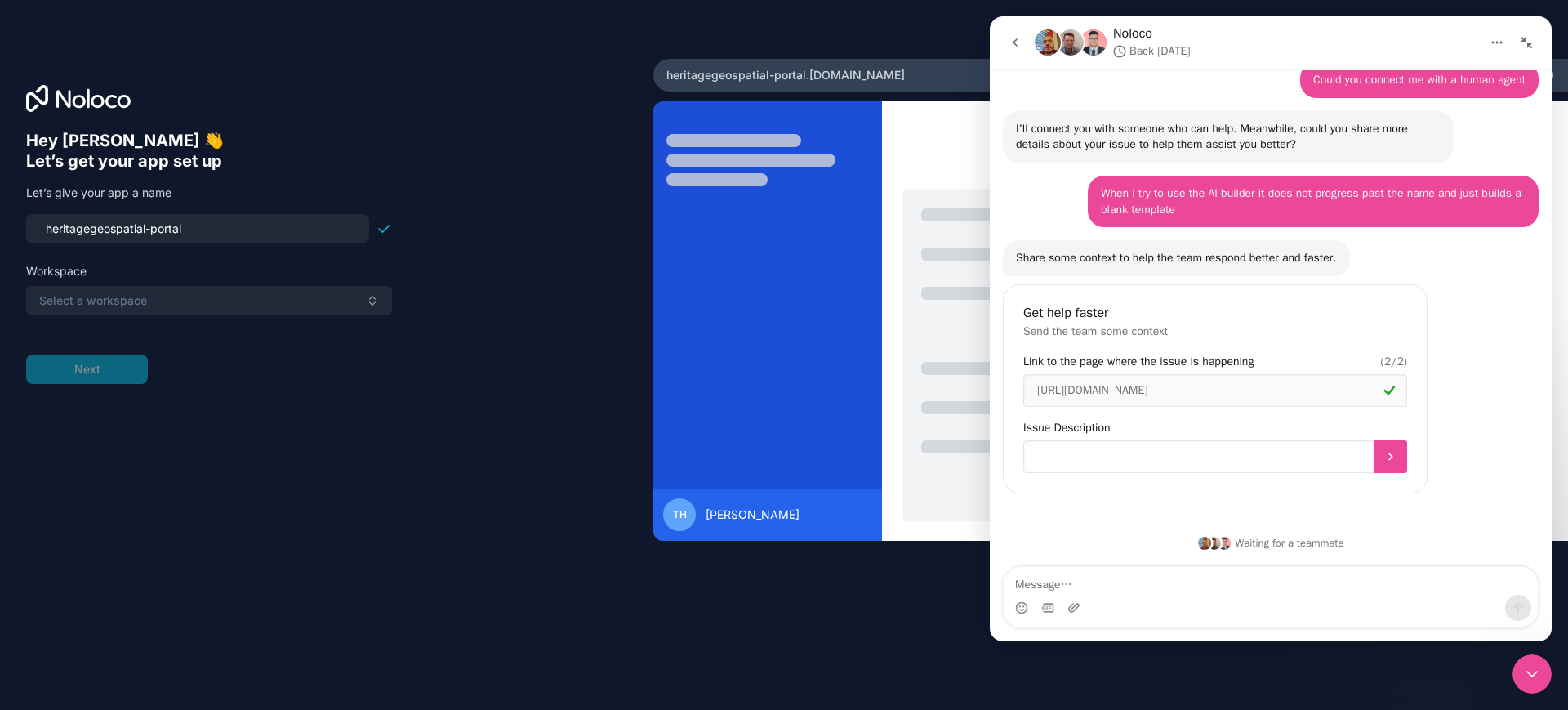click at bounding box center (1199, 457) 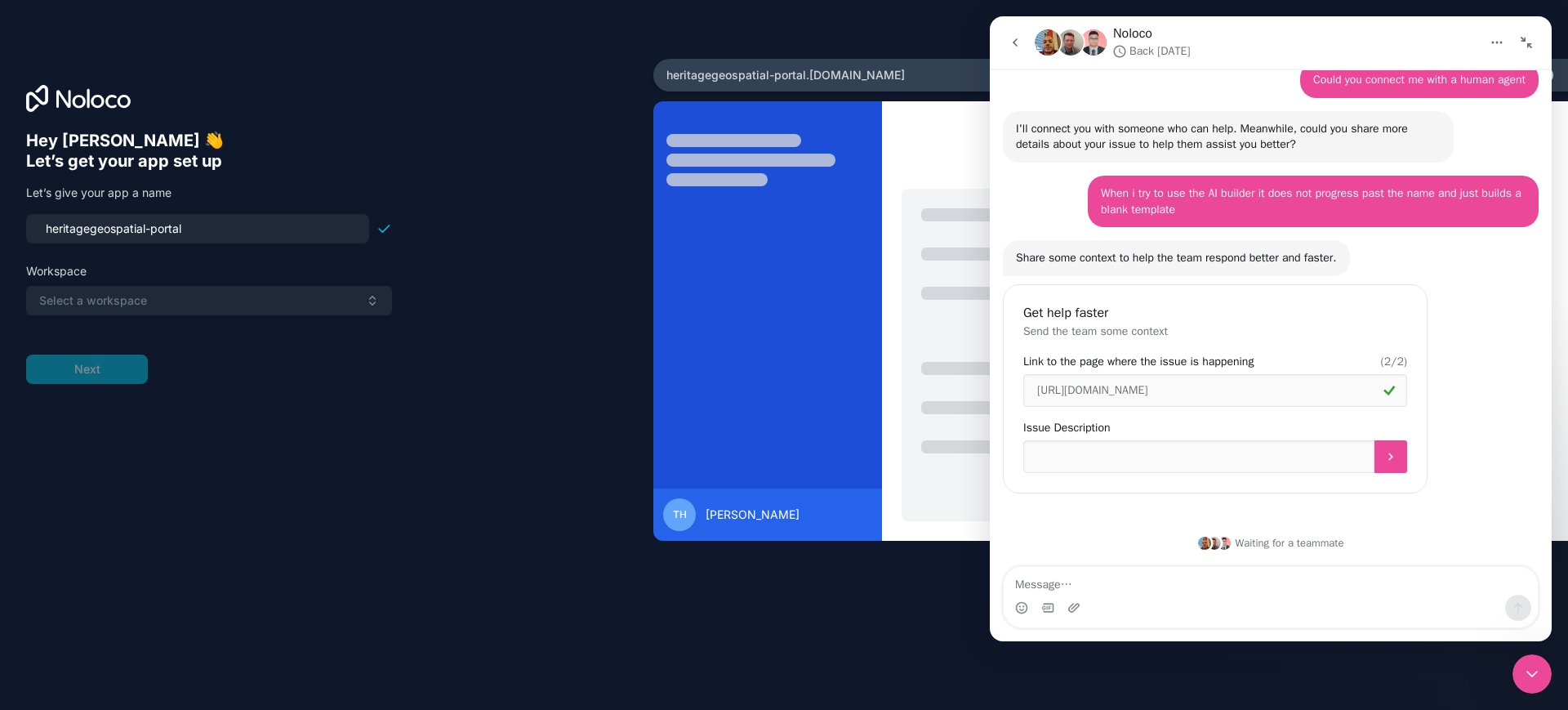 click on "When i try to use the AI builder it does not progress past the name and just builds a blank template" at bounding box center [1313, 201] 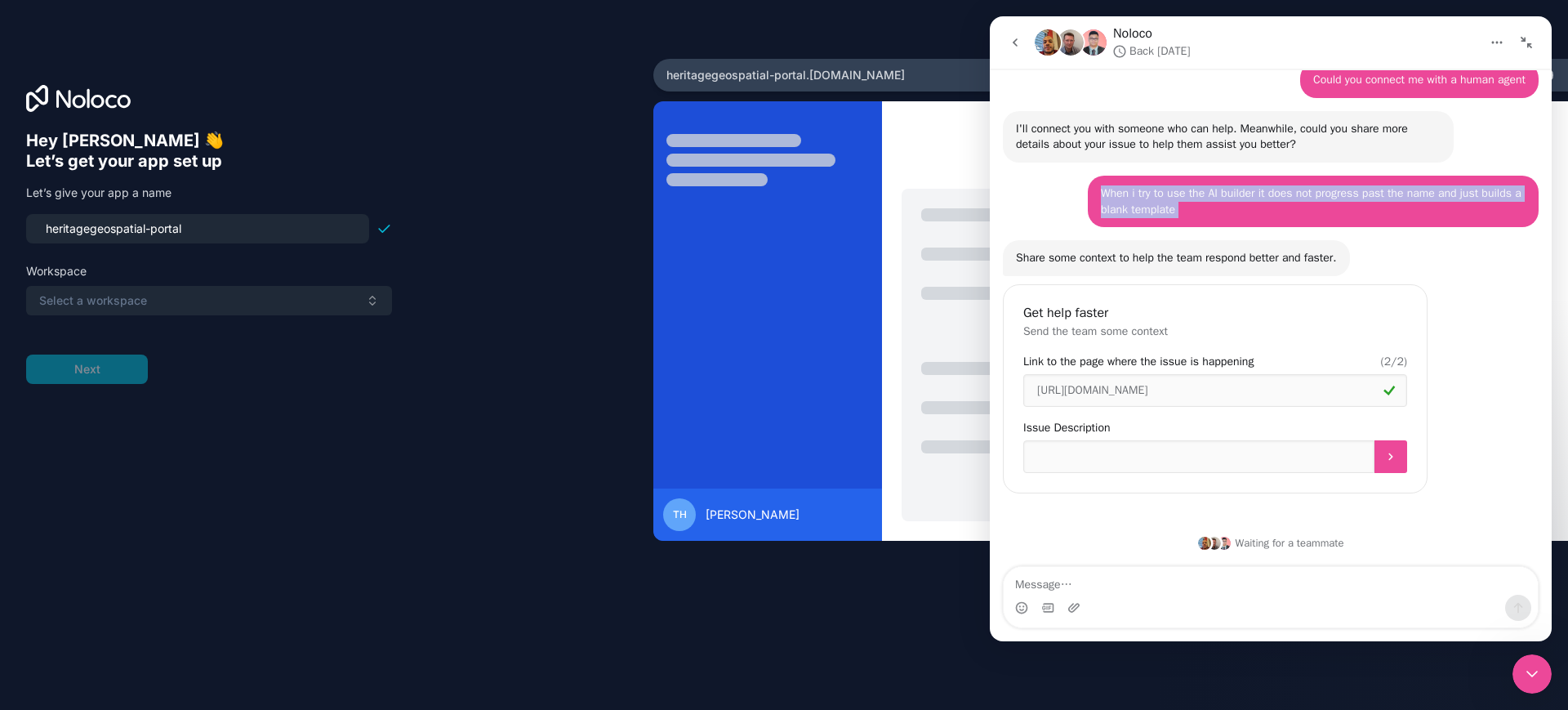 click on "When i try to use the AI builder it does not progress past the name and just builds a blank template" at bounding box center (1313, 201) 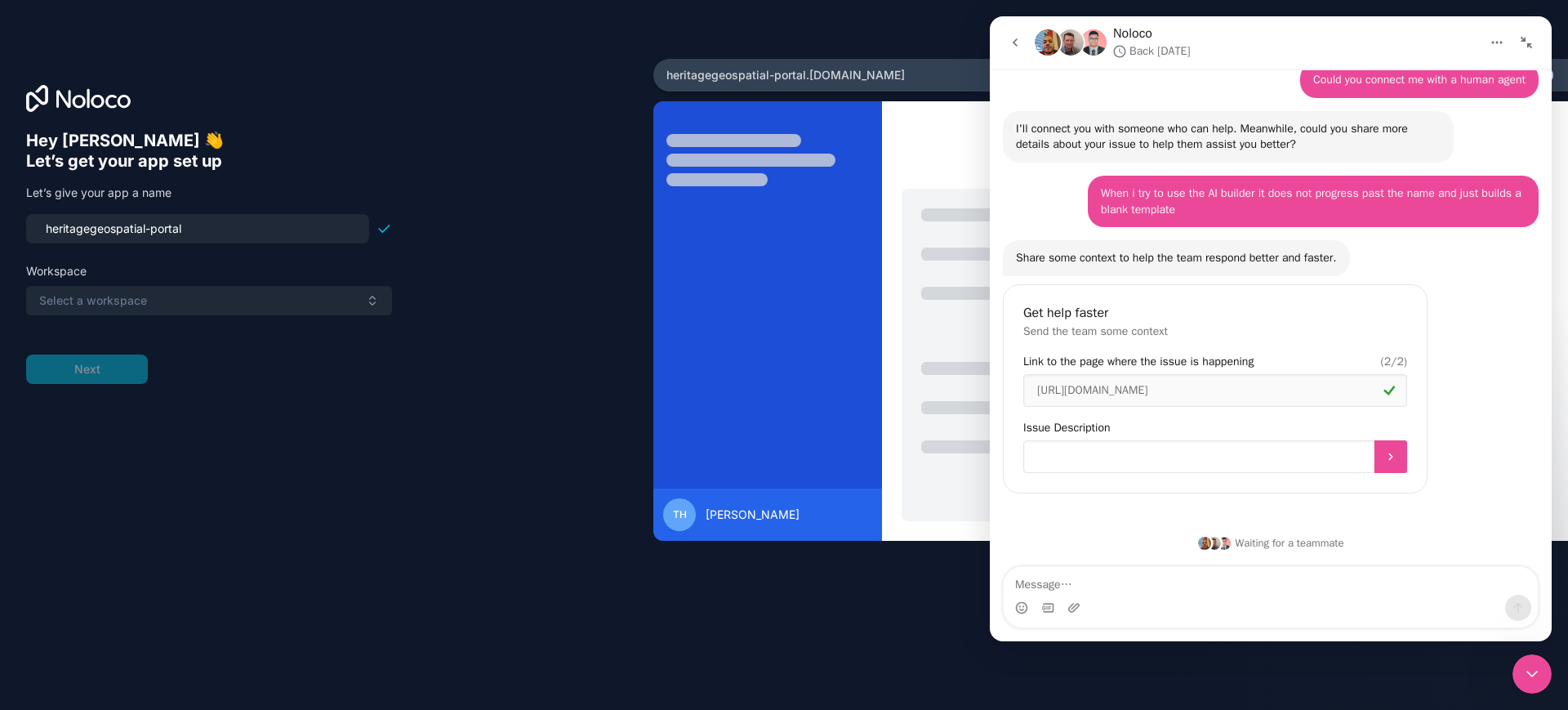 click at bounding box center [1199, 457] 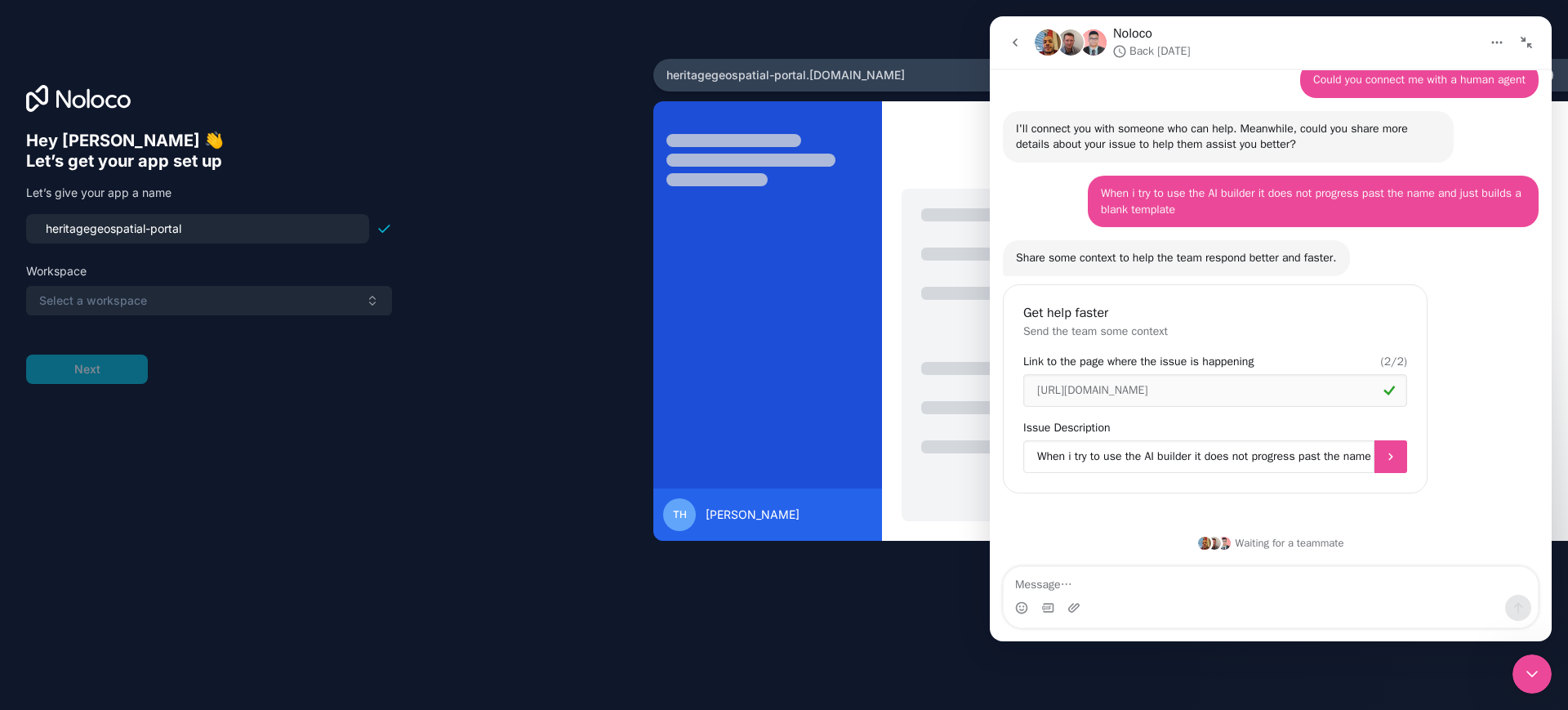 scroll, scrollTop: 0, scrollLeft: 167, axis: horizontal 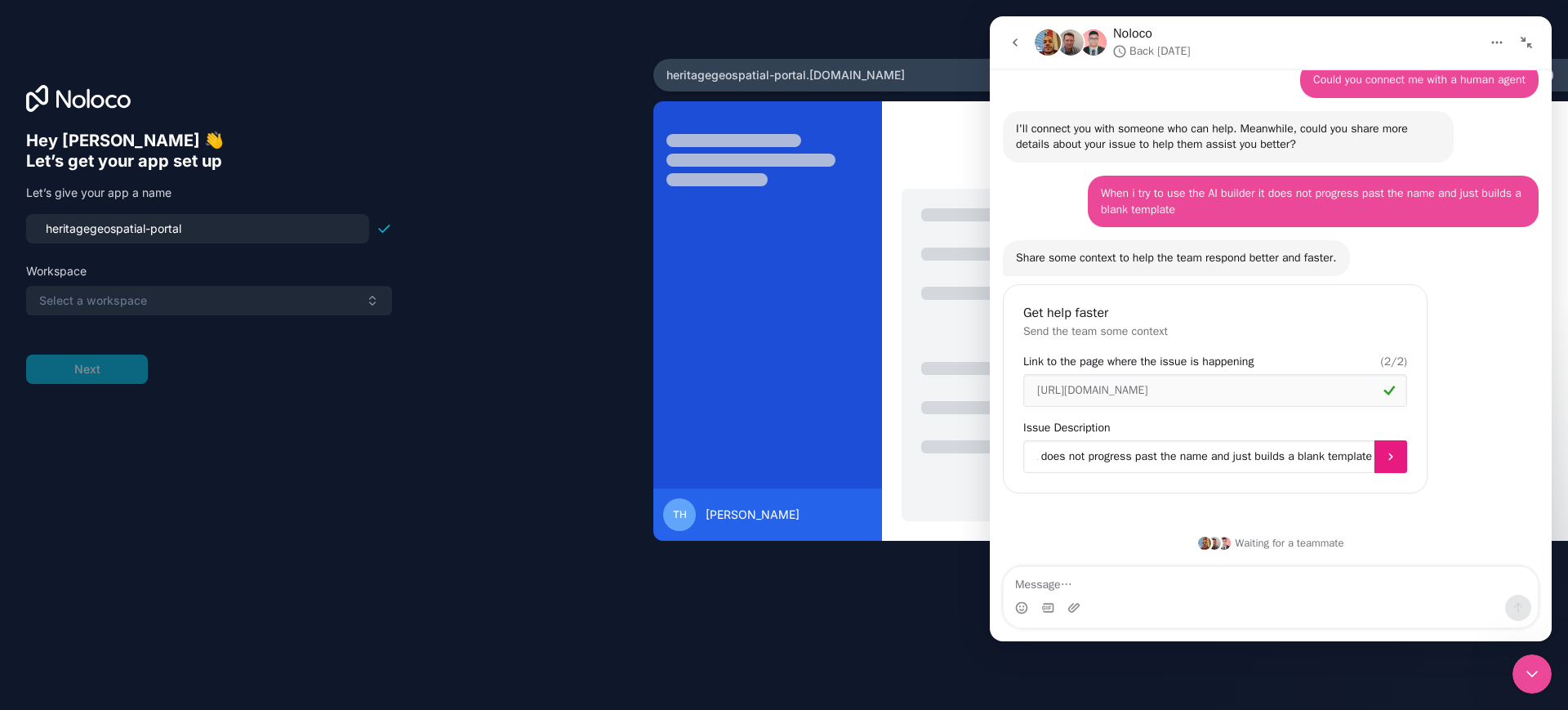 type on "When i try to use the AI builder it does not progress past the name and just builds a blank template" 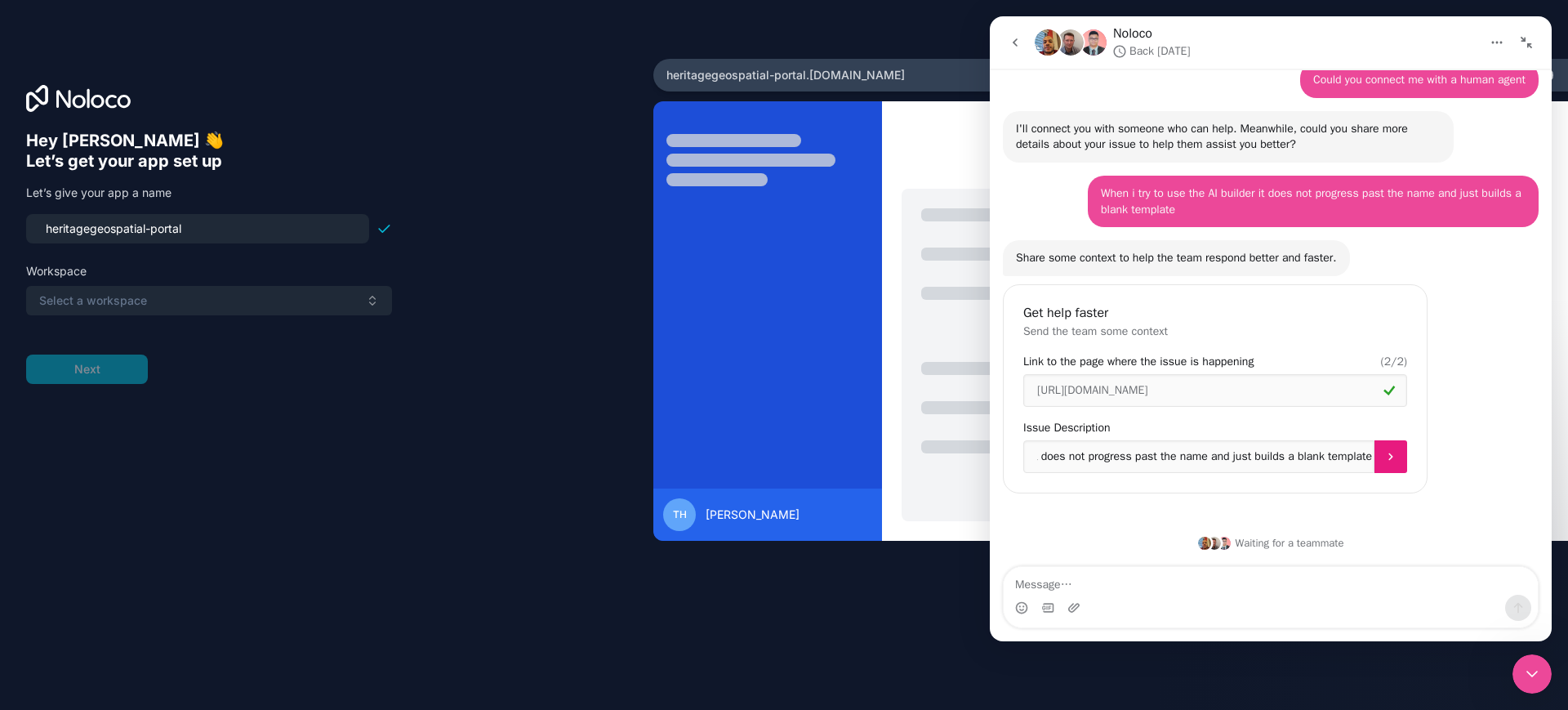click 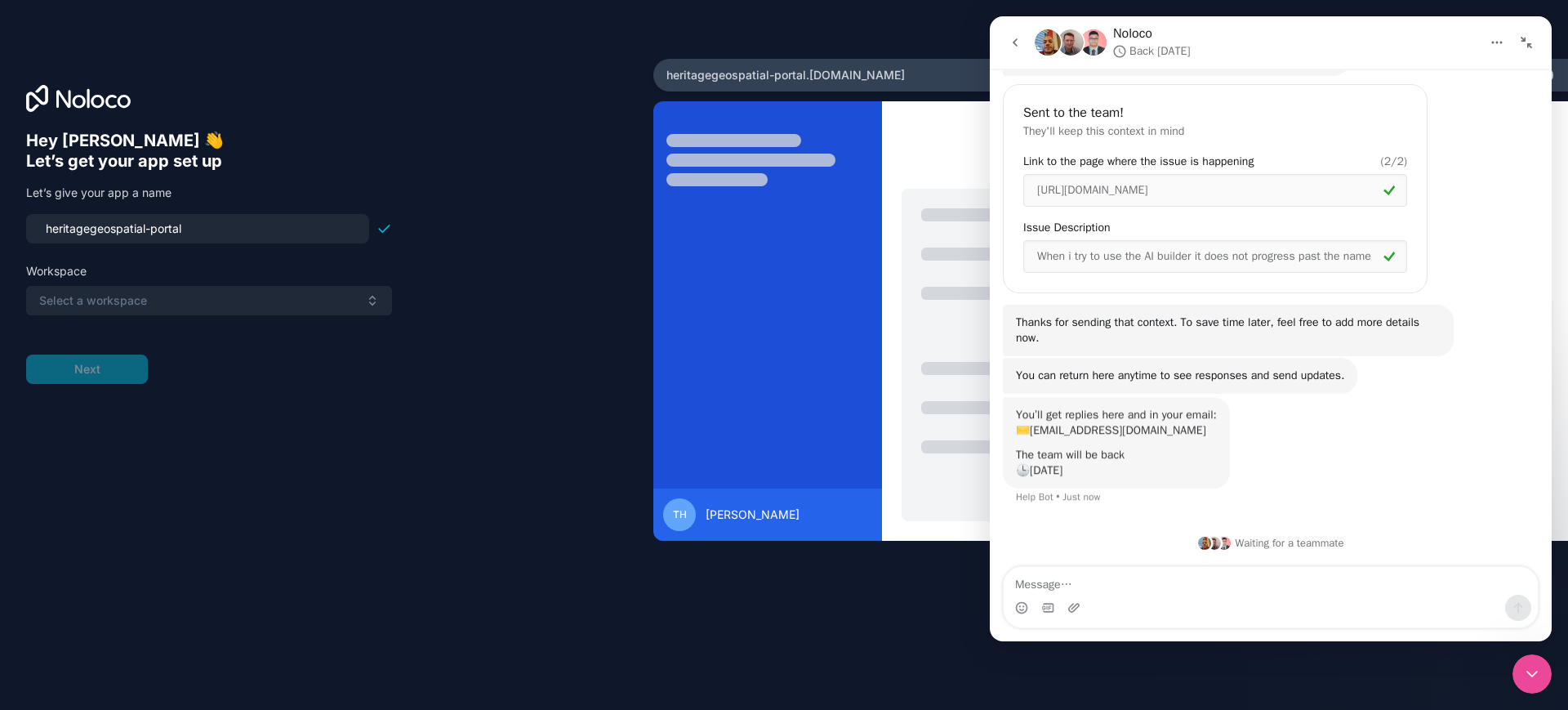 scroll, scrollTop: 1756, scrollLeft: 0, axis: vertical 